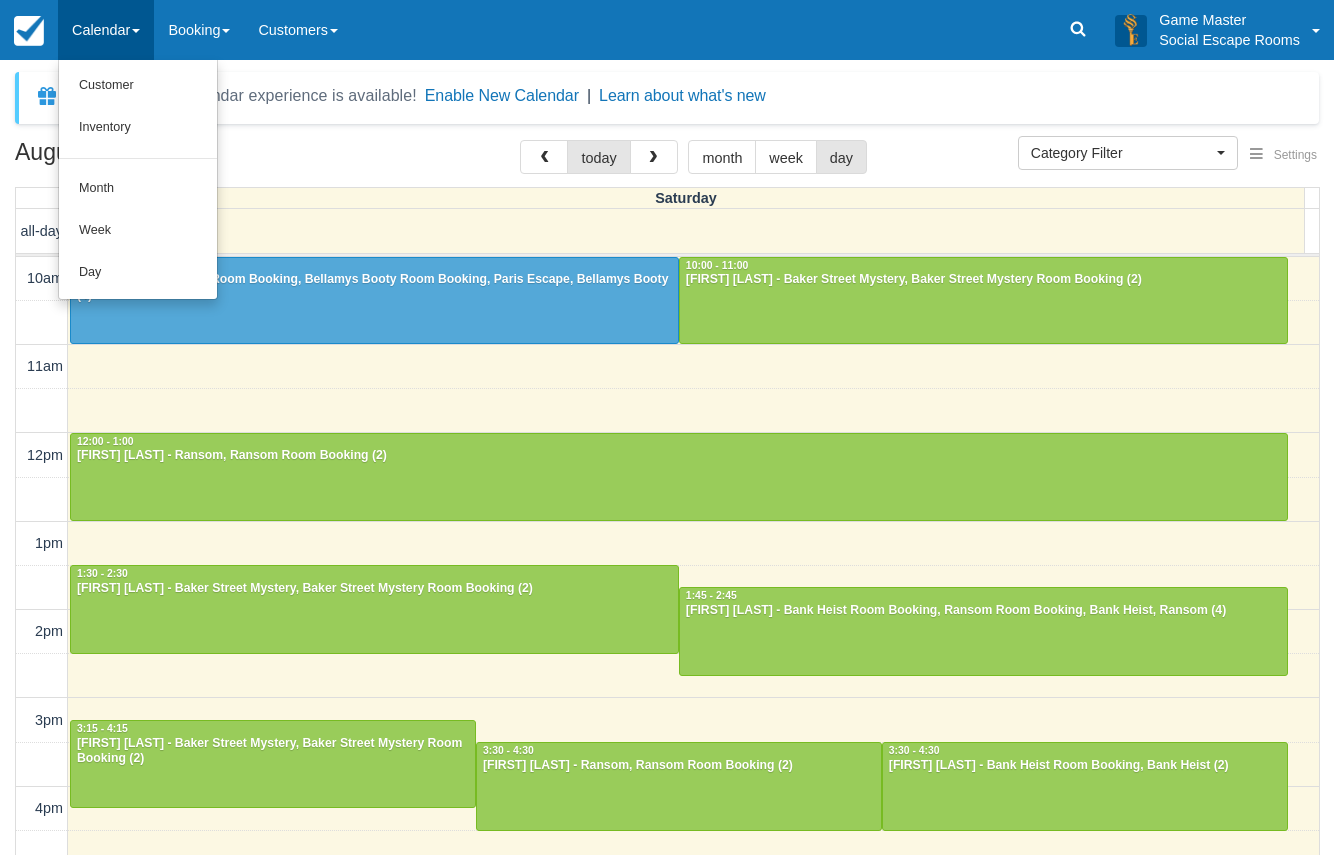 select 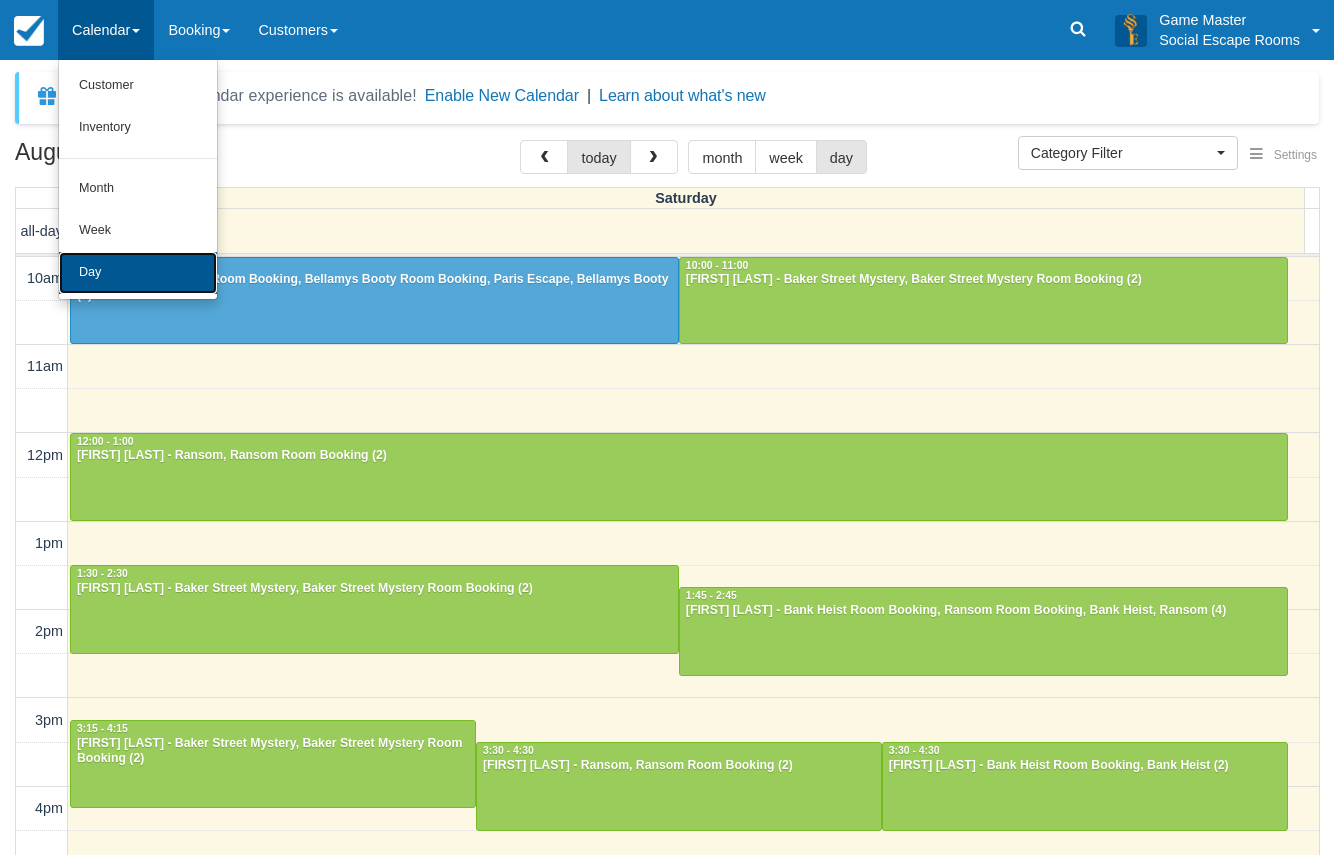 click on "Day" at bounding box center (138, 273) 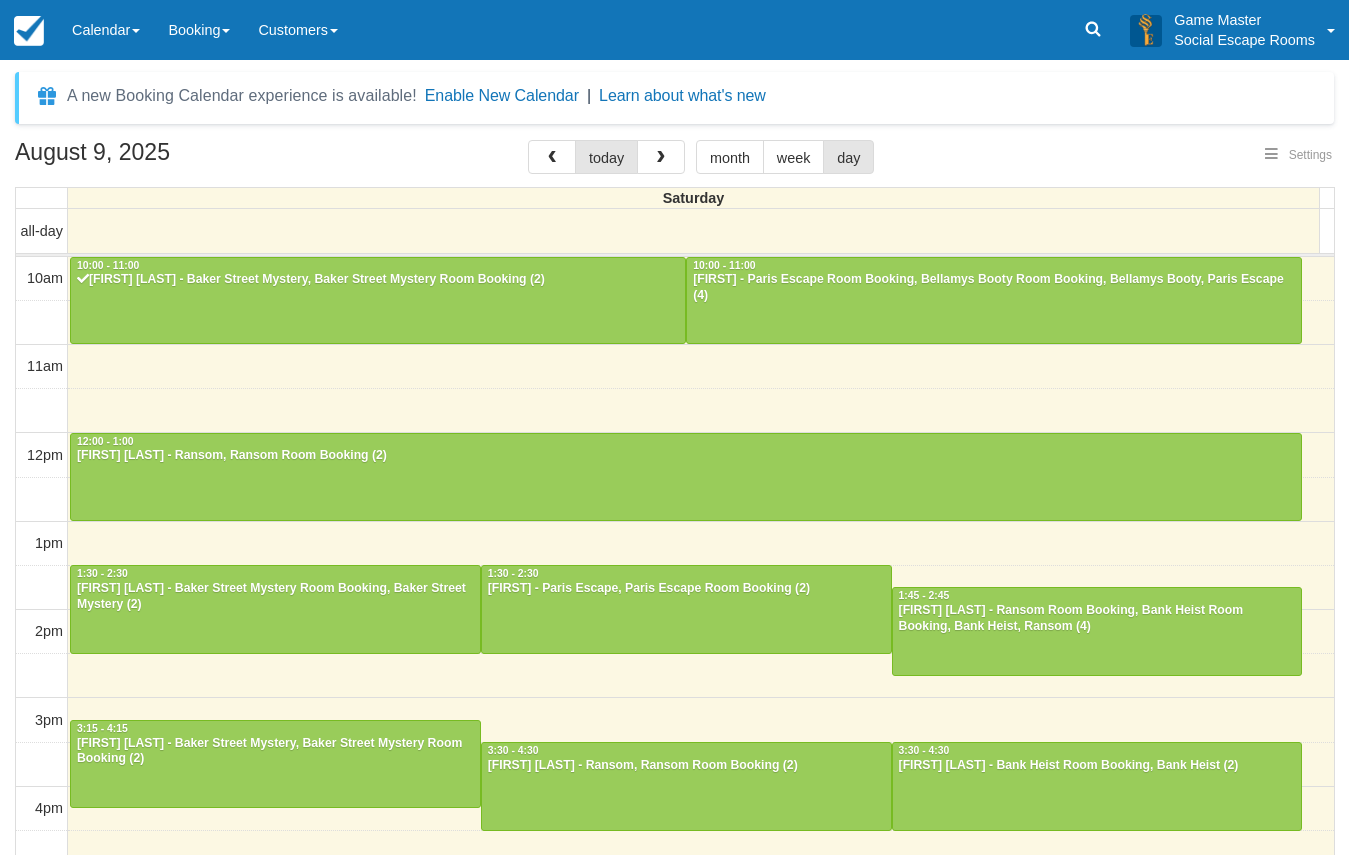 select 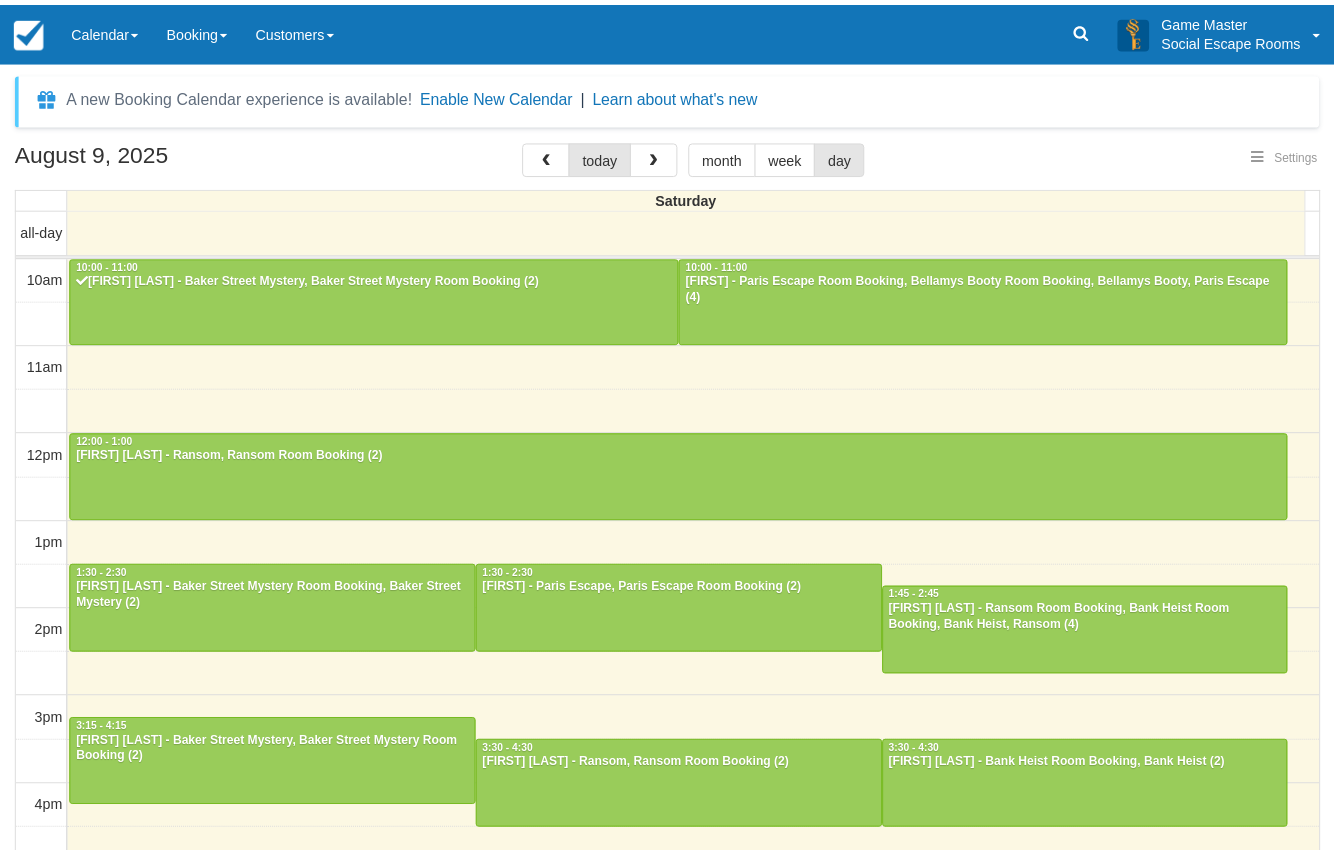 scroll, scrollTop: 0, scrollLeft: 0, axis: both 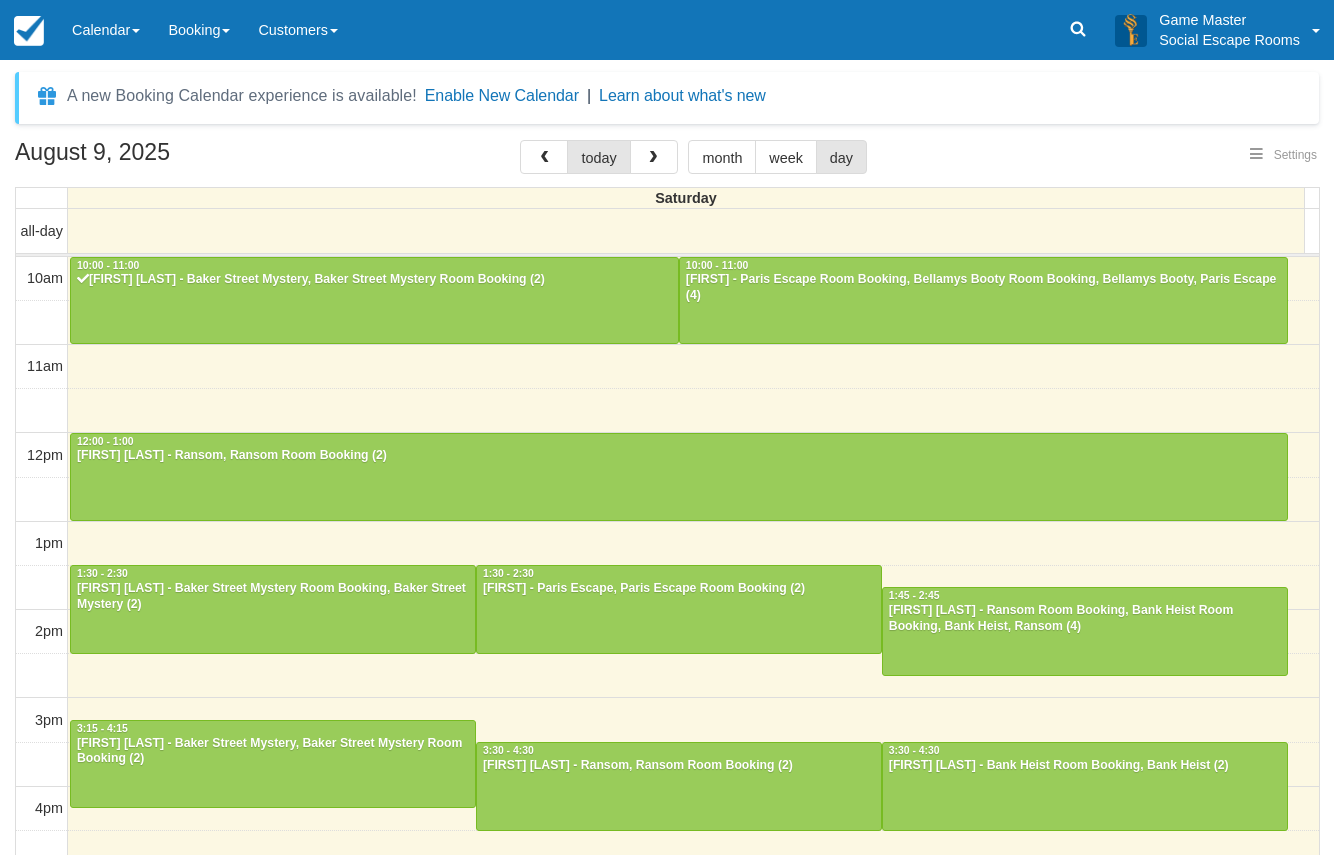select 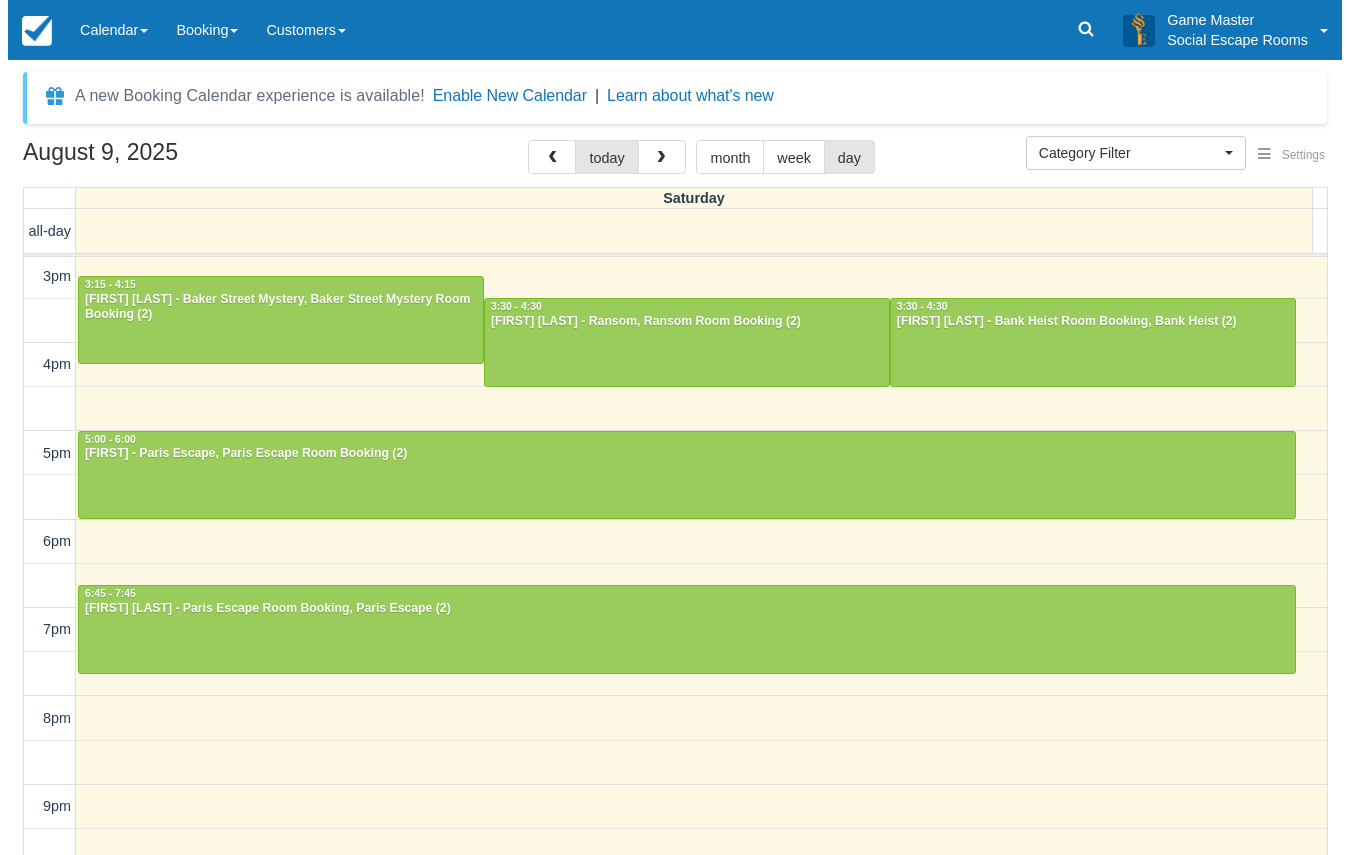 scroll, scrollTop: 447, scrollLeft: 0, axis: vertical 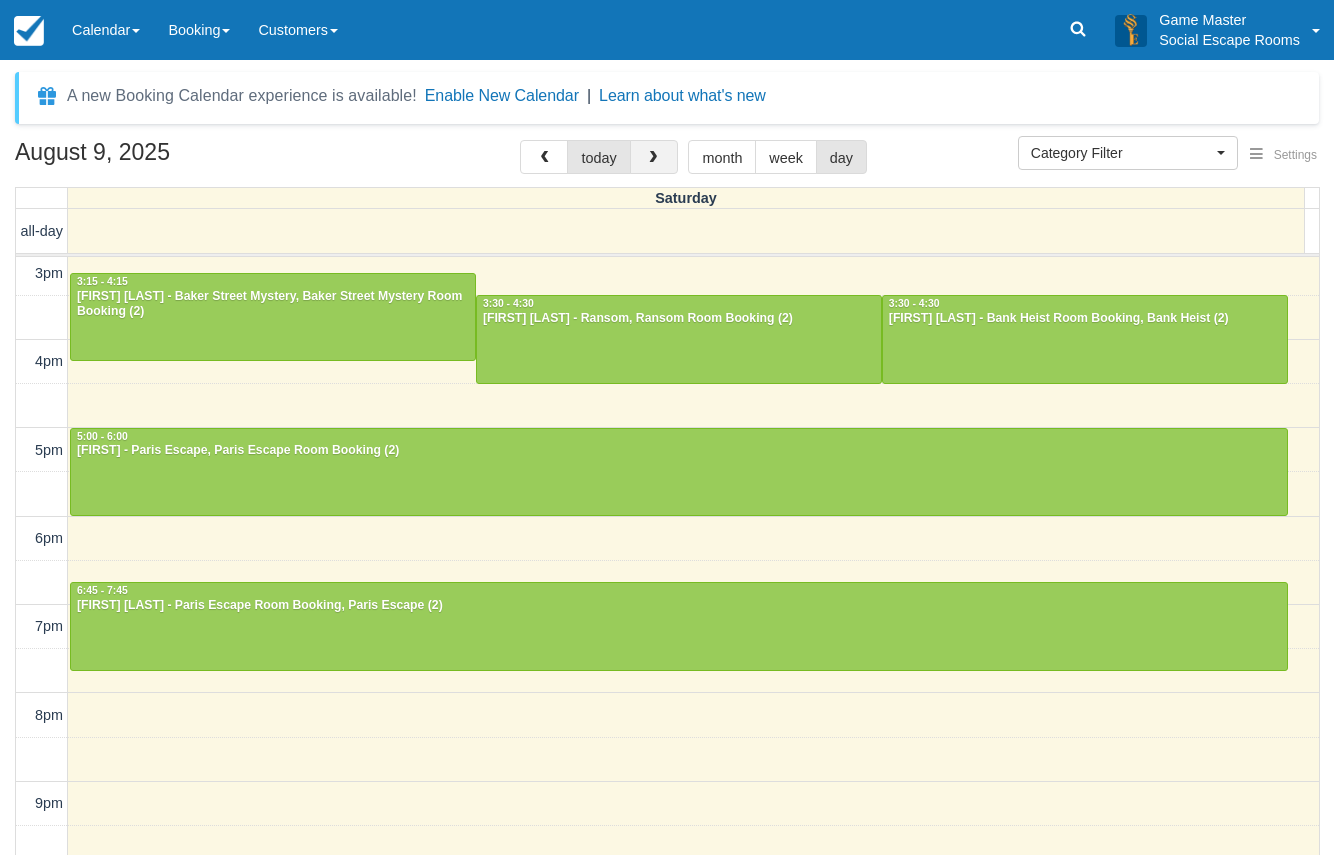 click at bounding box center (654, 157) 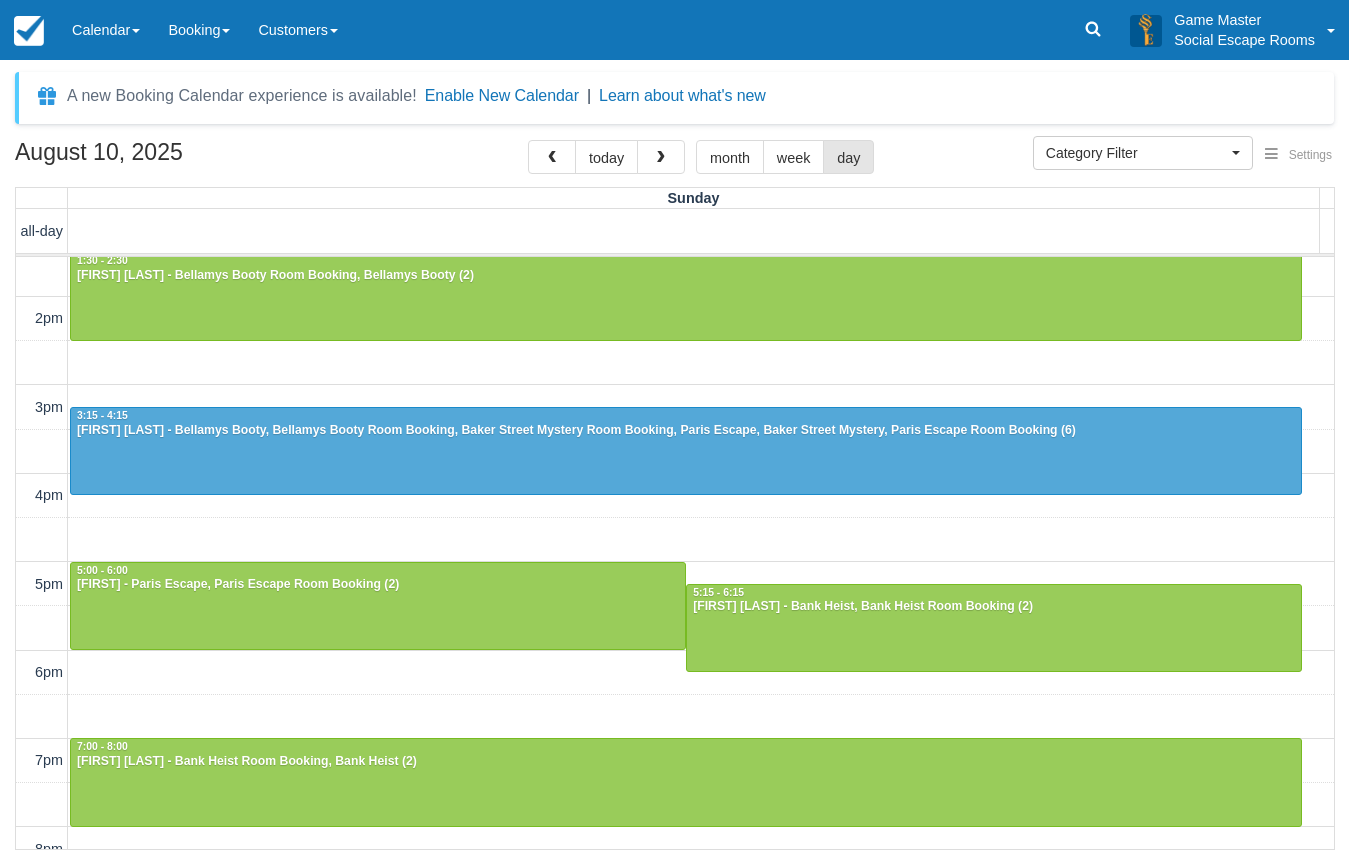 scroll, scrollTop: 311, scrollLeft: 0, axis: vertical 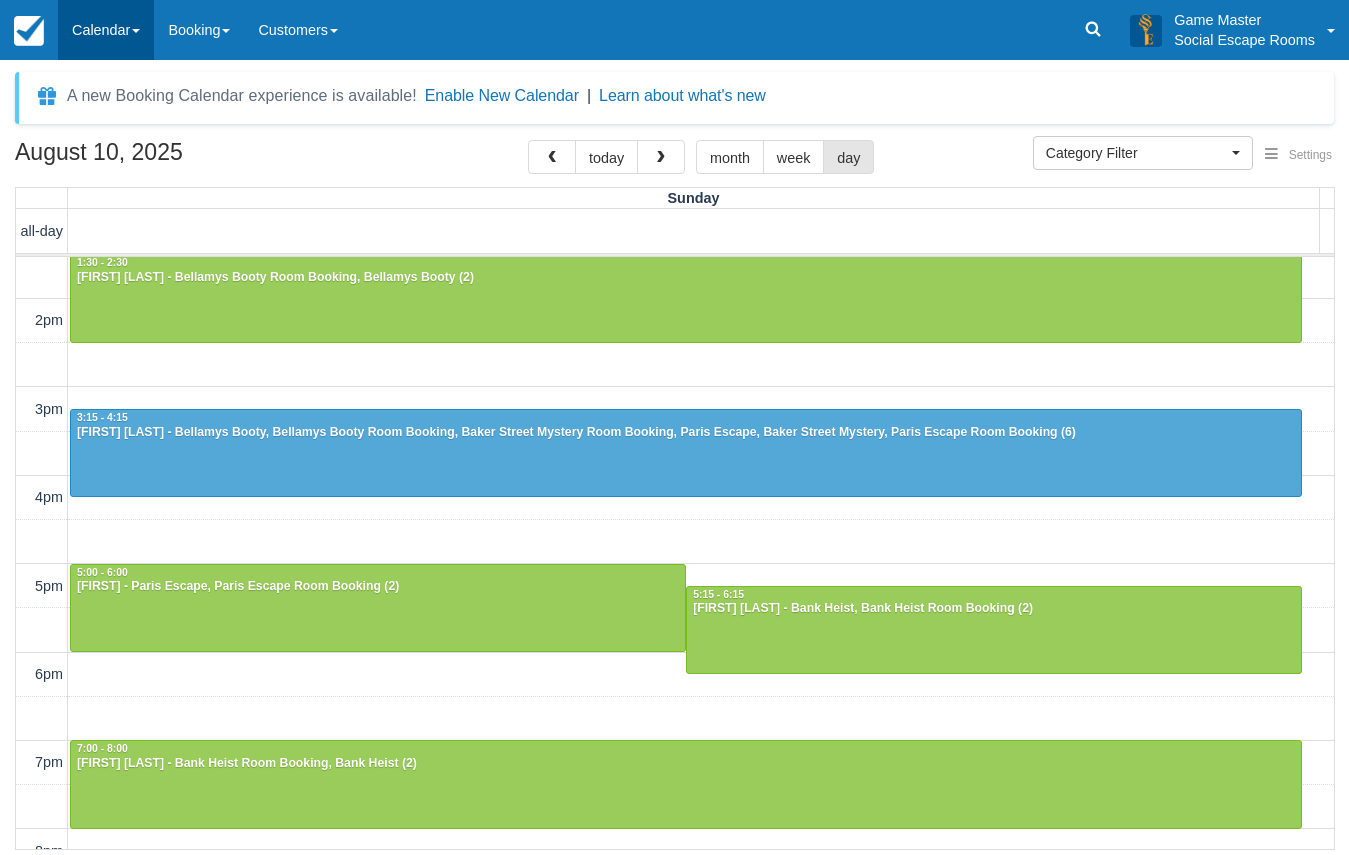 click on "Calendar" at bounding box center (106, 30) 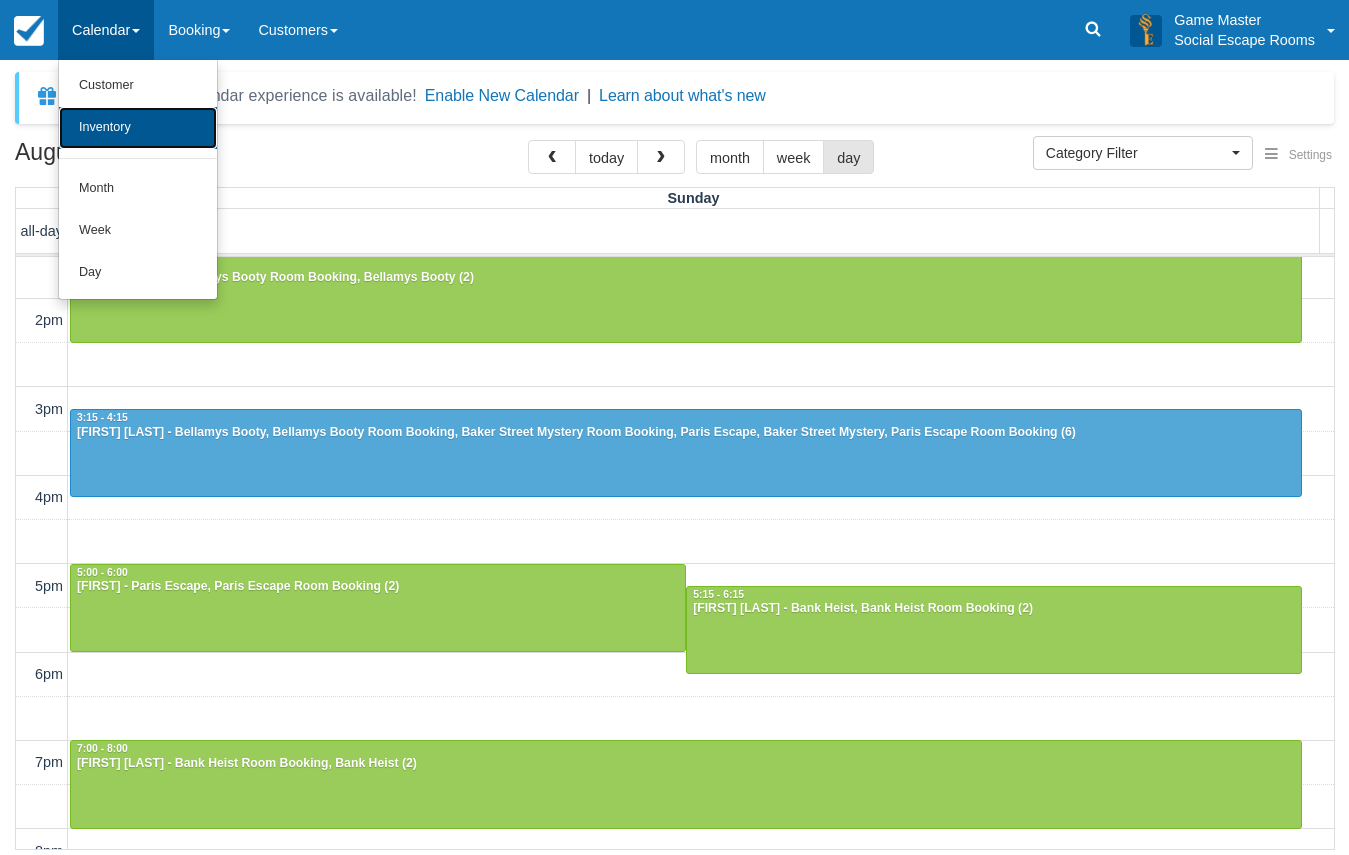 click on "Inventory" at bounding box center (138, 128) 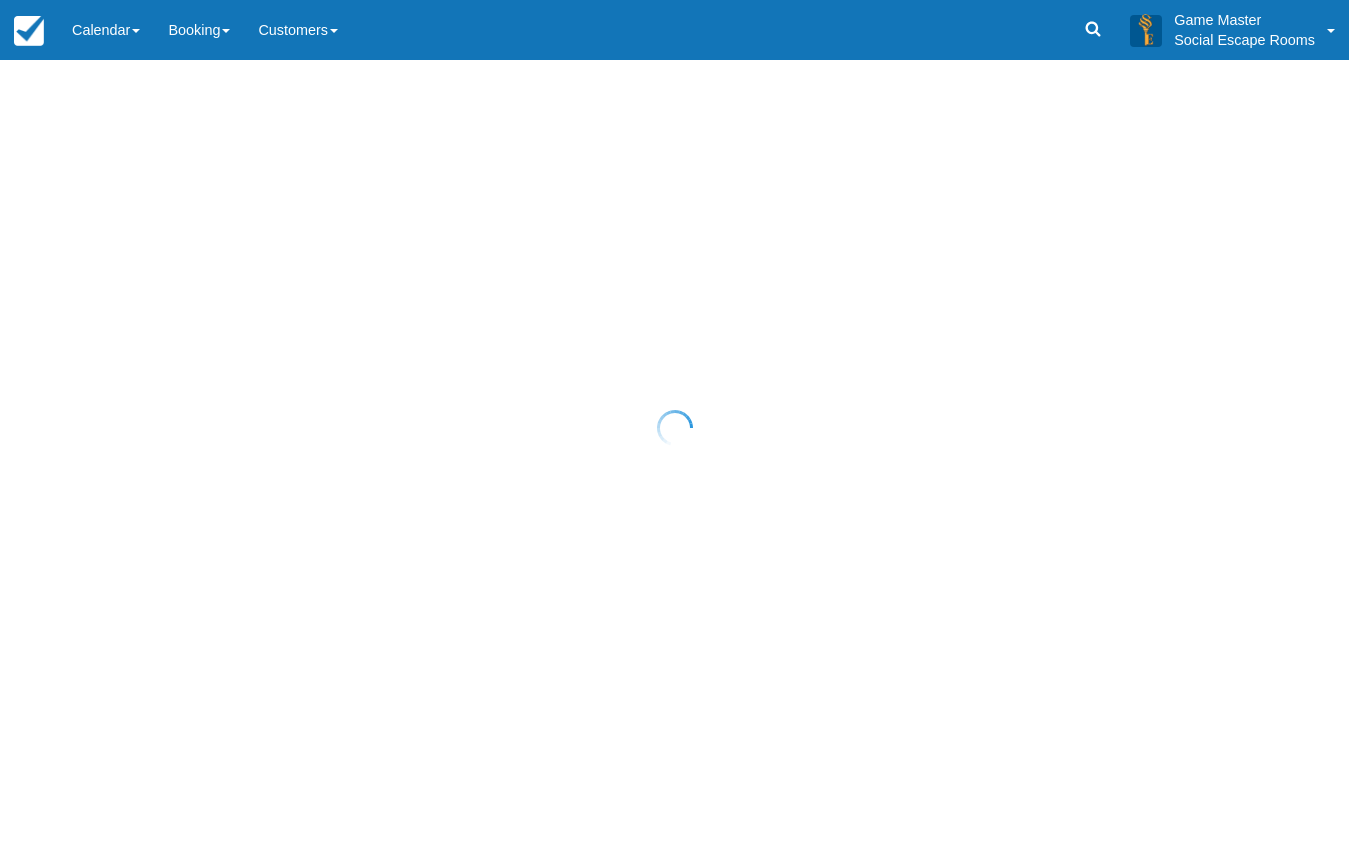 scroll, scrollTop: 0, scrollLeft: 0, axis: both 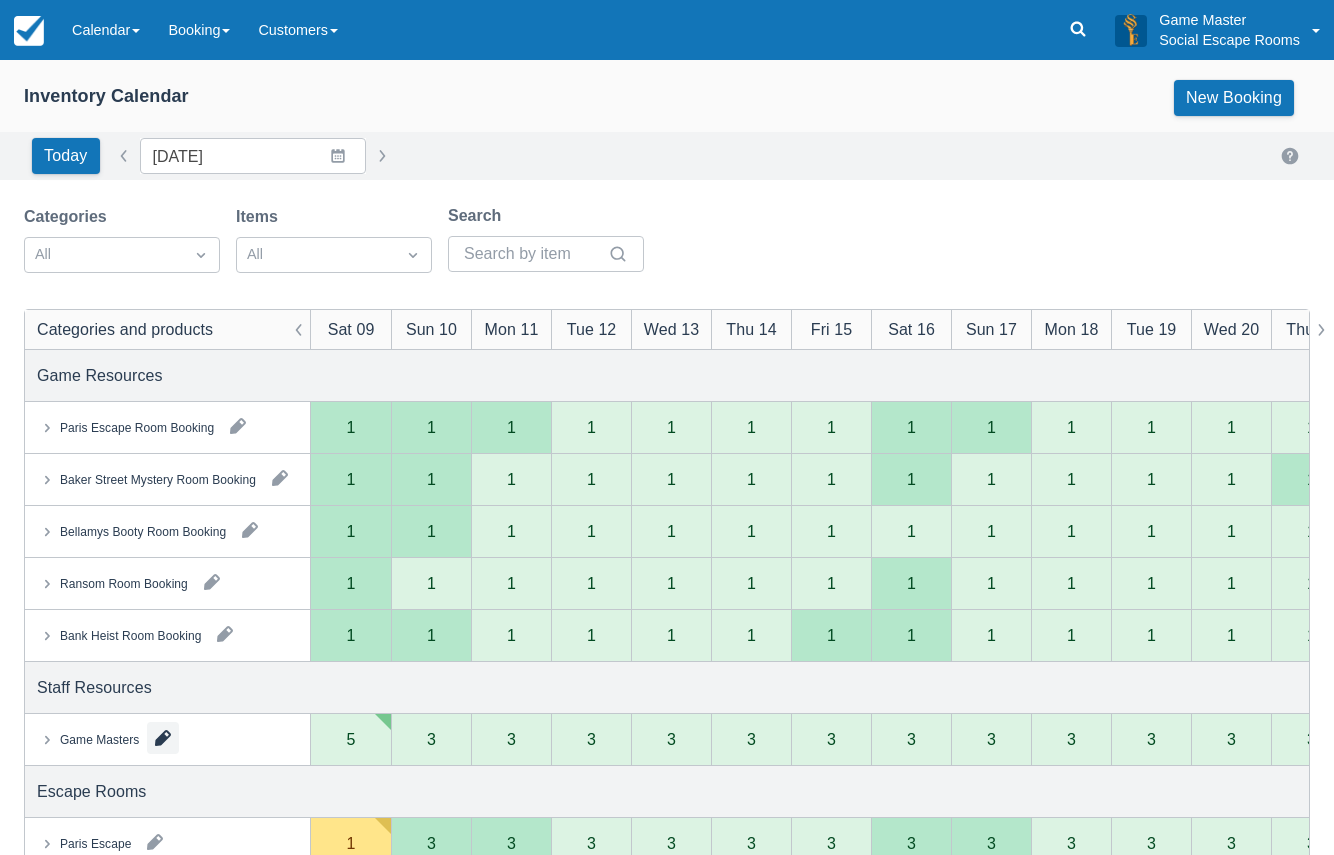 click at bounding box center [163, 738] 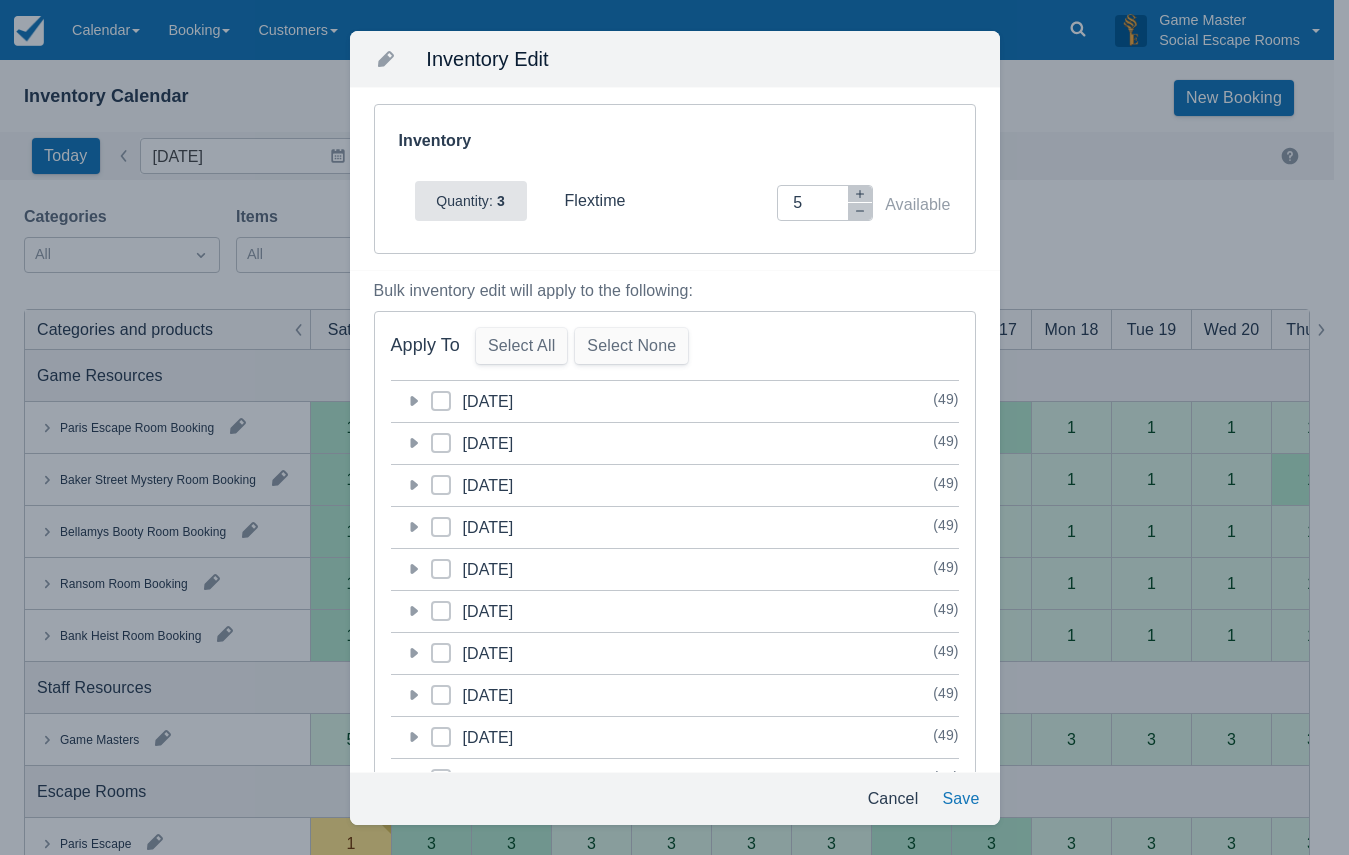 click at bounding box center (441, 451) 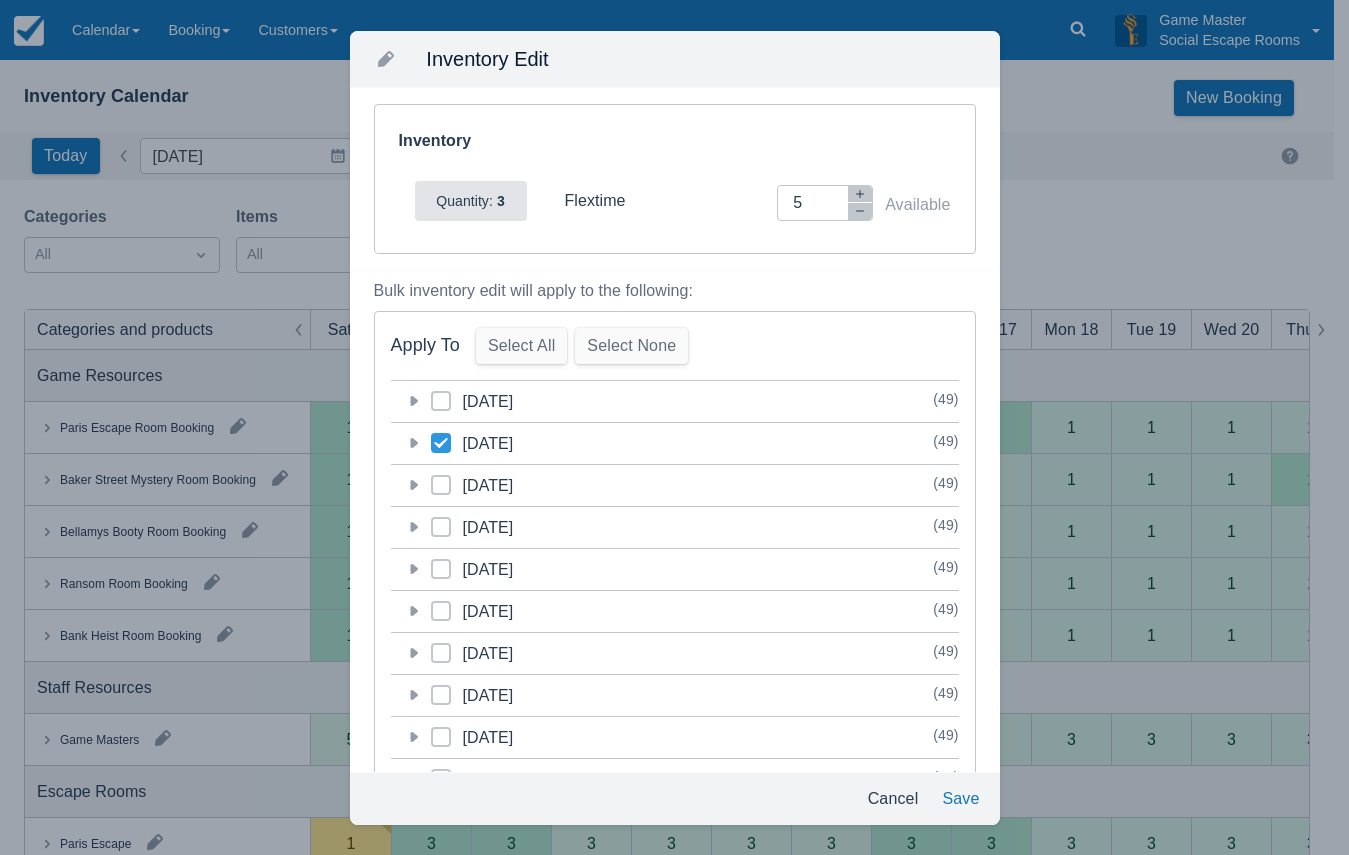 checkbox on "true" 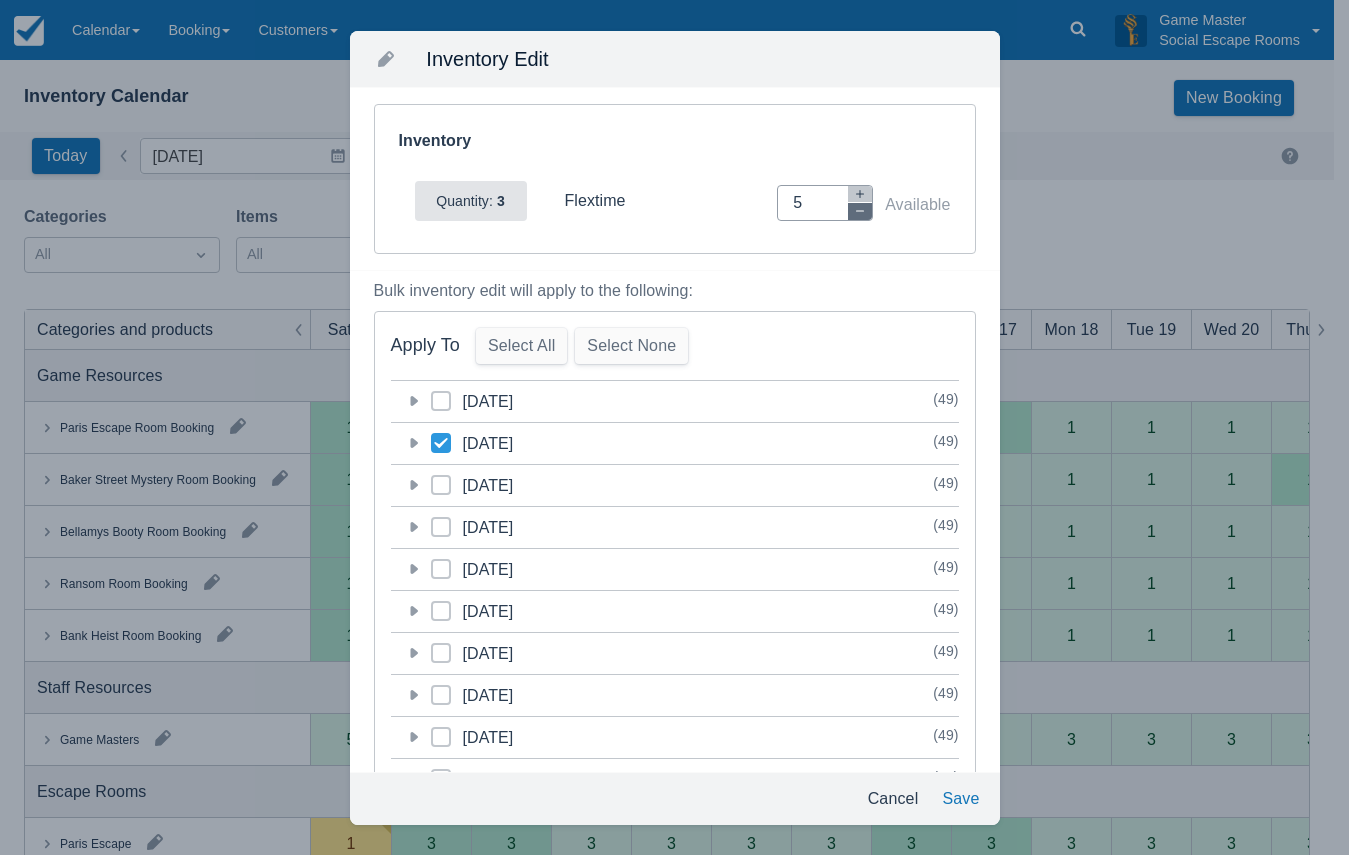 click 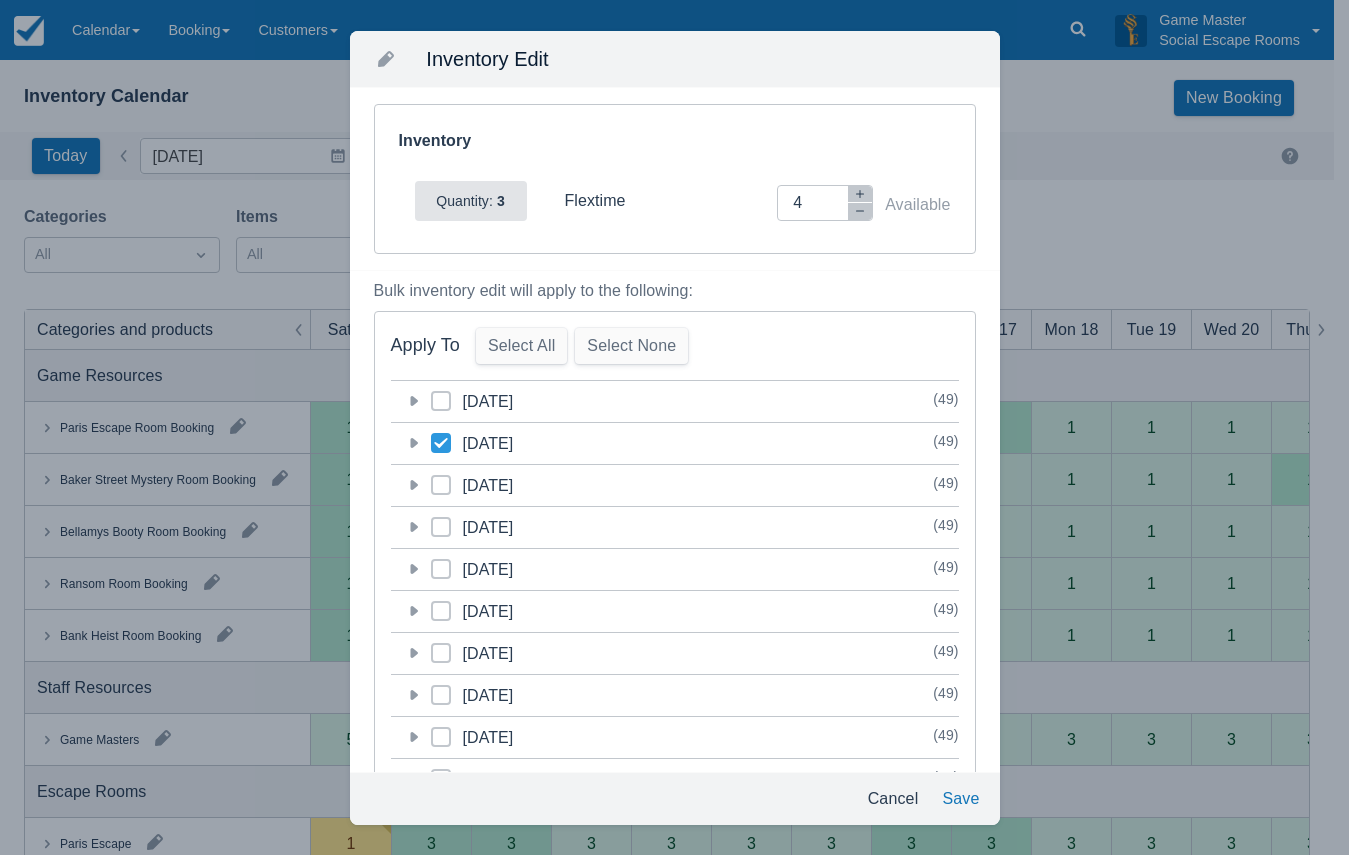 click 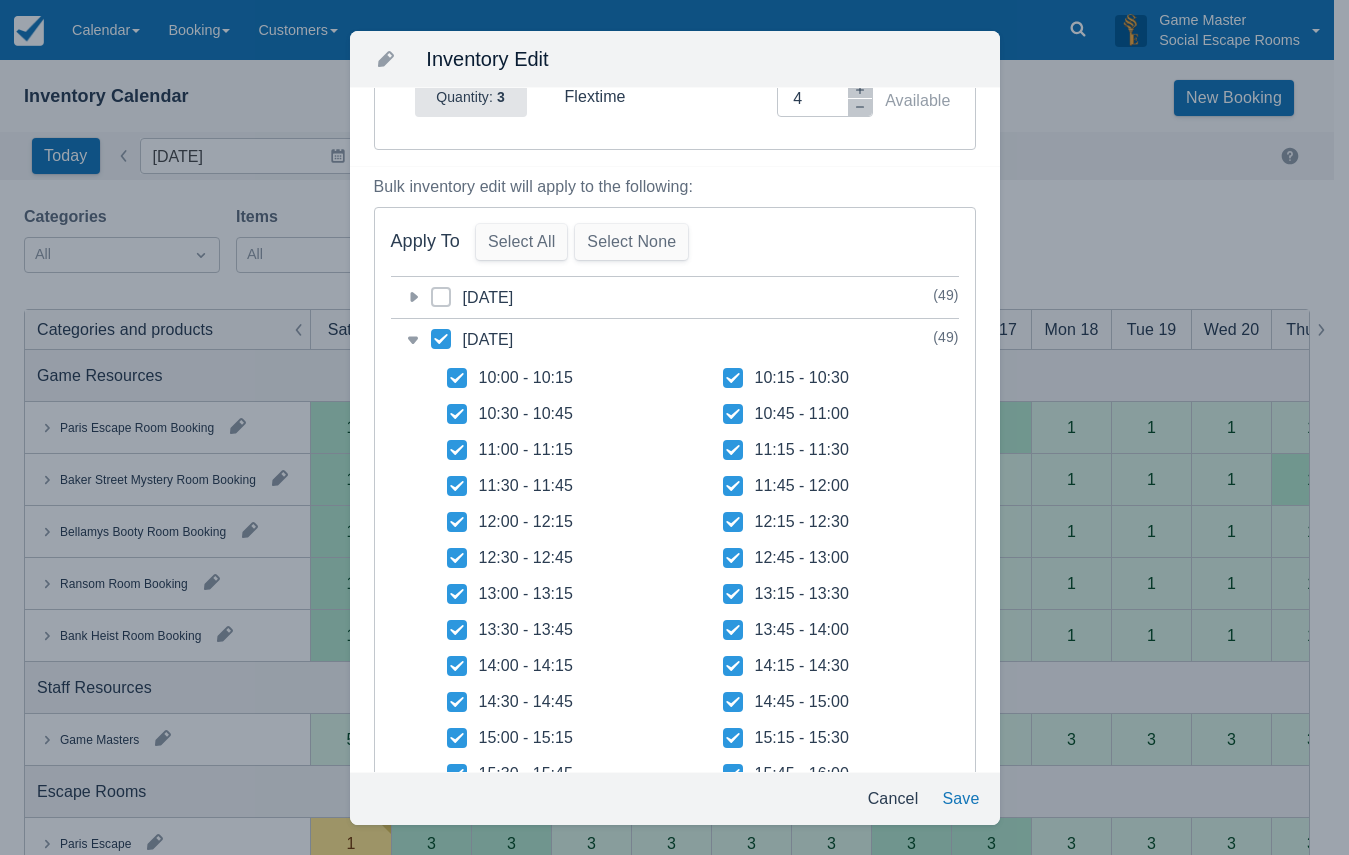 scroll, scrollTop: 200, scrollLeft: 0, axis: vertical 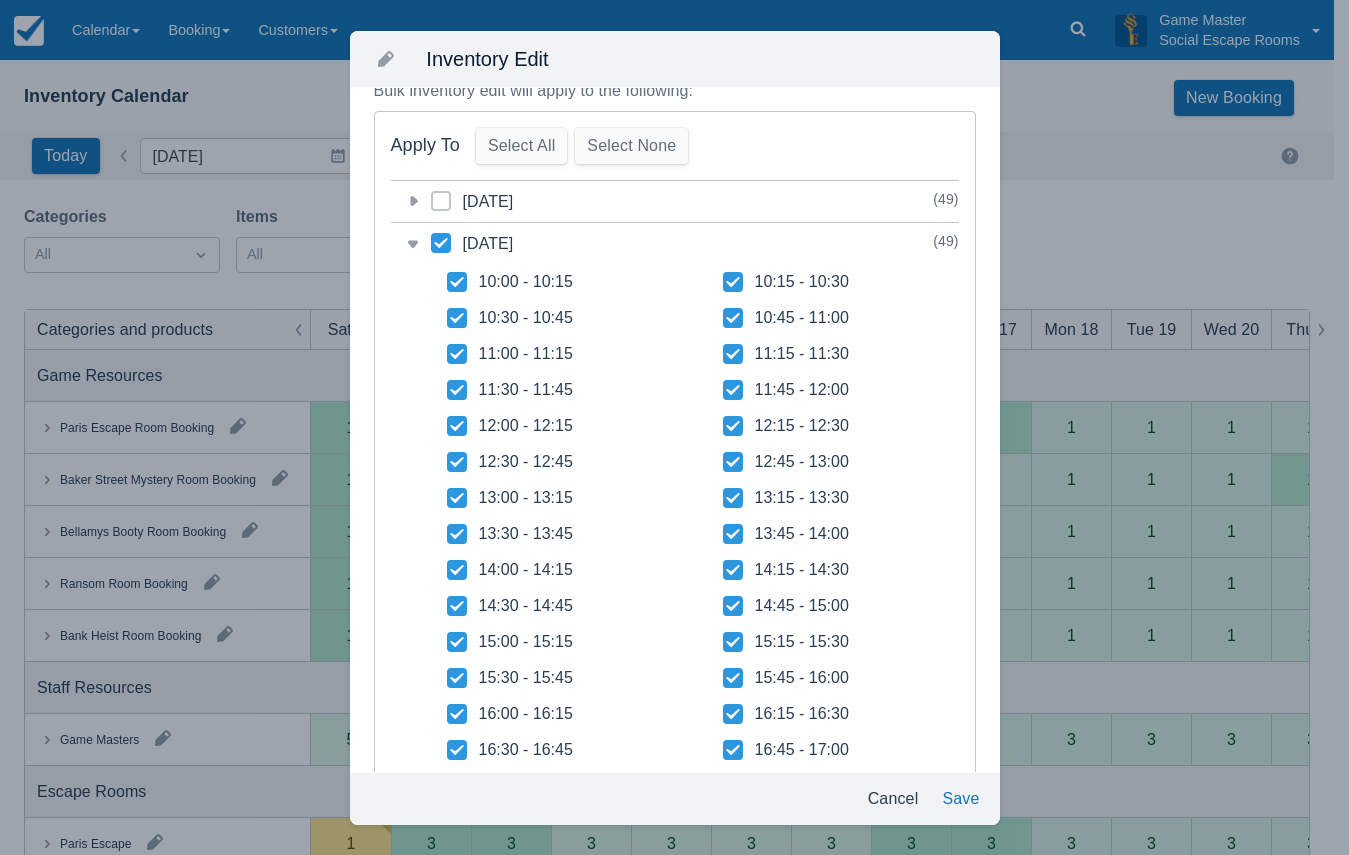 click 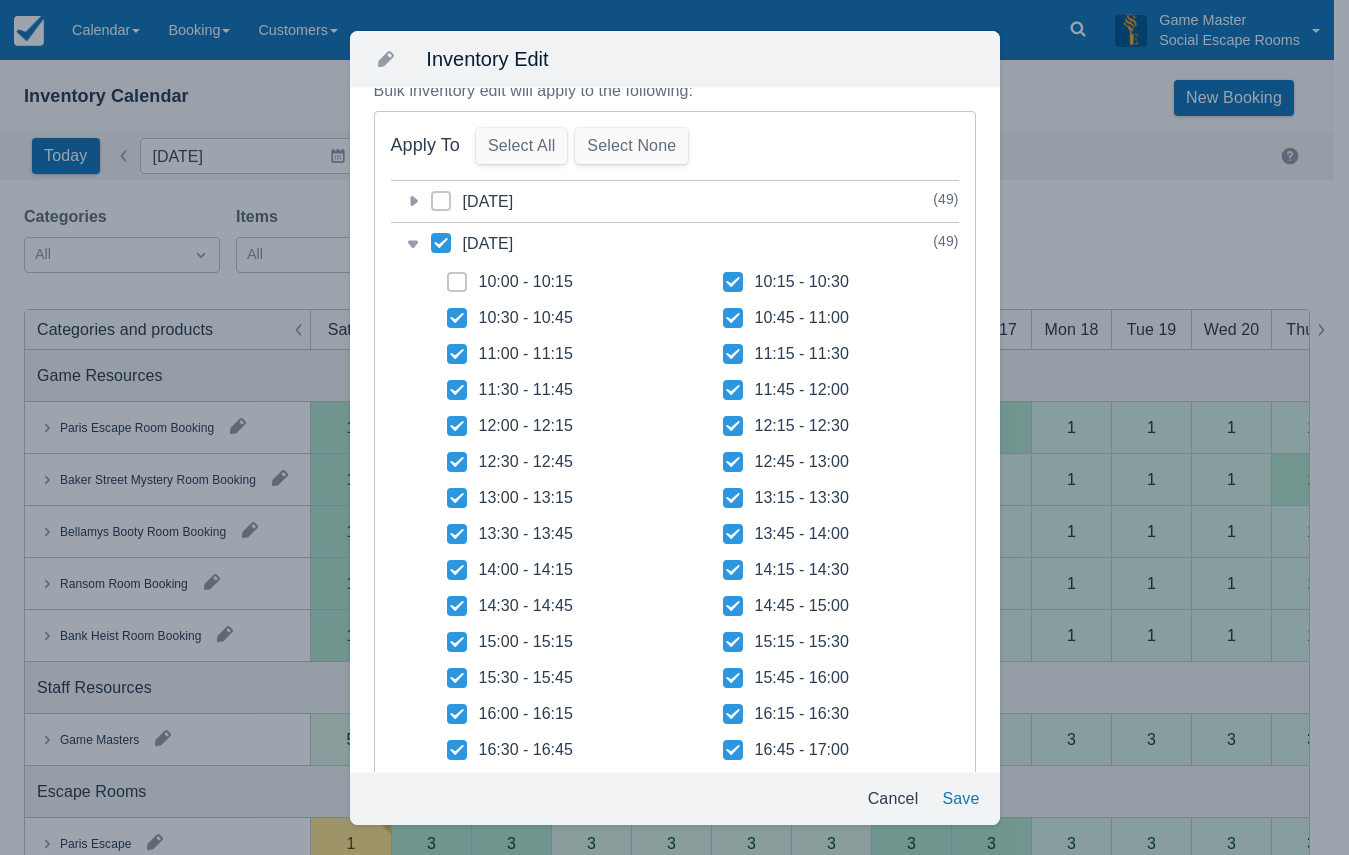 checkbox on "false" 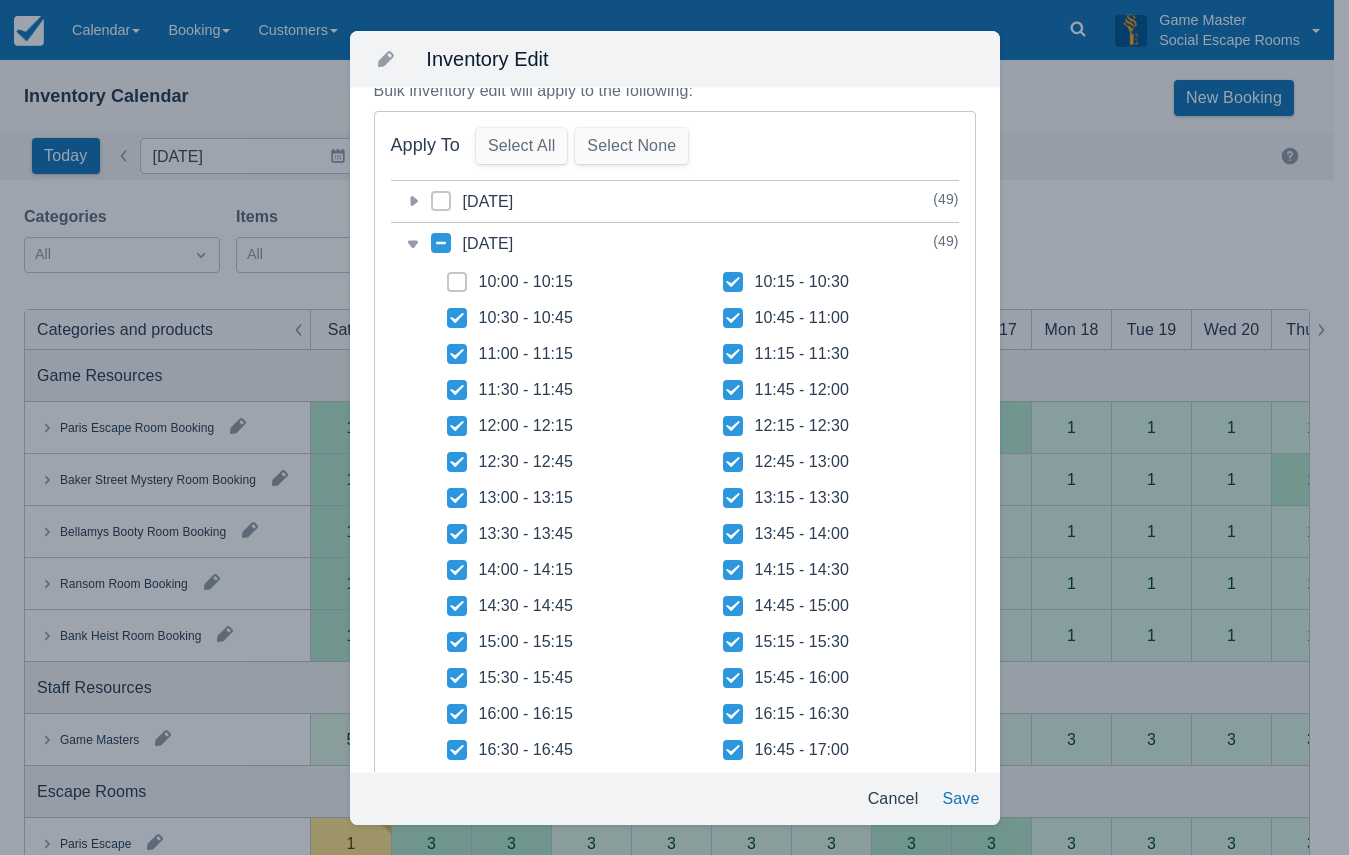 click 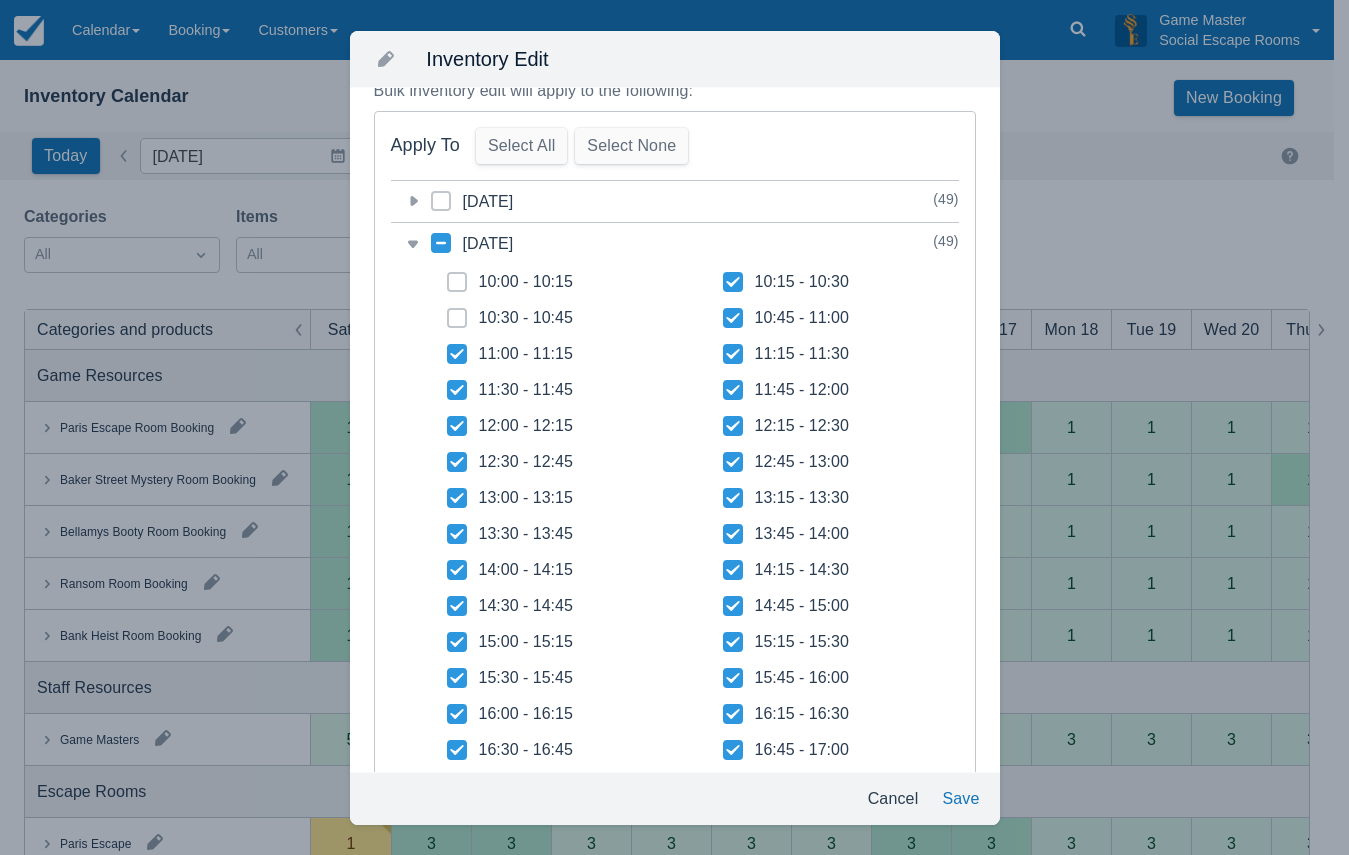checkbox on "false" 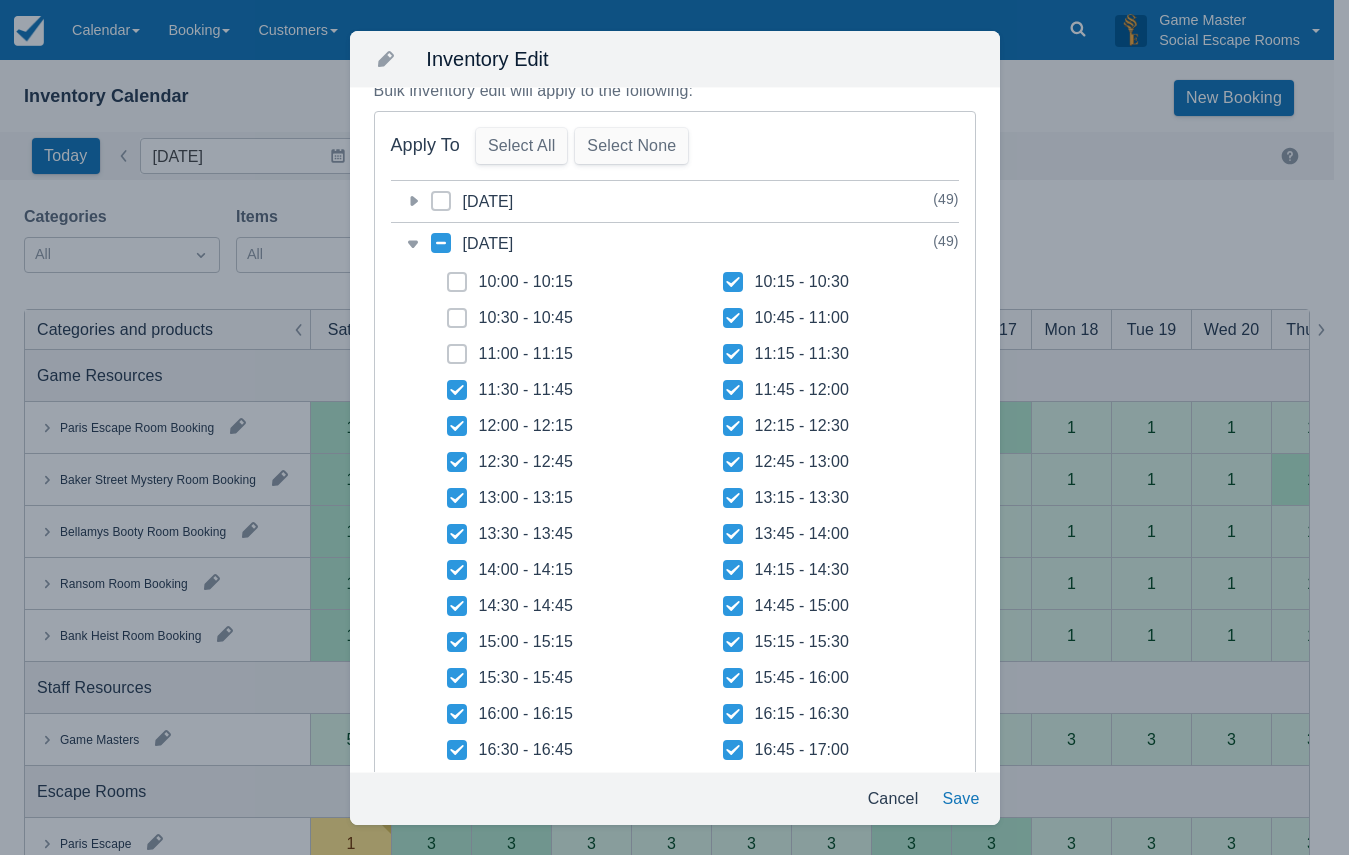 checkbox on "false" 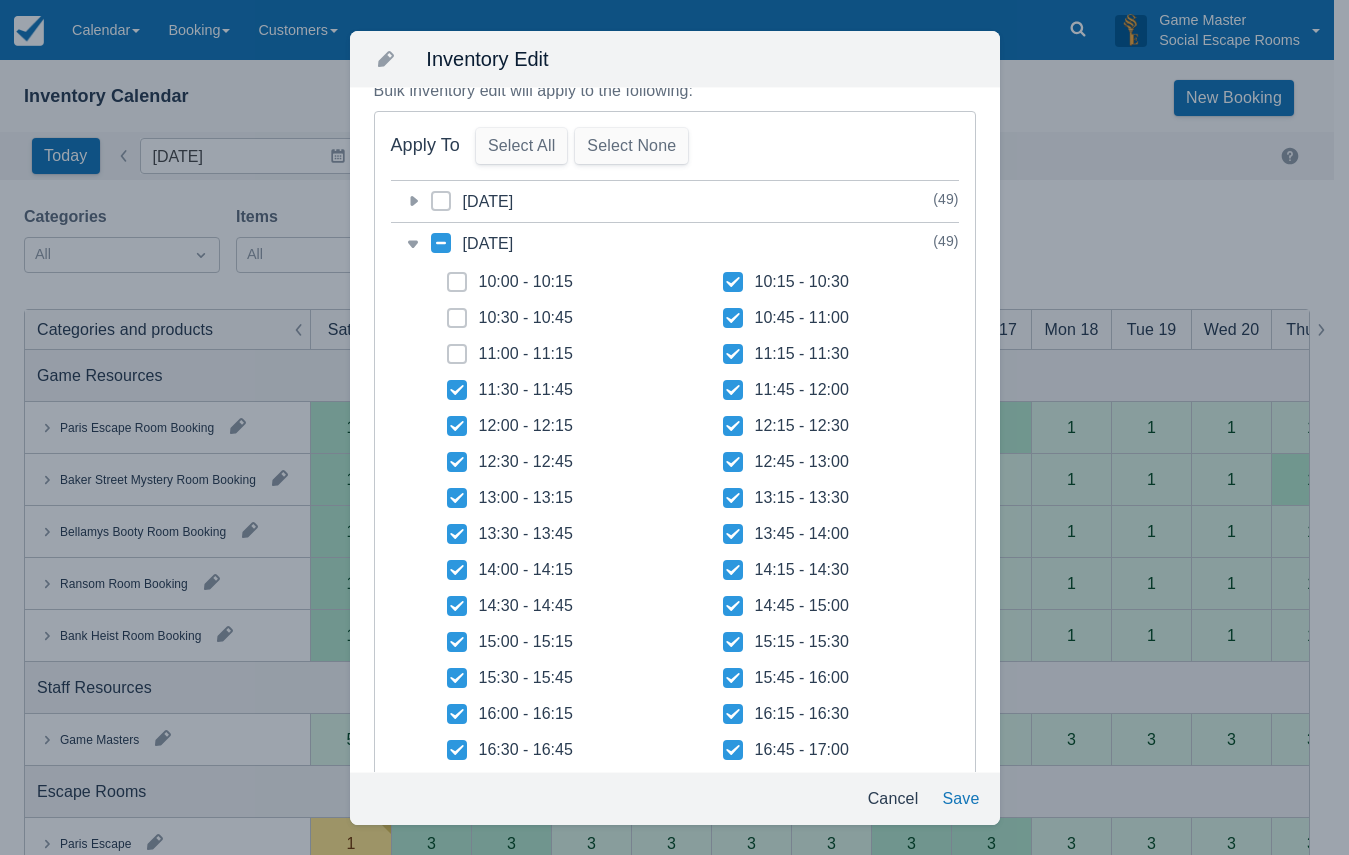 click 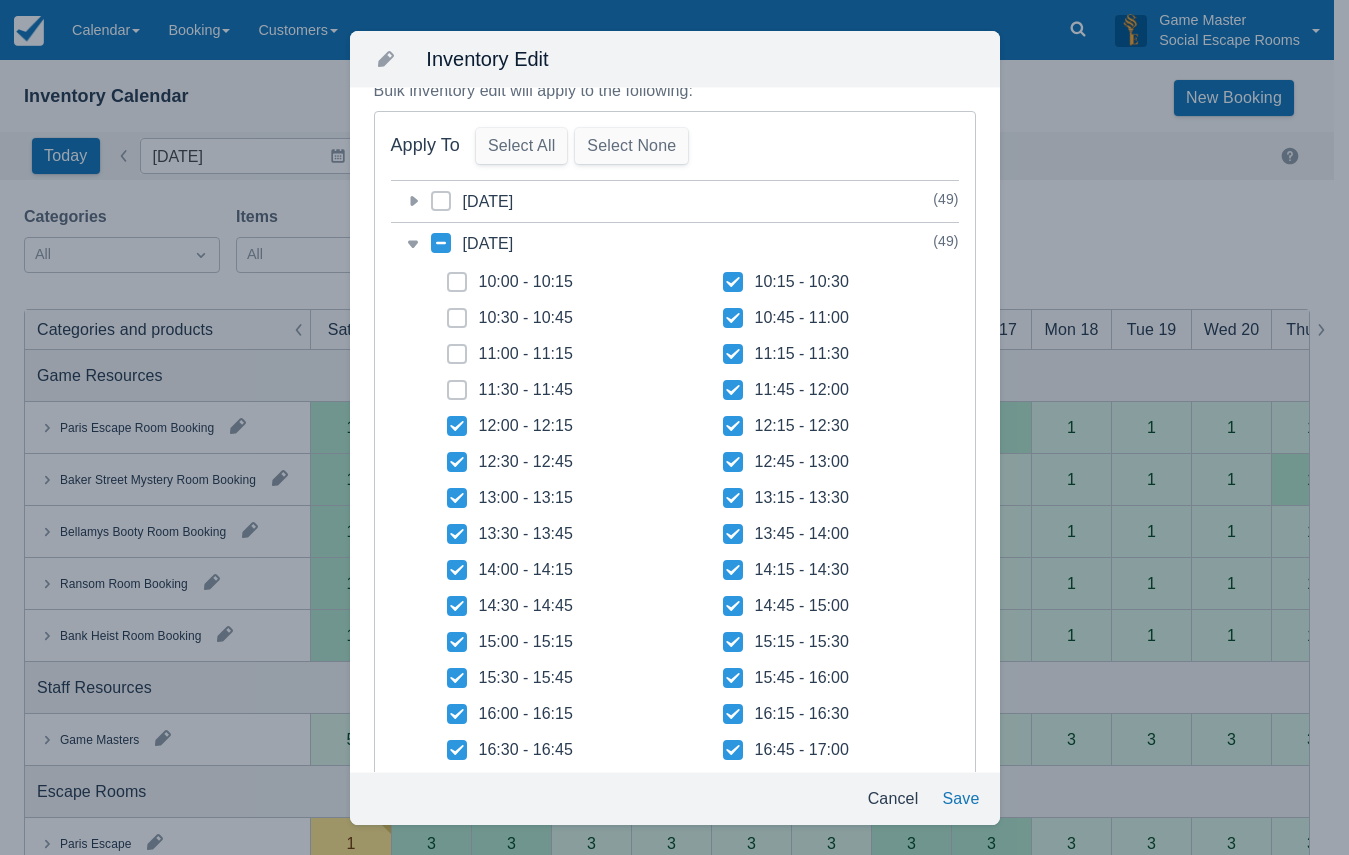 drag, startPoint x: 723, startPoint y: 278, endPoint x: 723, endPoint y: 306, distance: 28 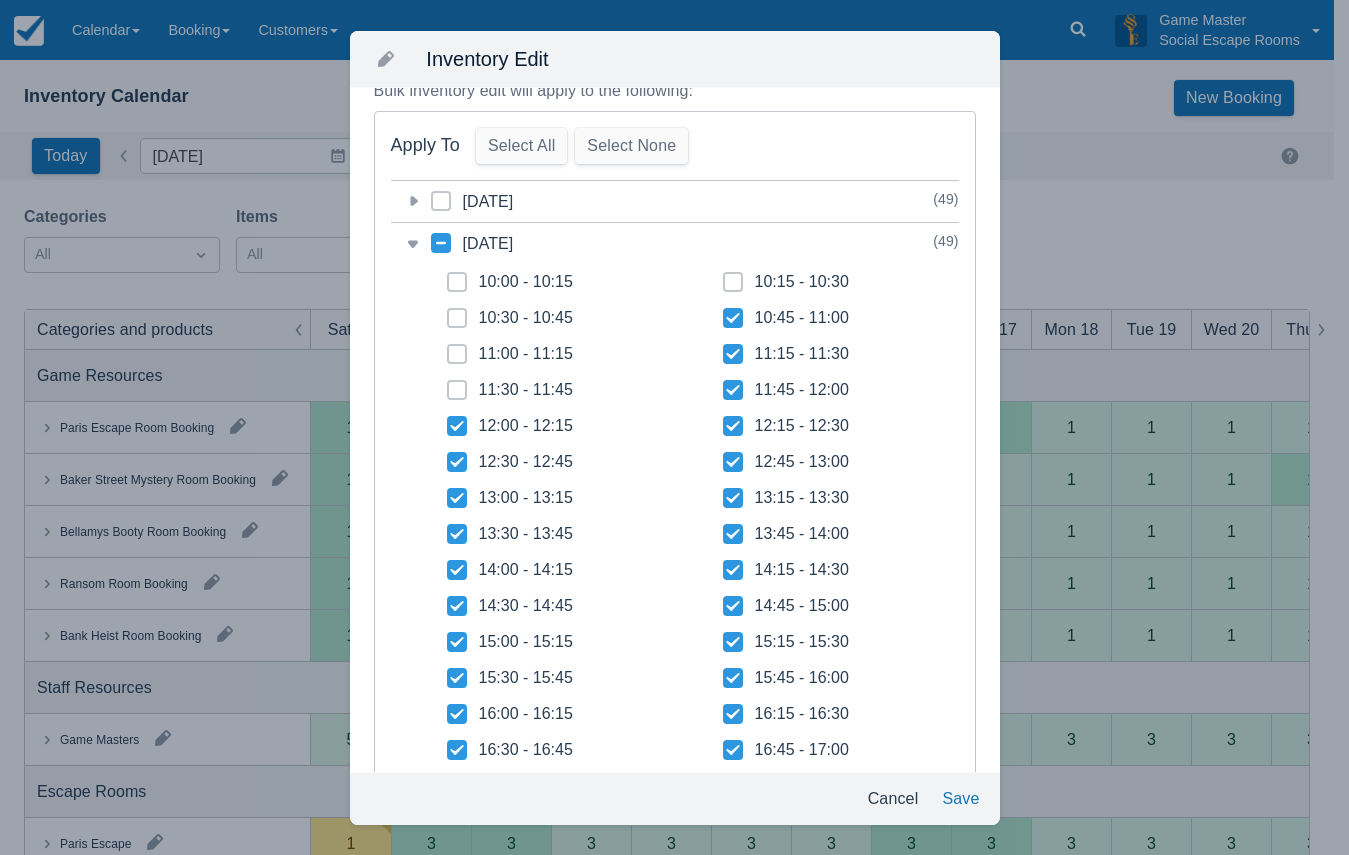 click at bounding box center [733, 290] 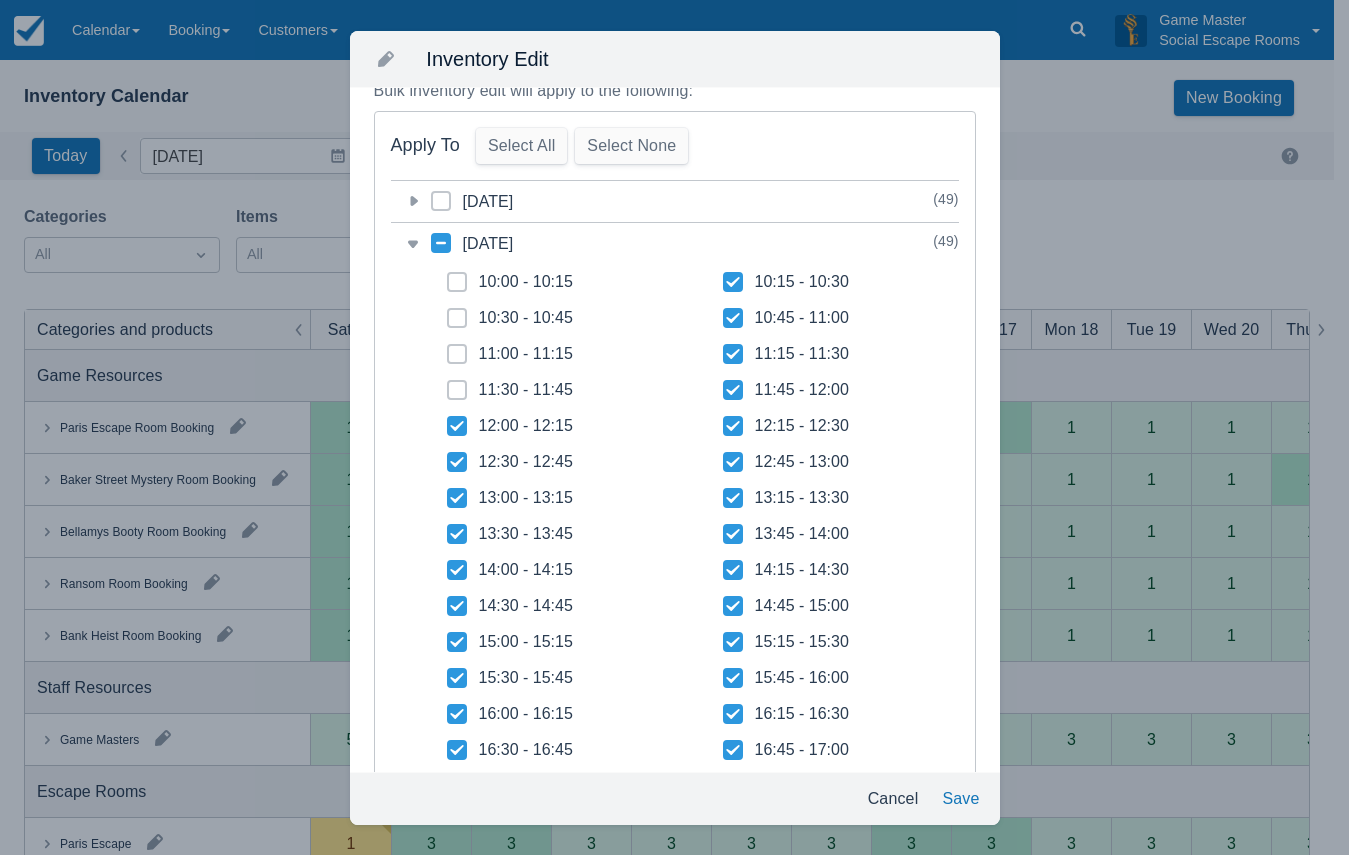 checkbox on "true" 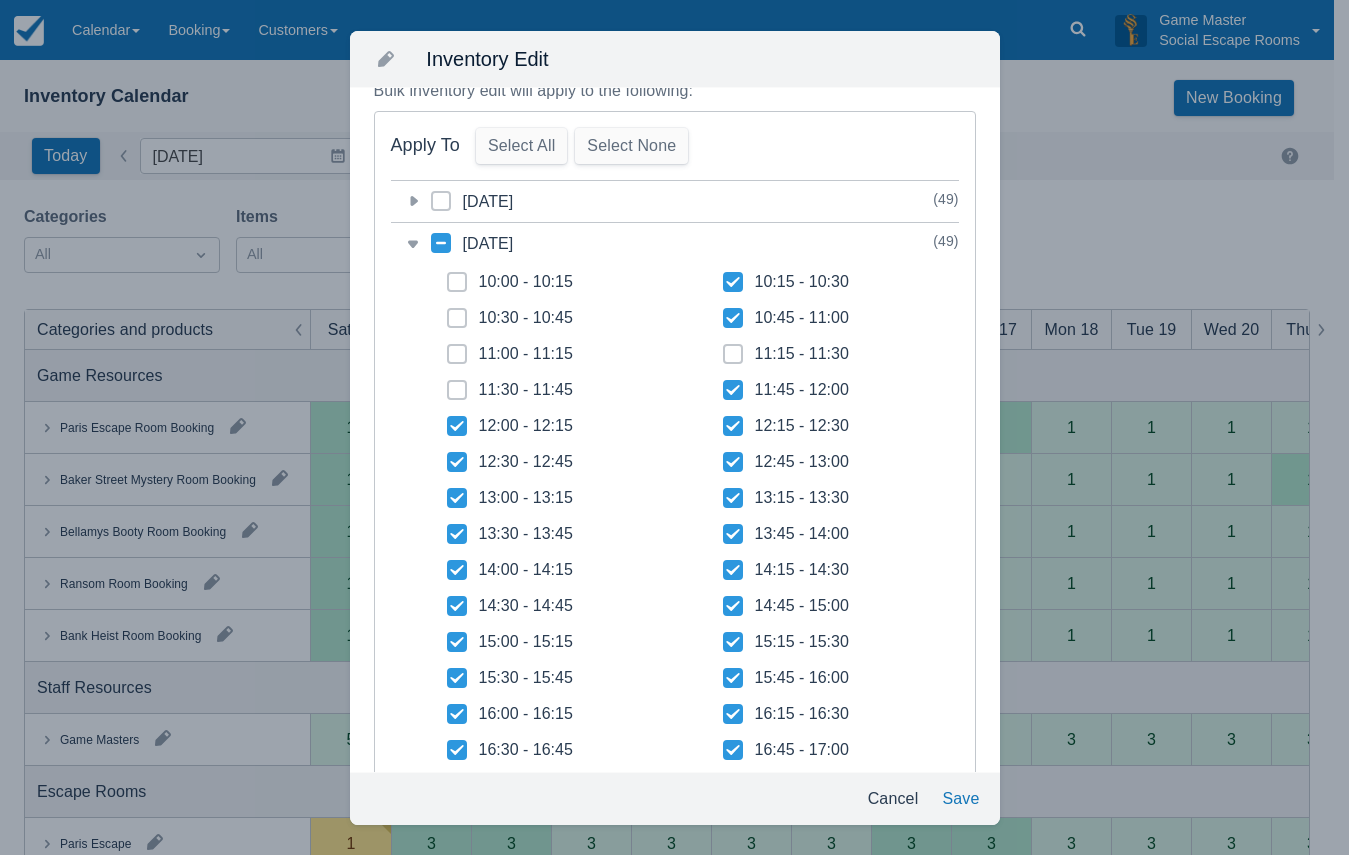 checkbox on "false" 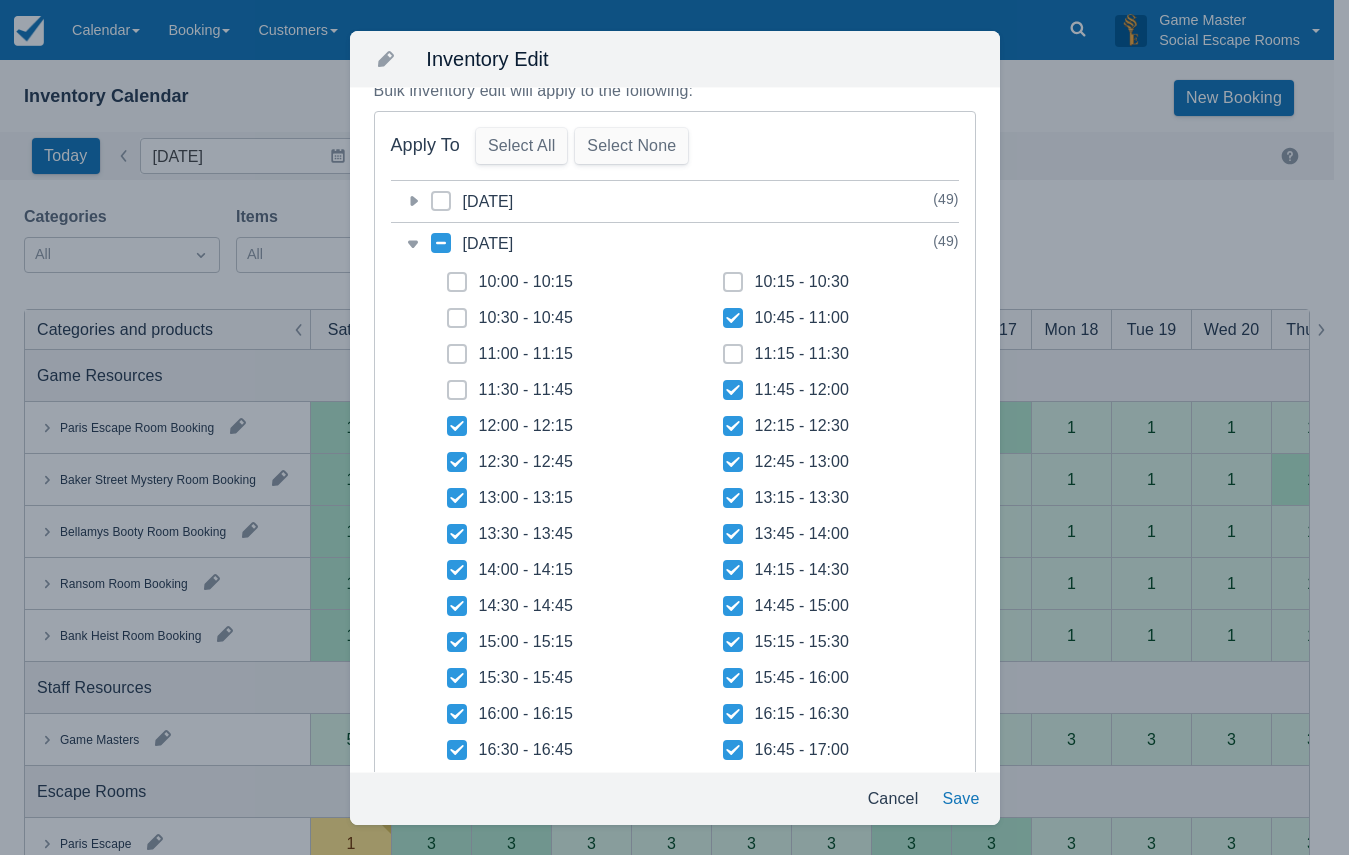 click 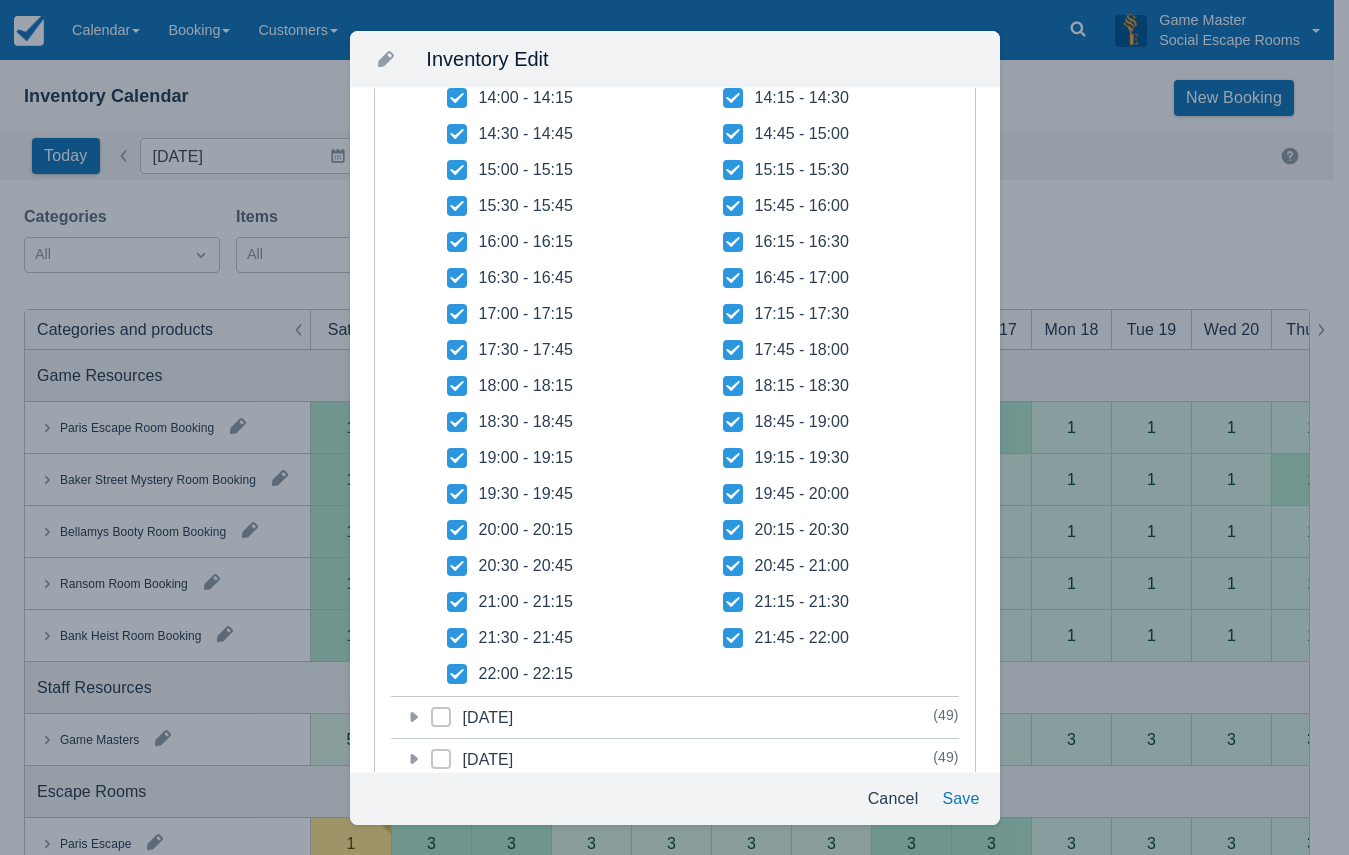 scroll, scrollTop: 700, scrollLeft: 0, axis: vertical 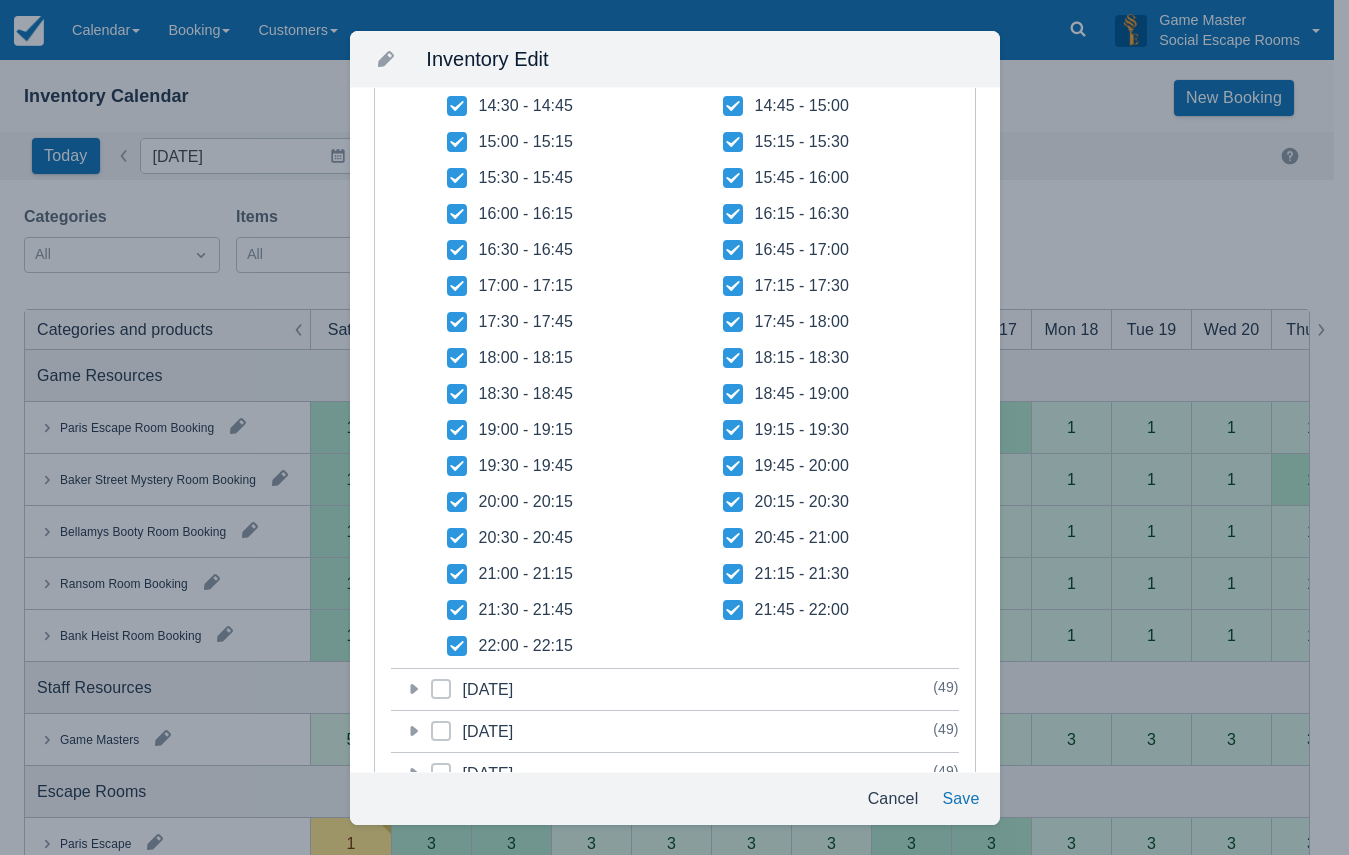 click 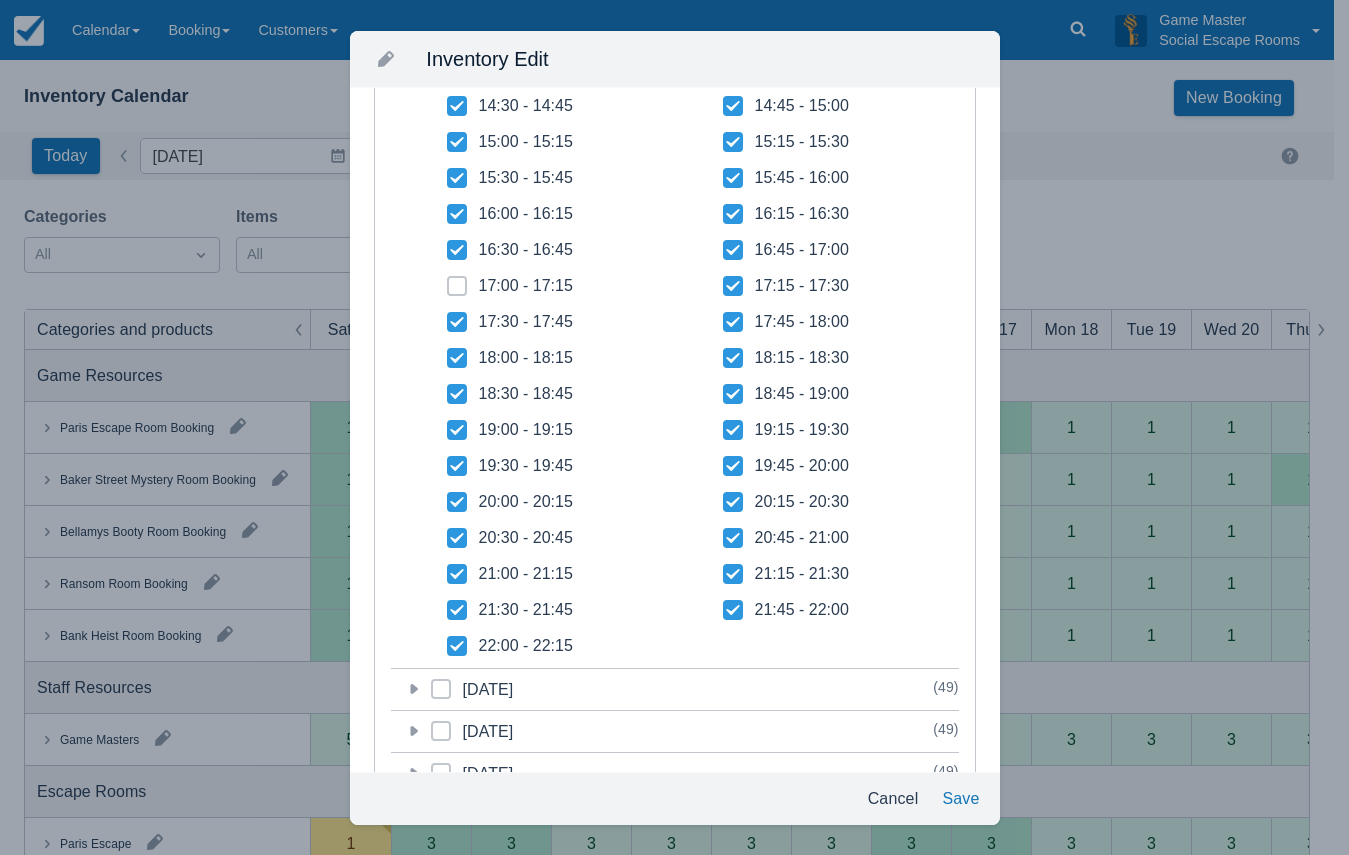click 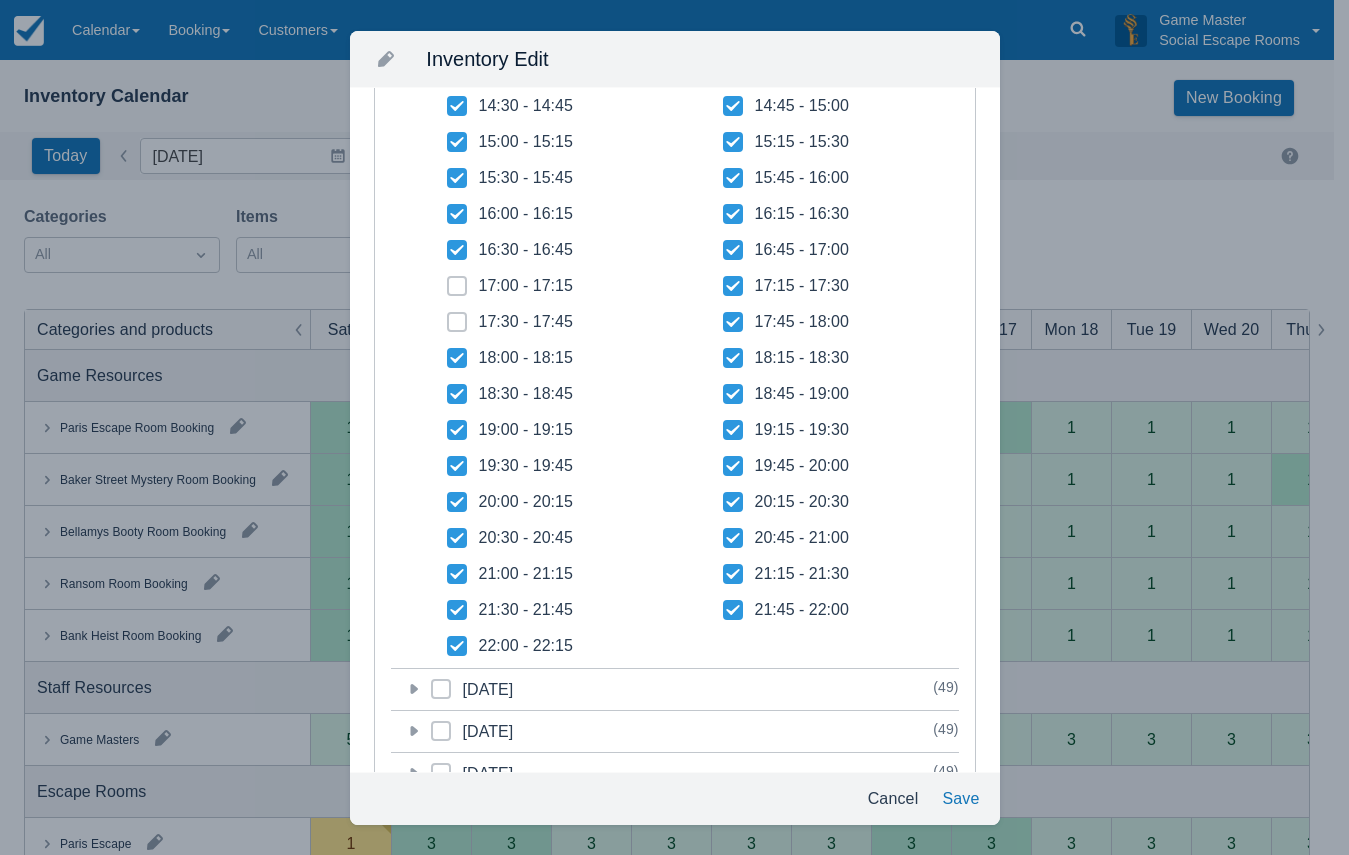 click 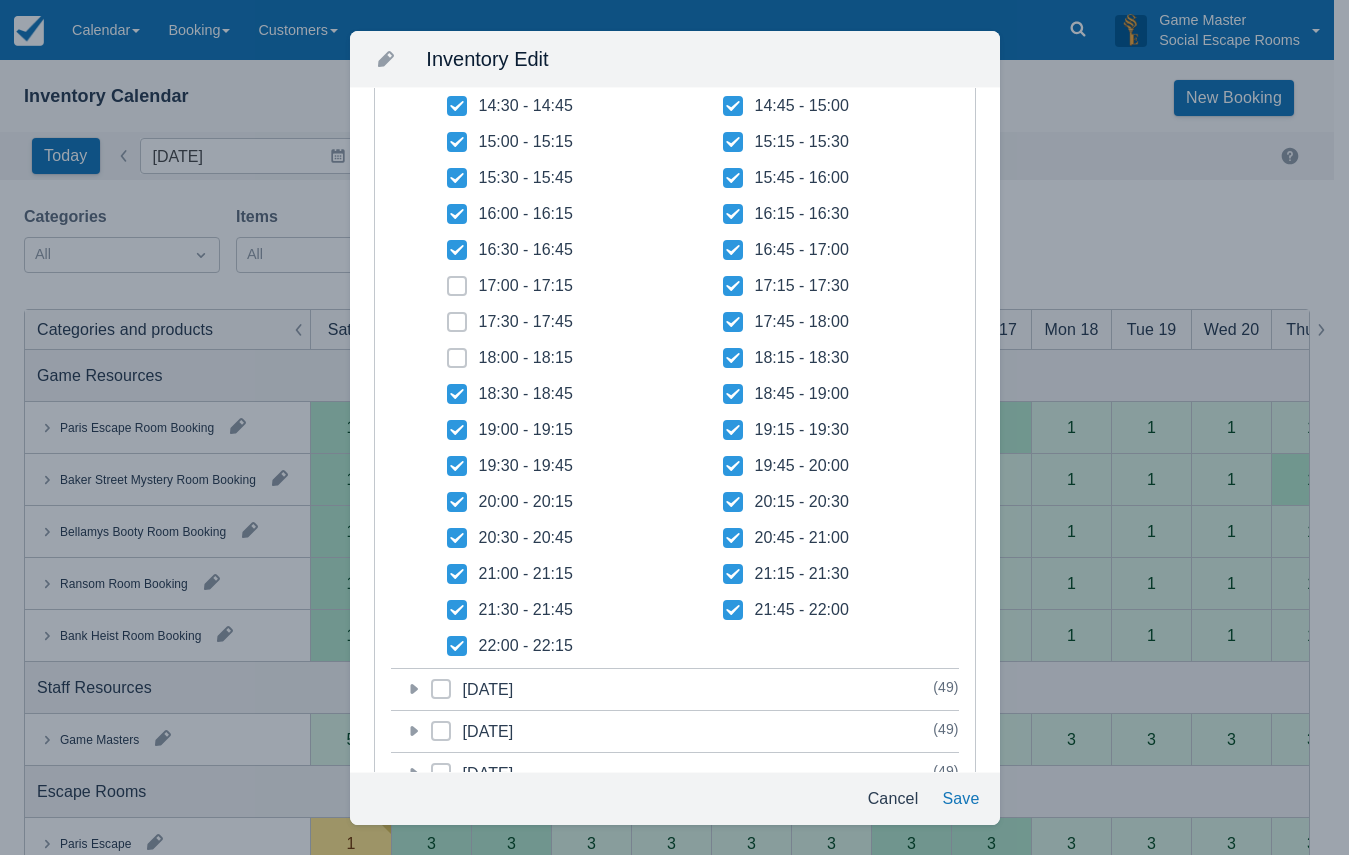 click 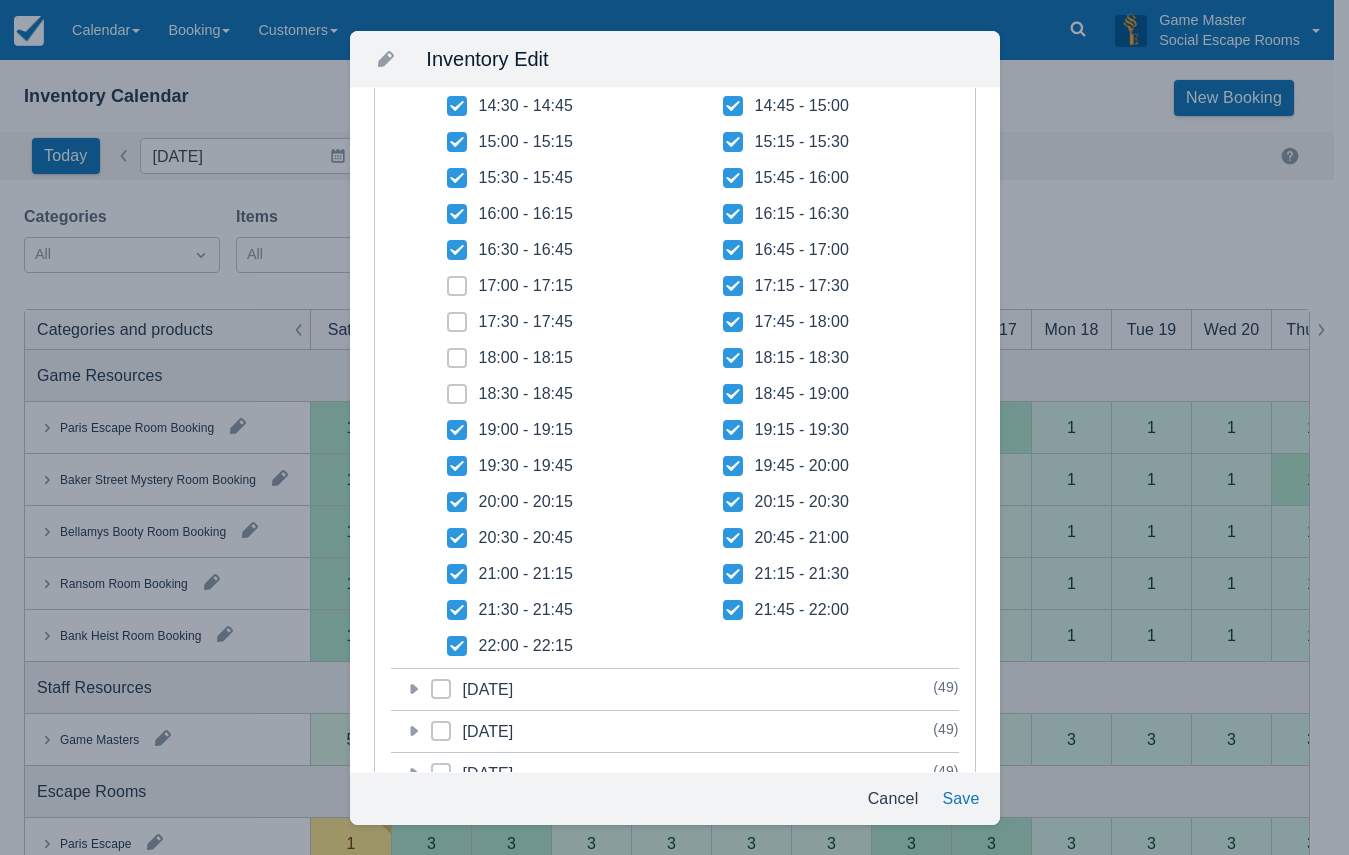 drag, startPoint x: 463, startPoint y: 432, endPoint x: 459, endPoint y: 462, distance: 30.265491 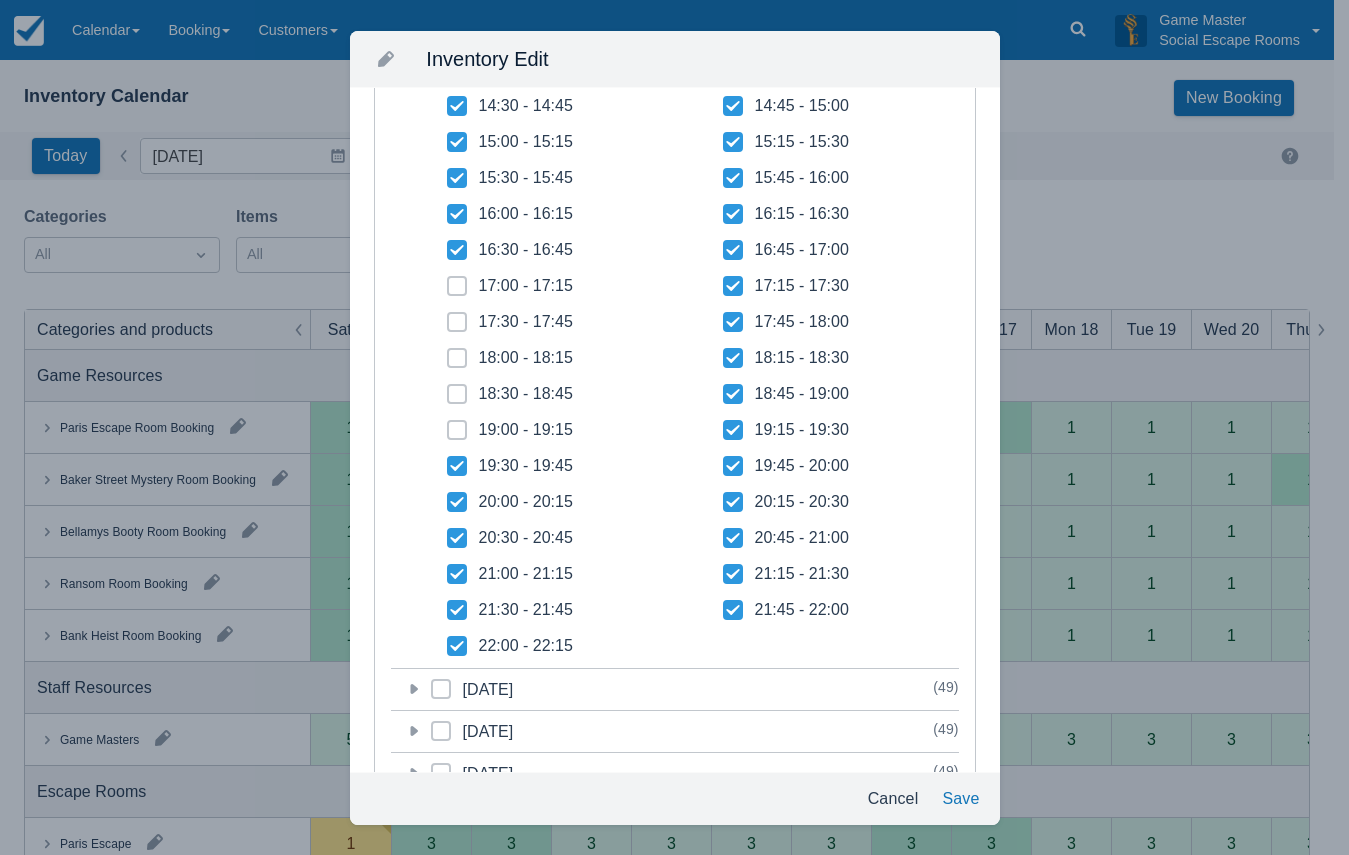 checkbox on "false" 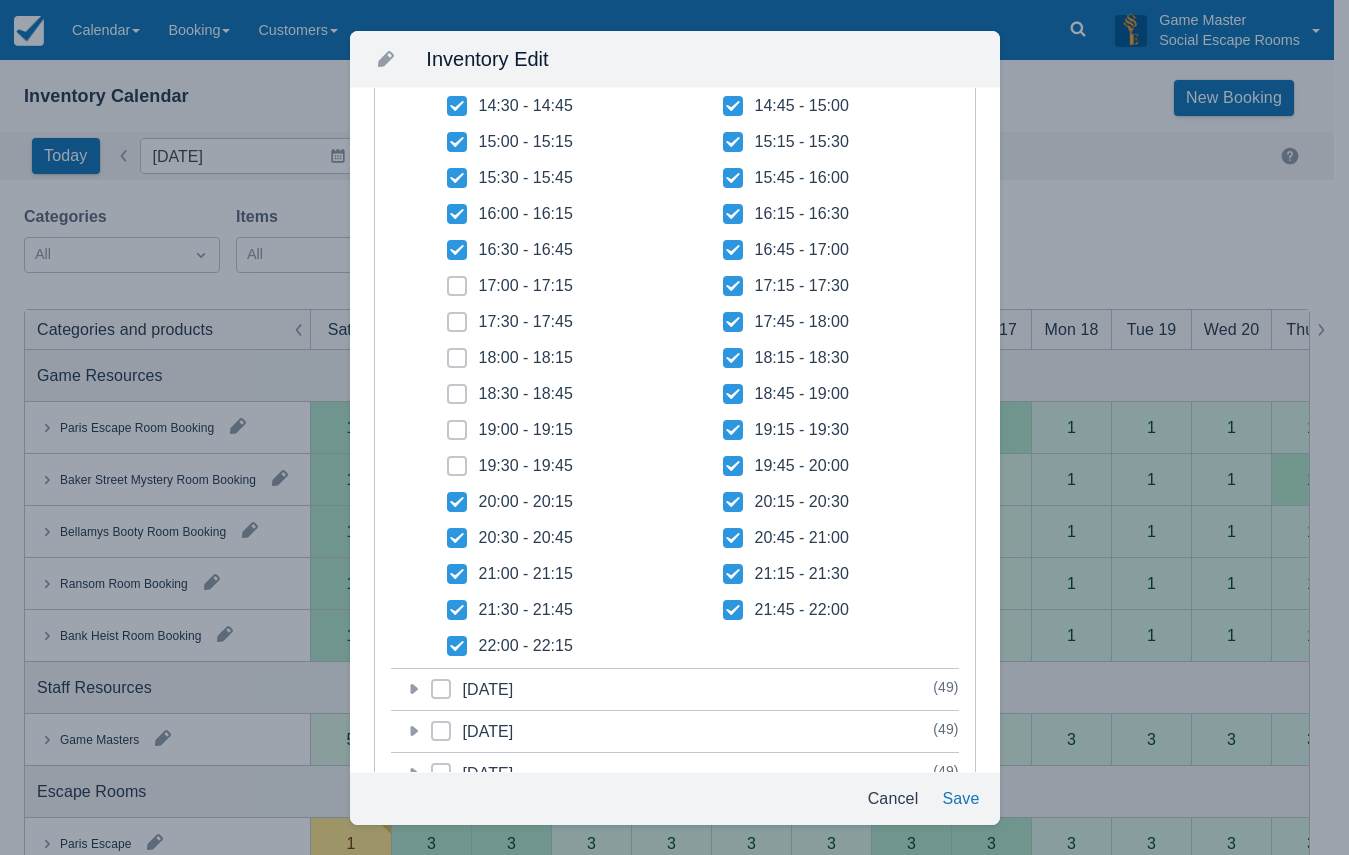 drag, startPoint x: 459, startPoint y: 499, endPoint x: 460, endPoint y: 545, distance: 46.010868 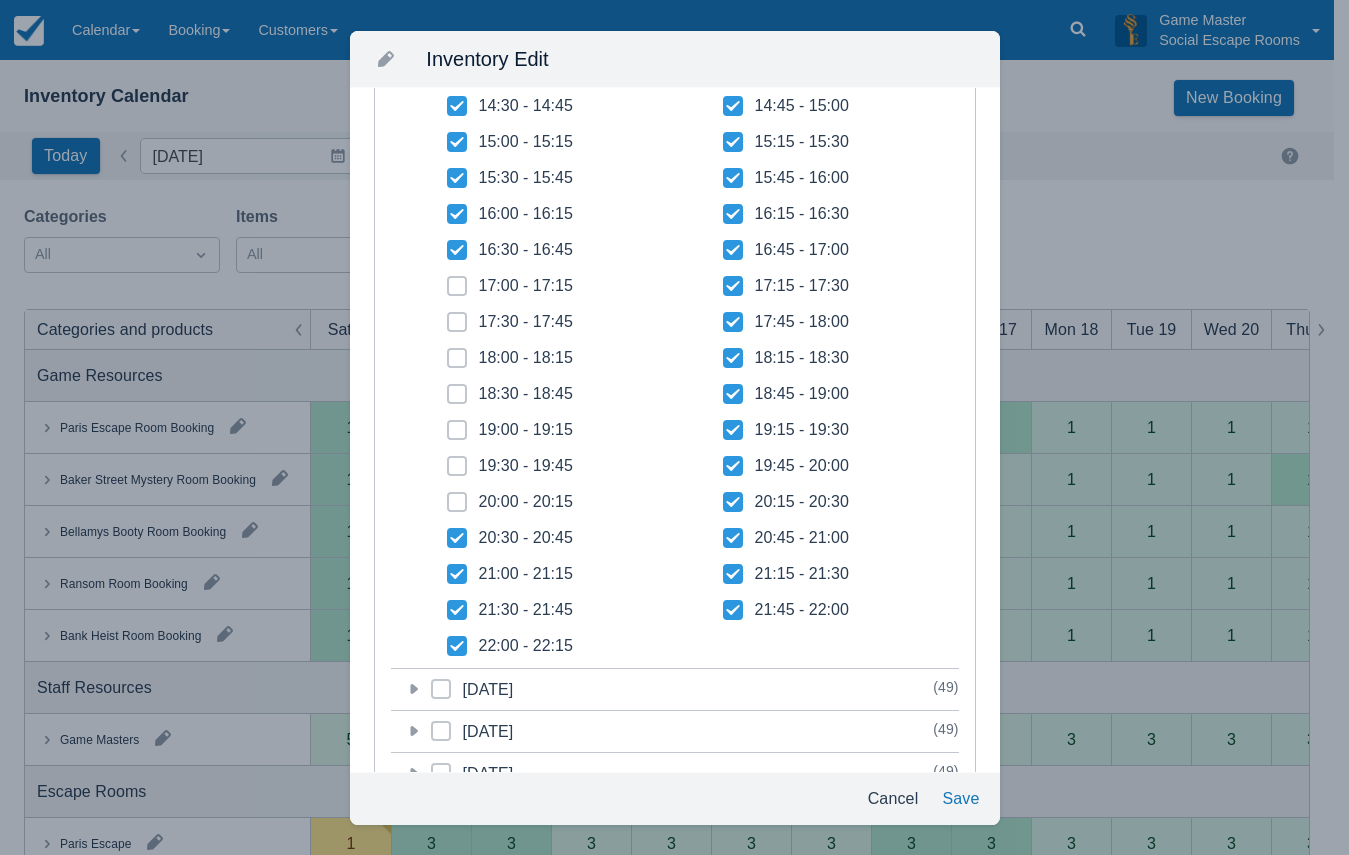 checkbox on "false" 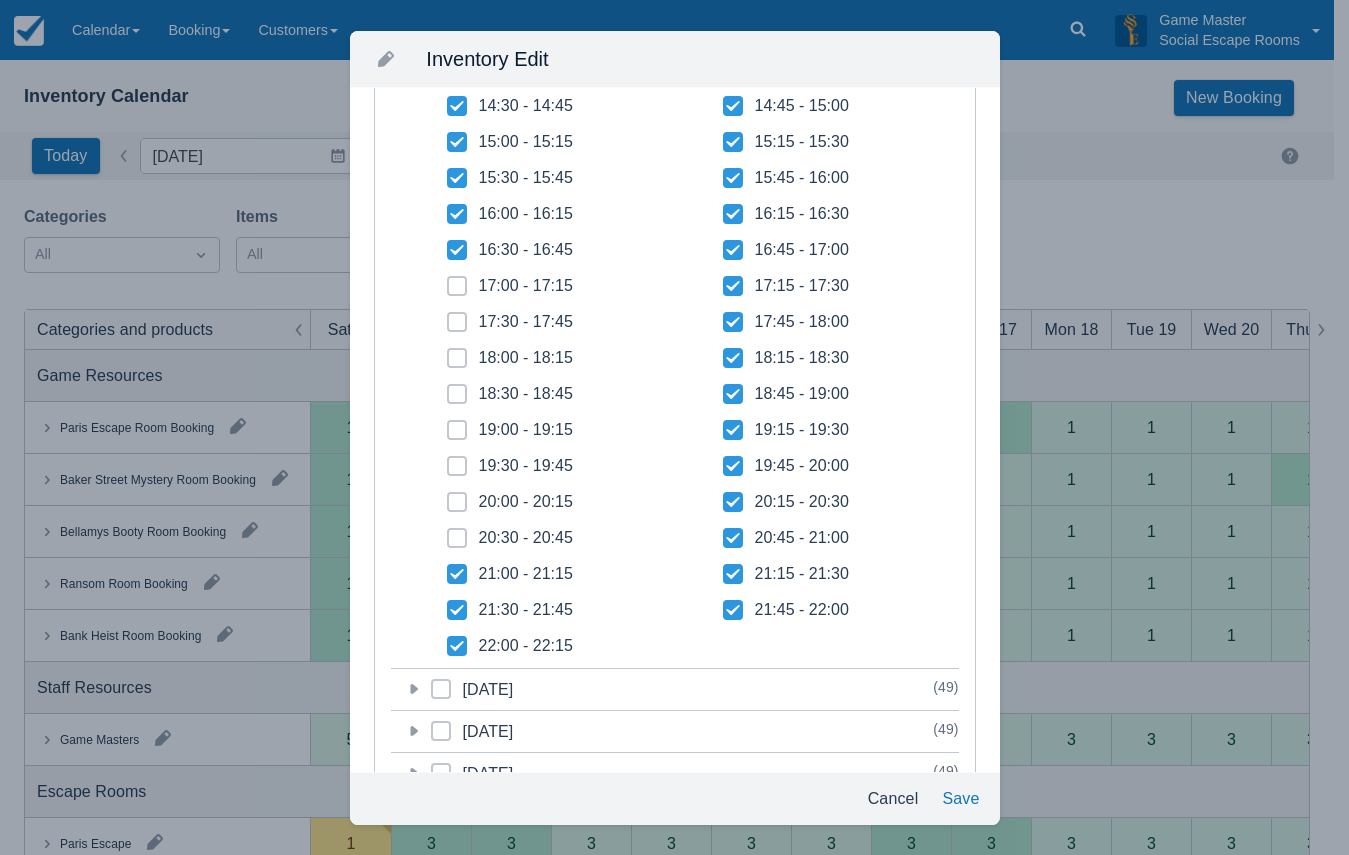 checkbox on "false" 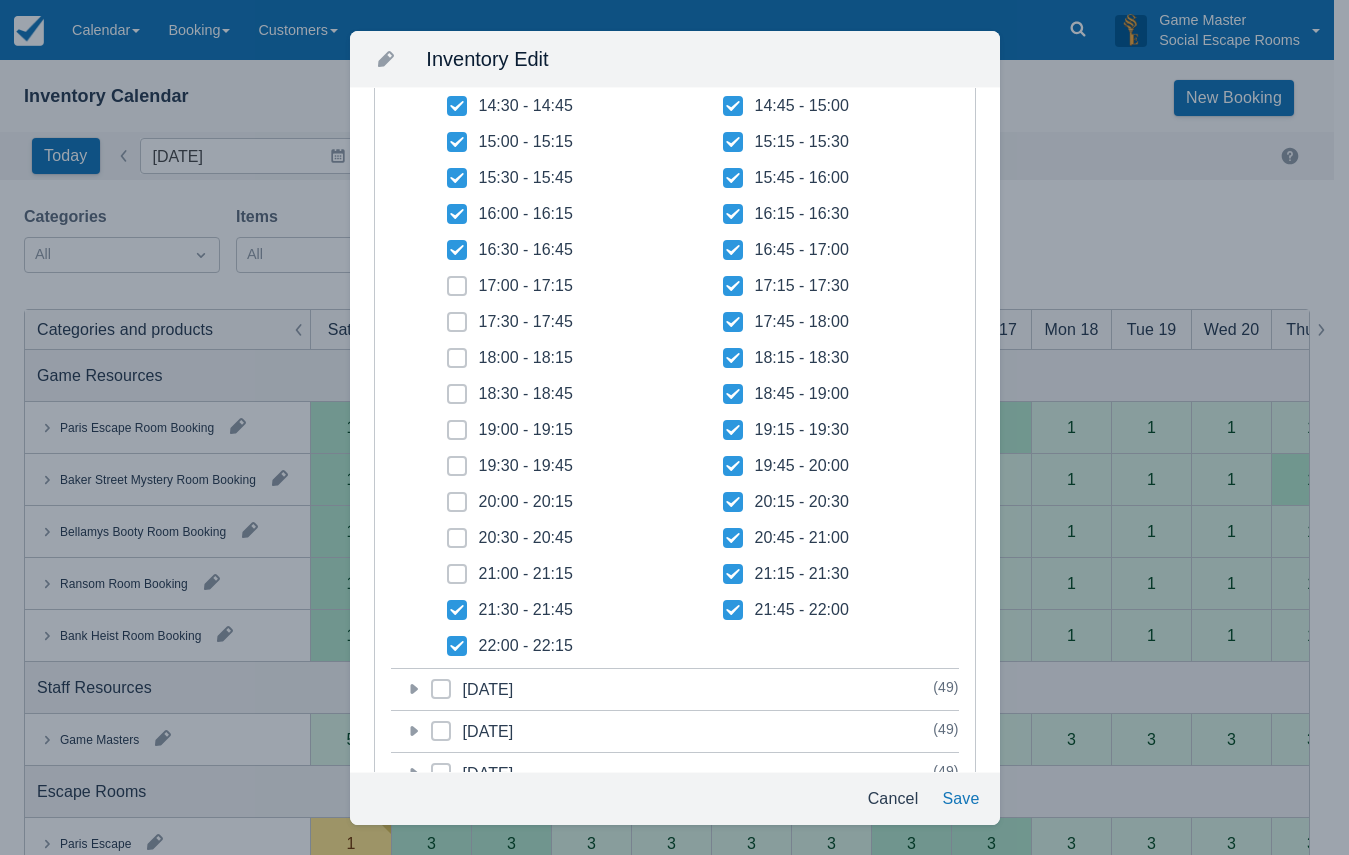 checkbox on "false" 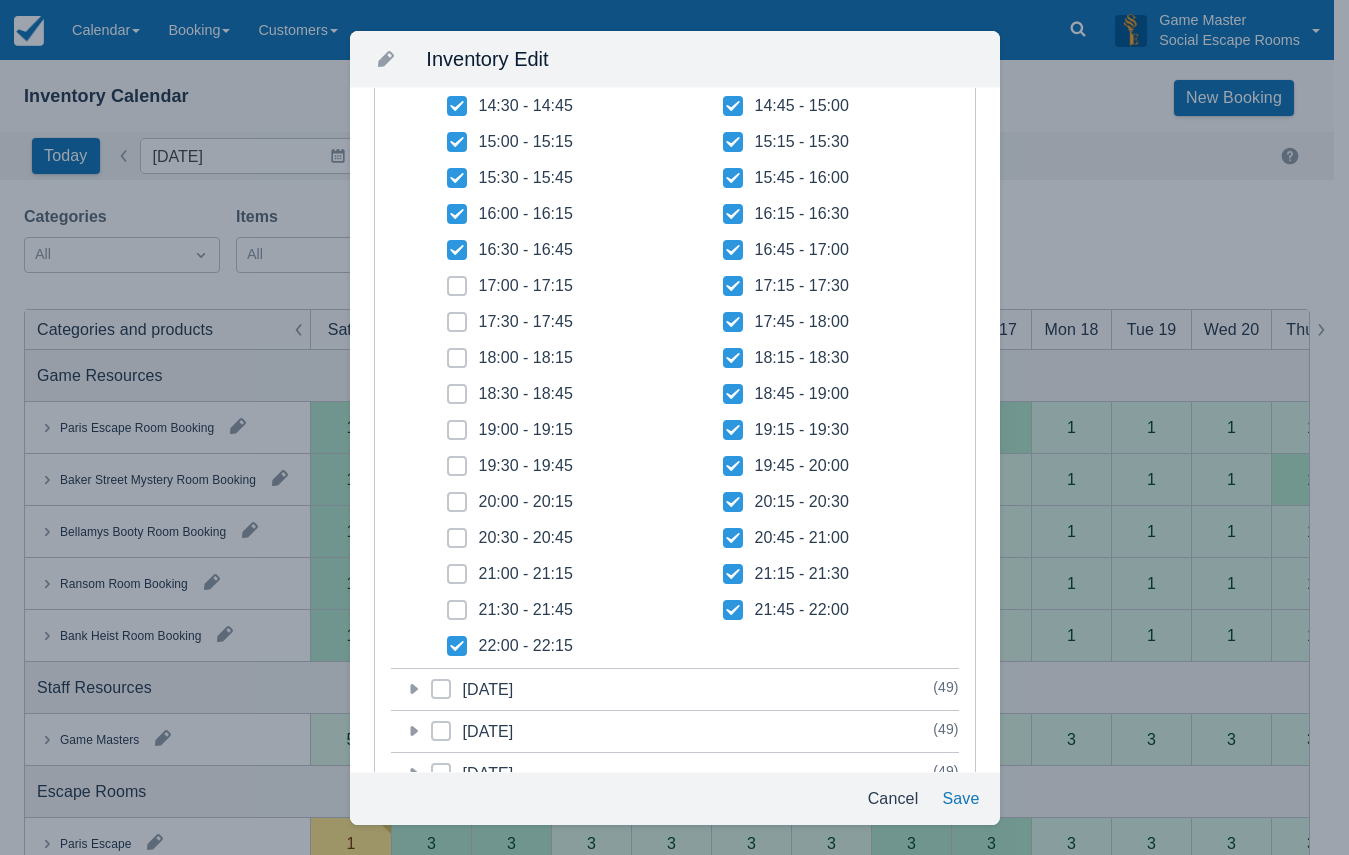 drag, startPoint x: 457, startPoint y: 649, endPoint x: 540, endPoint y: 620, distance: 87.92042 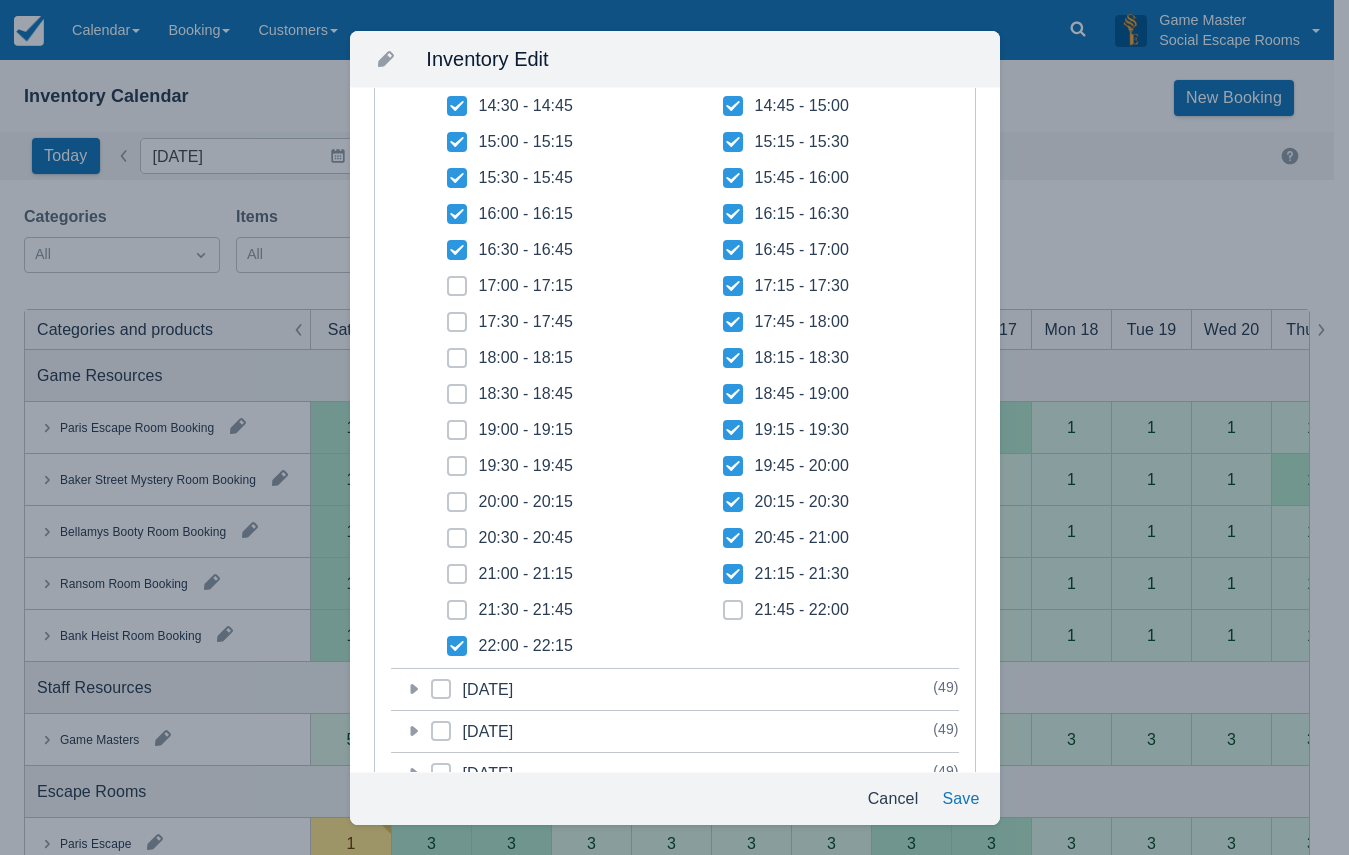 checkbox on "false" 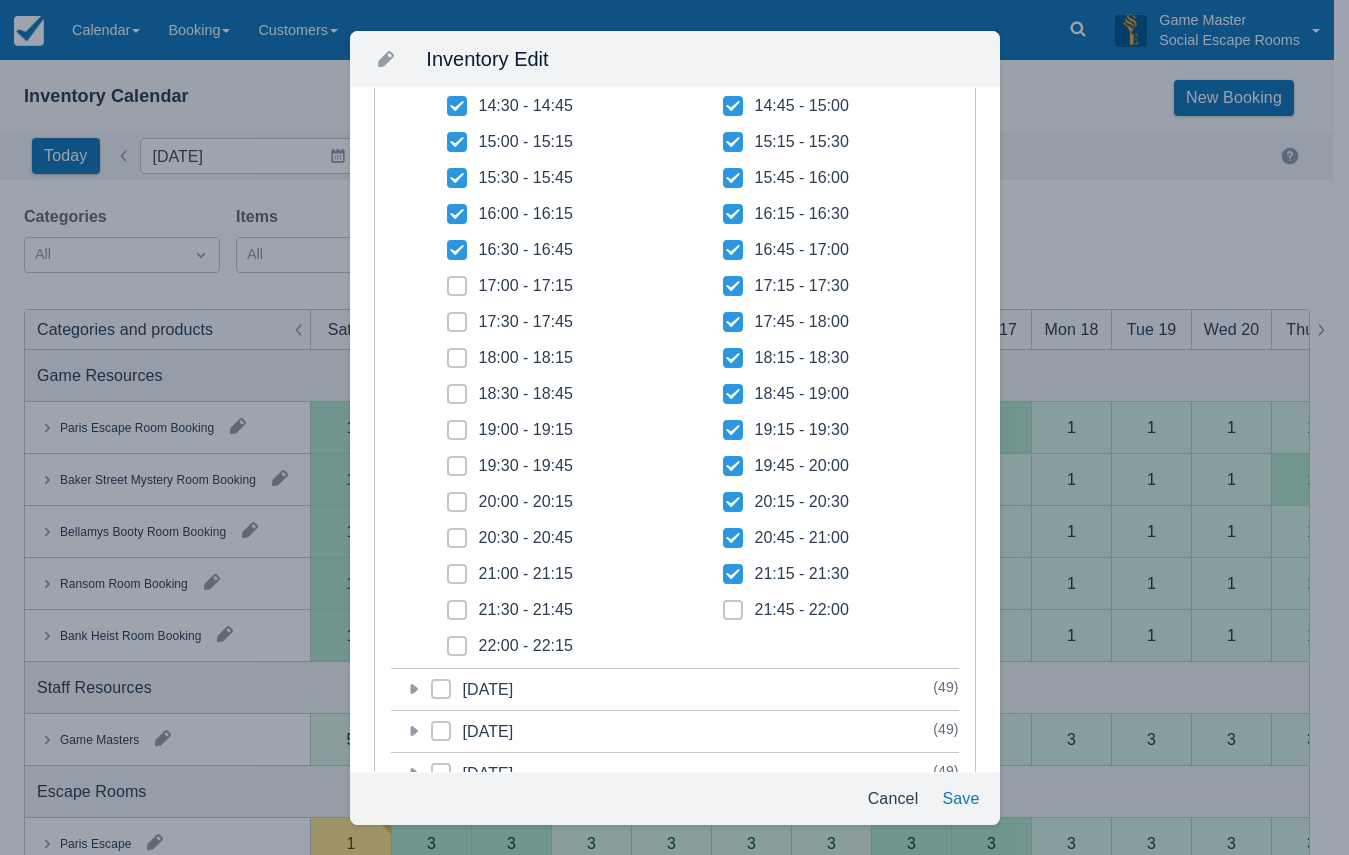 click 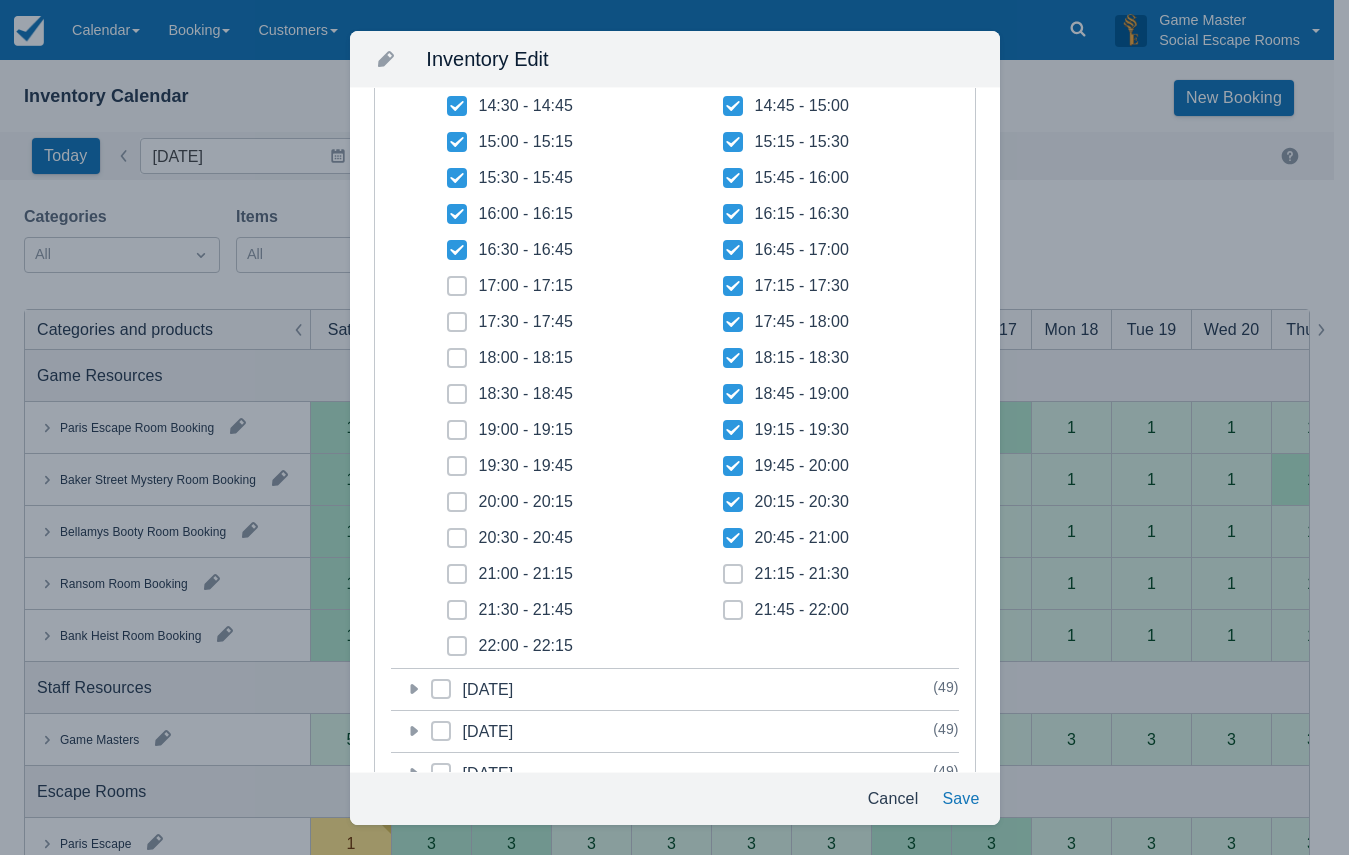 drag, startPoint x: 723, startPoint y: 537, endPoint x: 723, endPoint y: 516, distance: 21 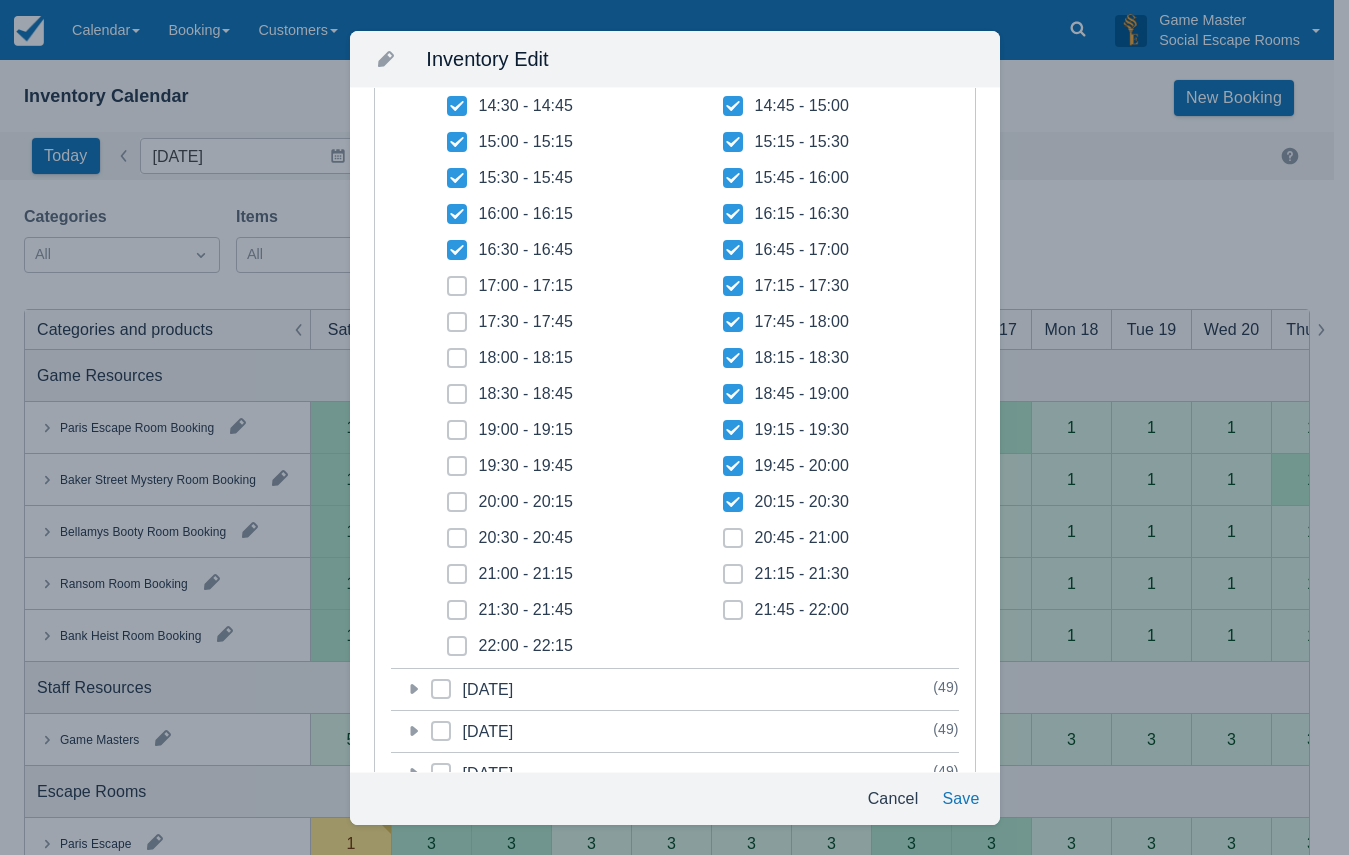 click at bounding box center [733, 474] 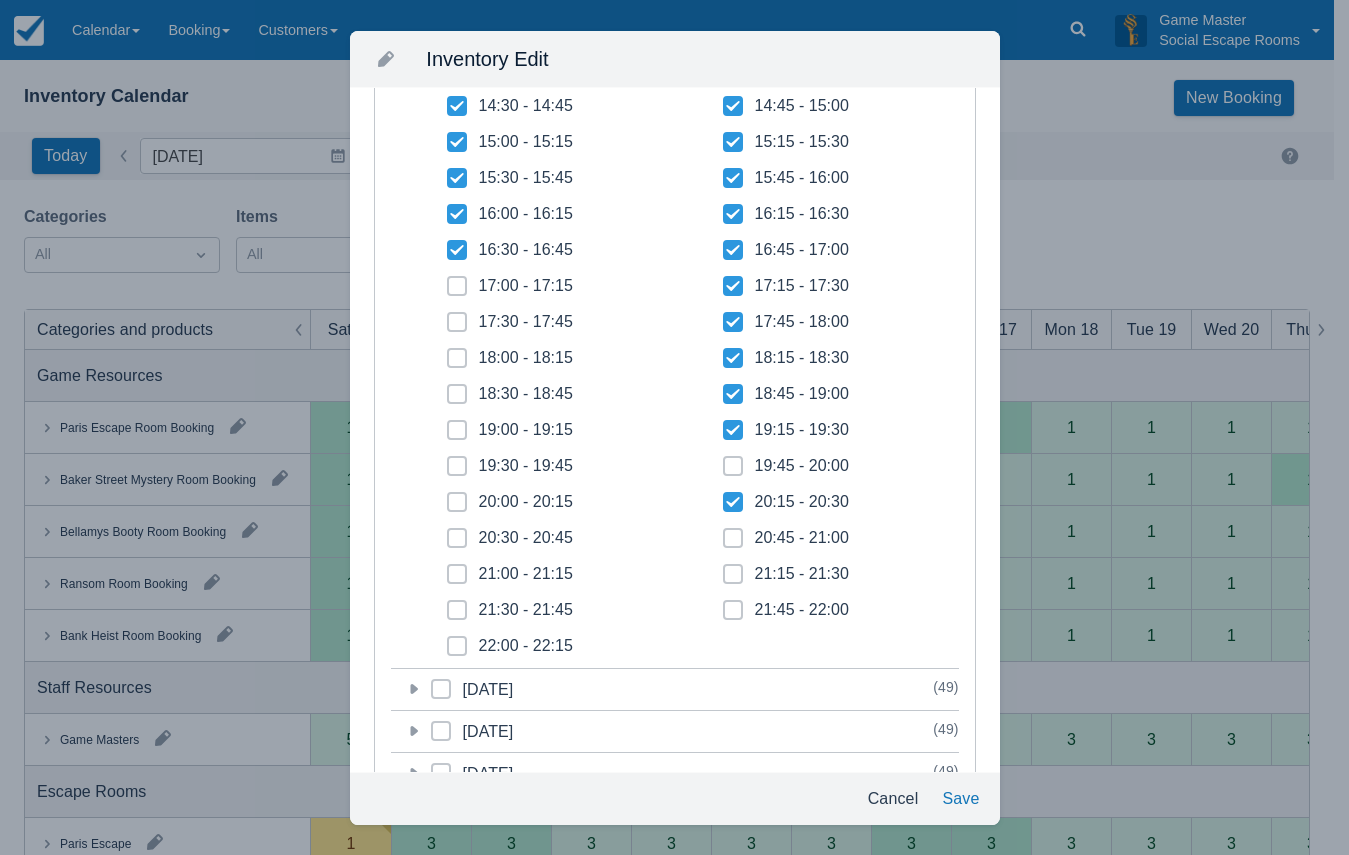 checkbox on "false" 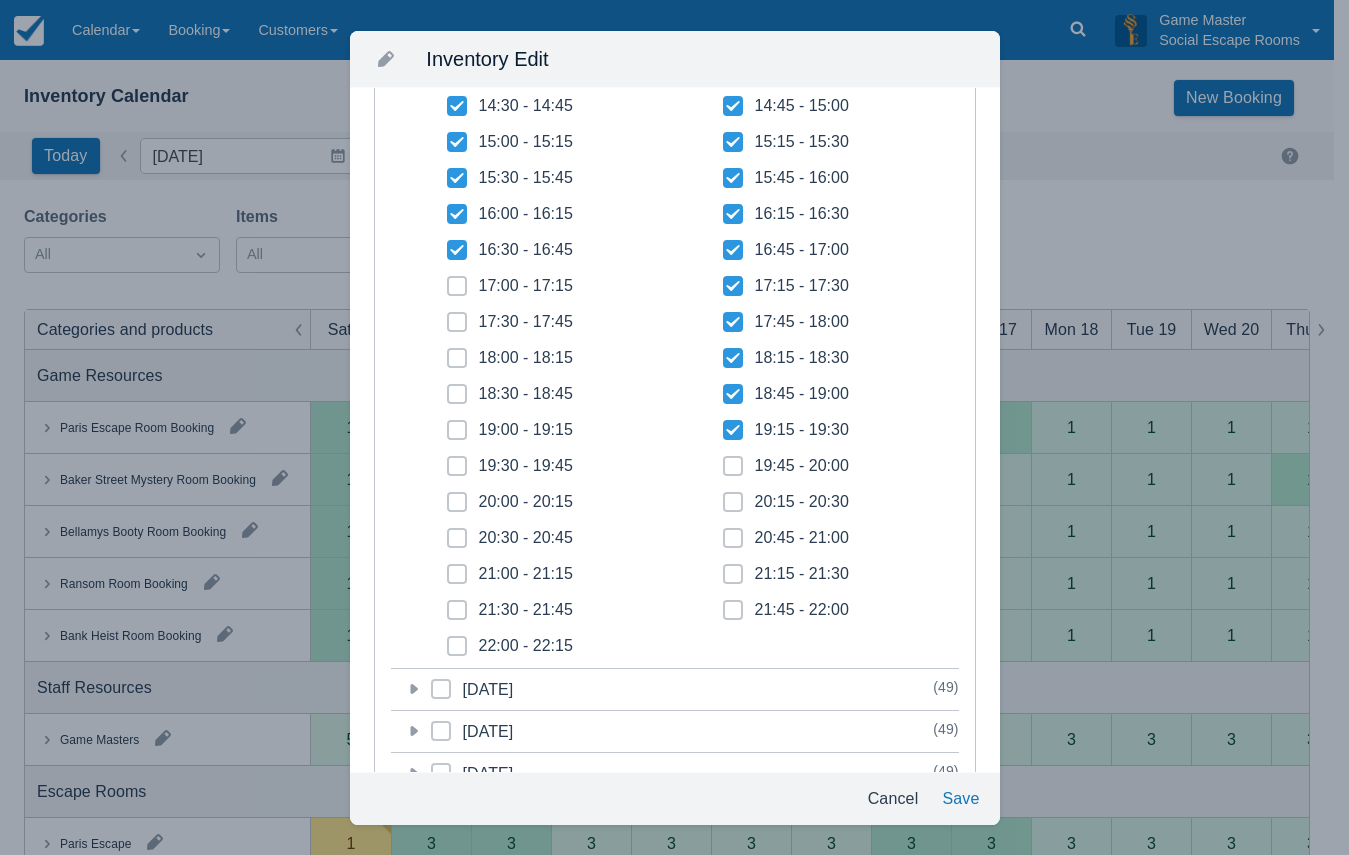 drag, startPoint x: 723, startPoint y: 435, endPoint x: 726, endPoint y: 414, distance: 21.213203 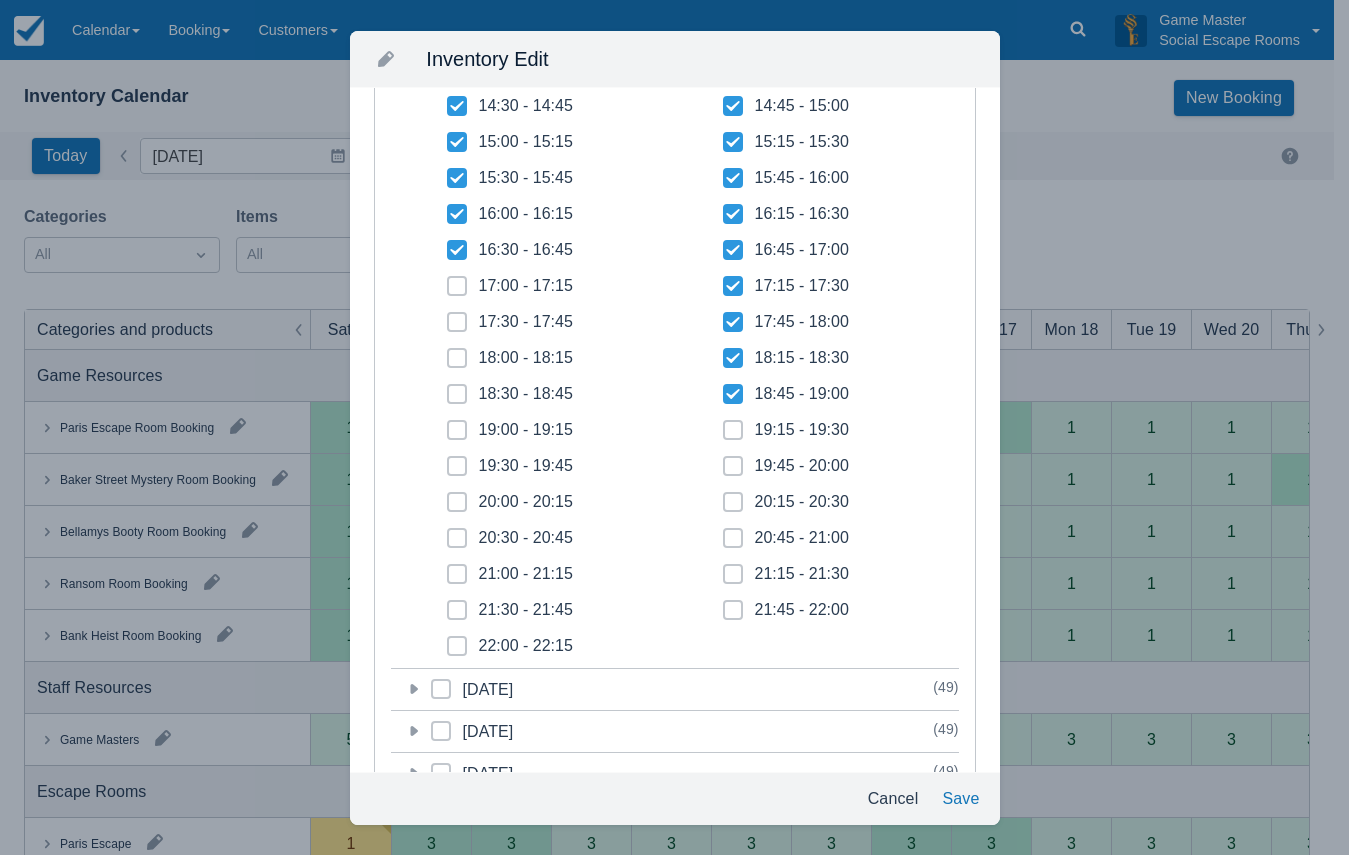 checkbox on "false" 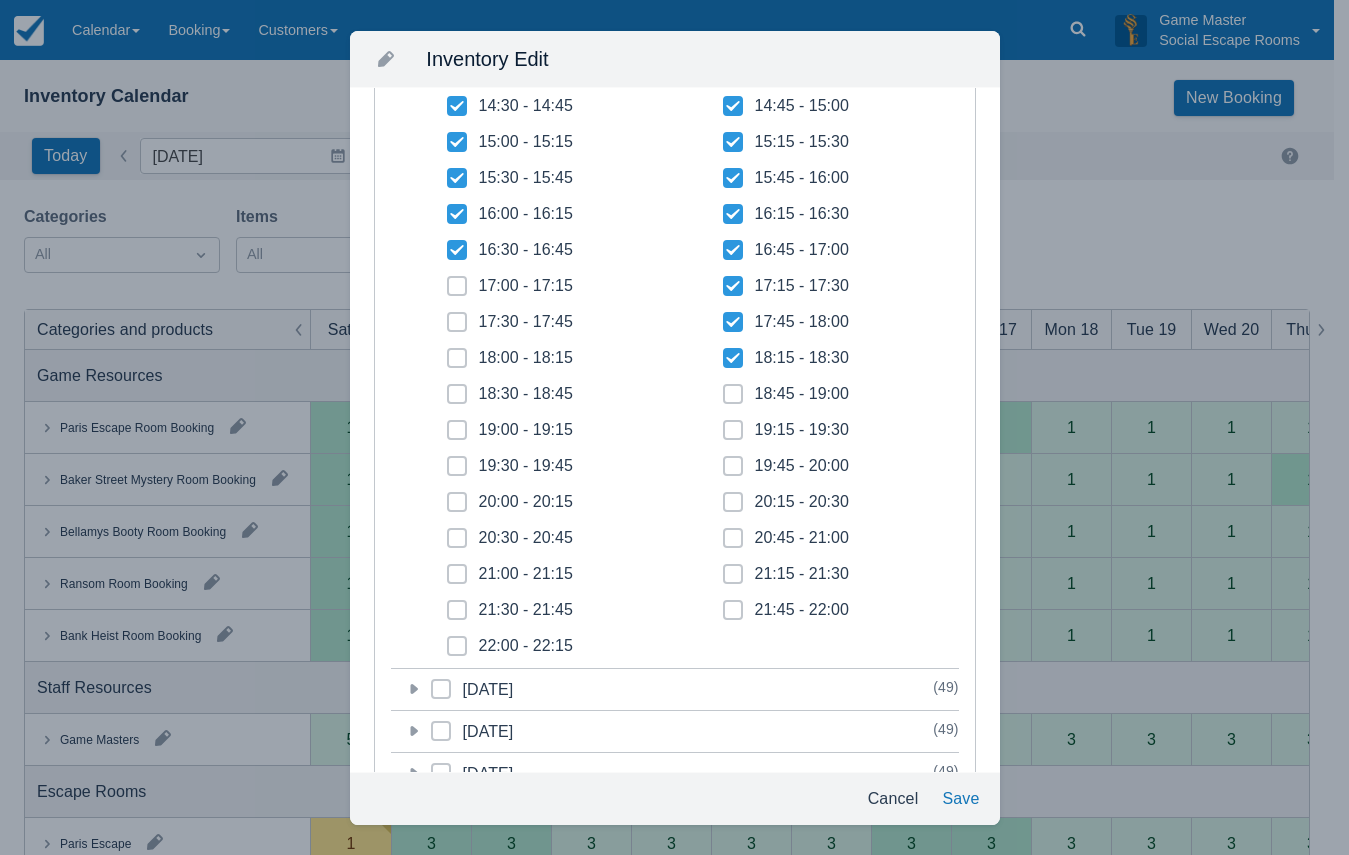 checkbox on "false" 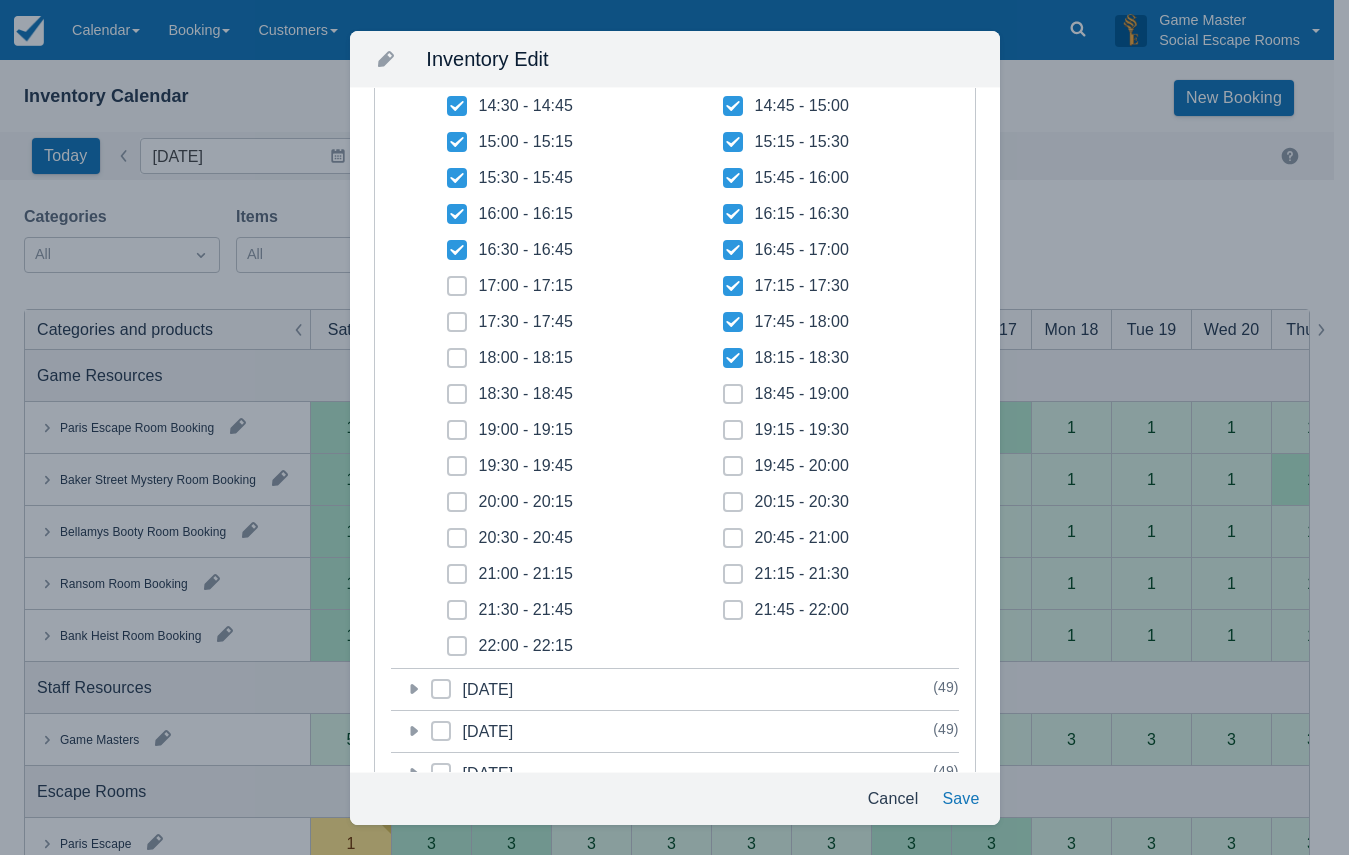 click at bounding box center (457, 294) 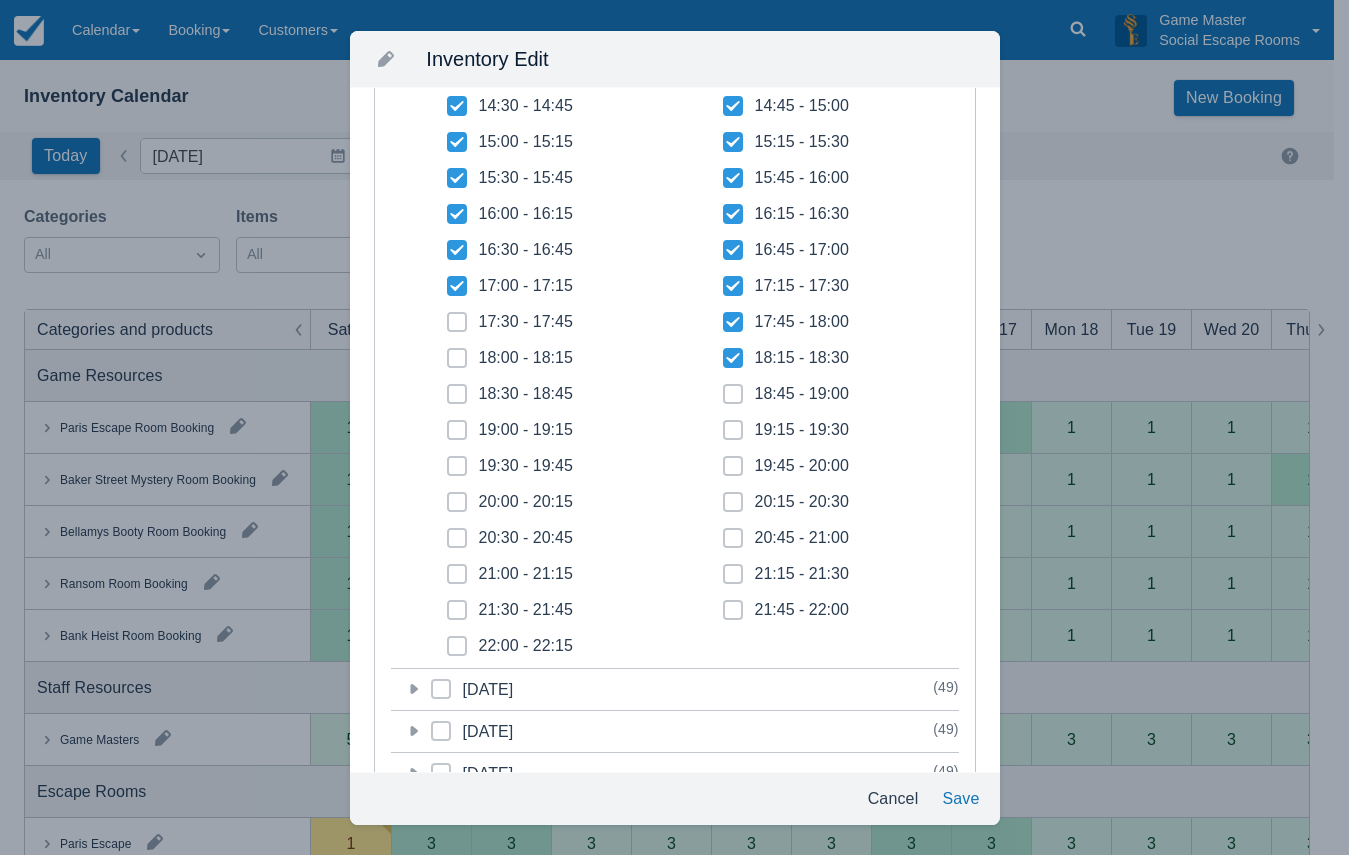 checkbox on "true" 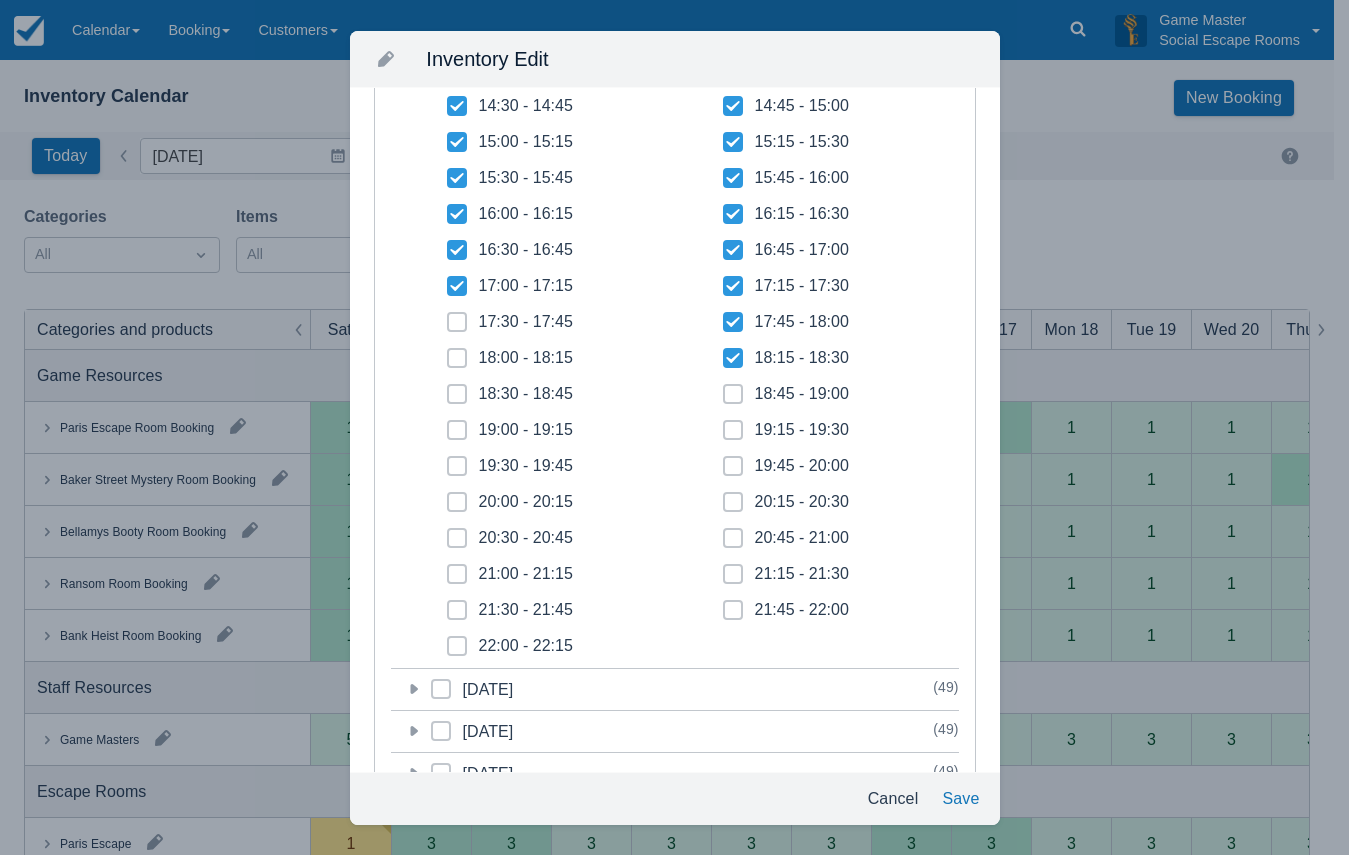 click at bounding box center (457, 330) 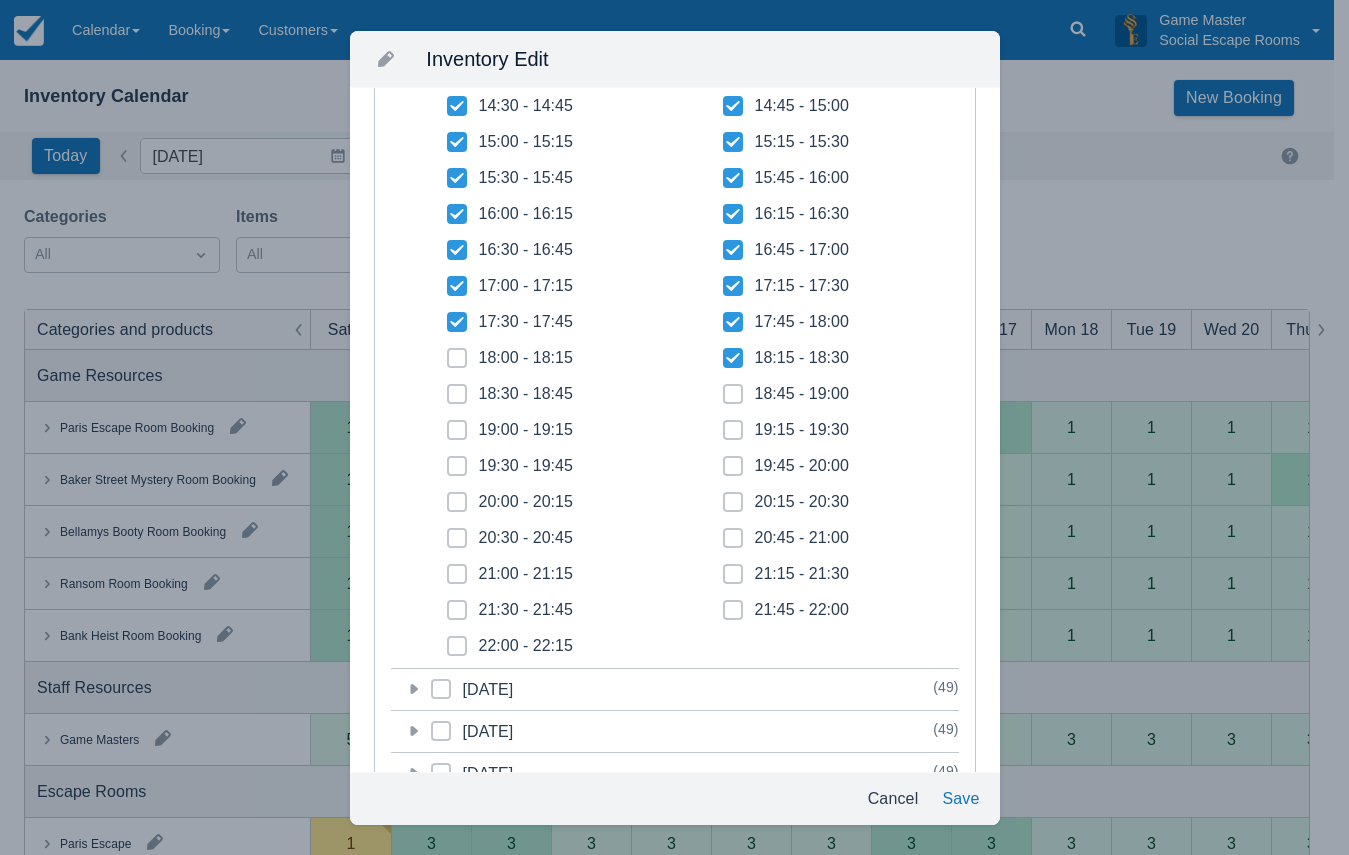 checkbox on "true" 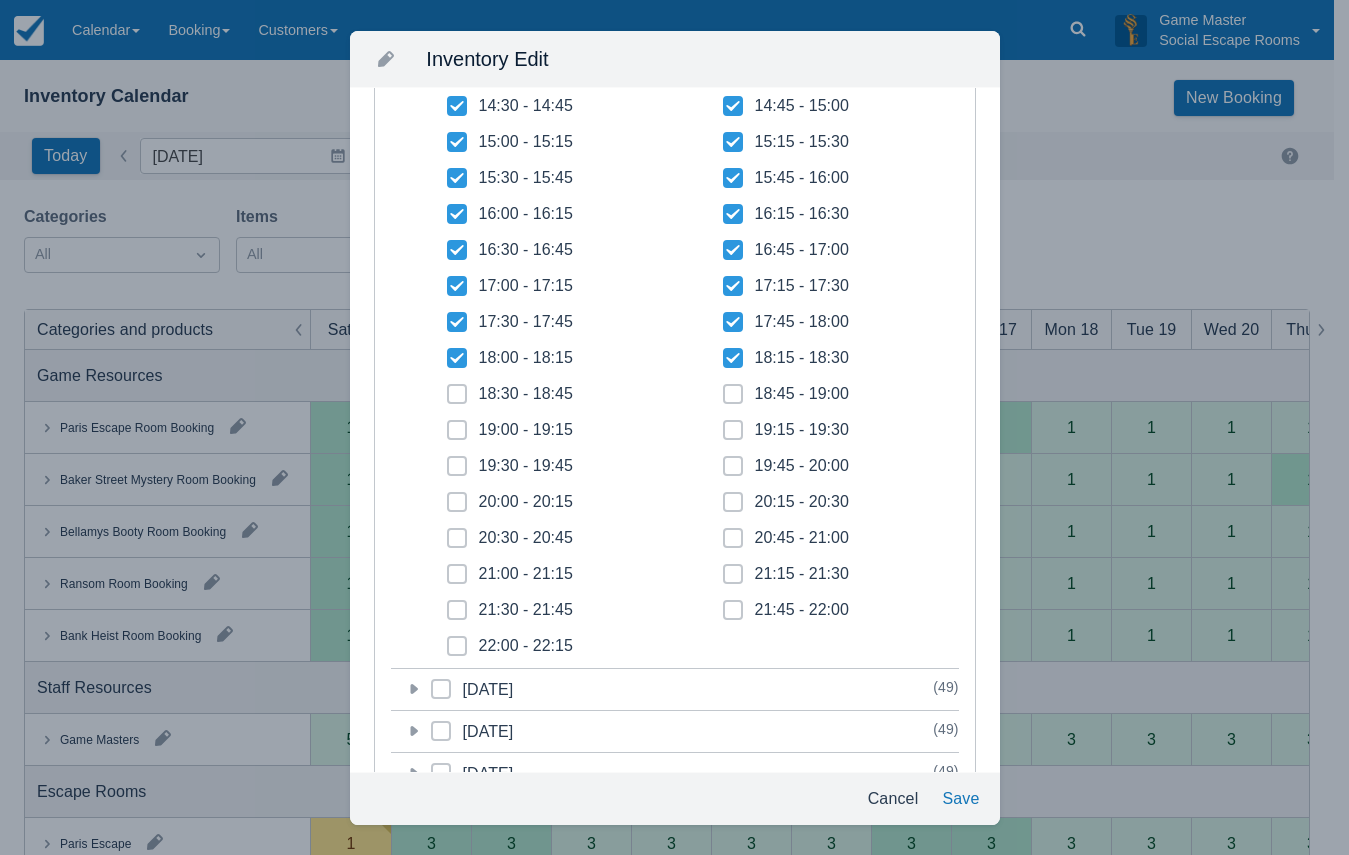 checkbox on "true" 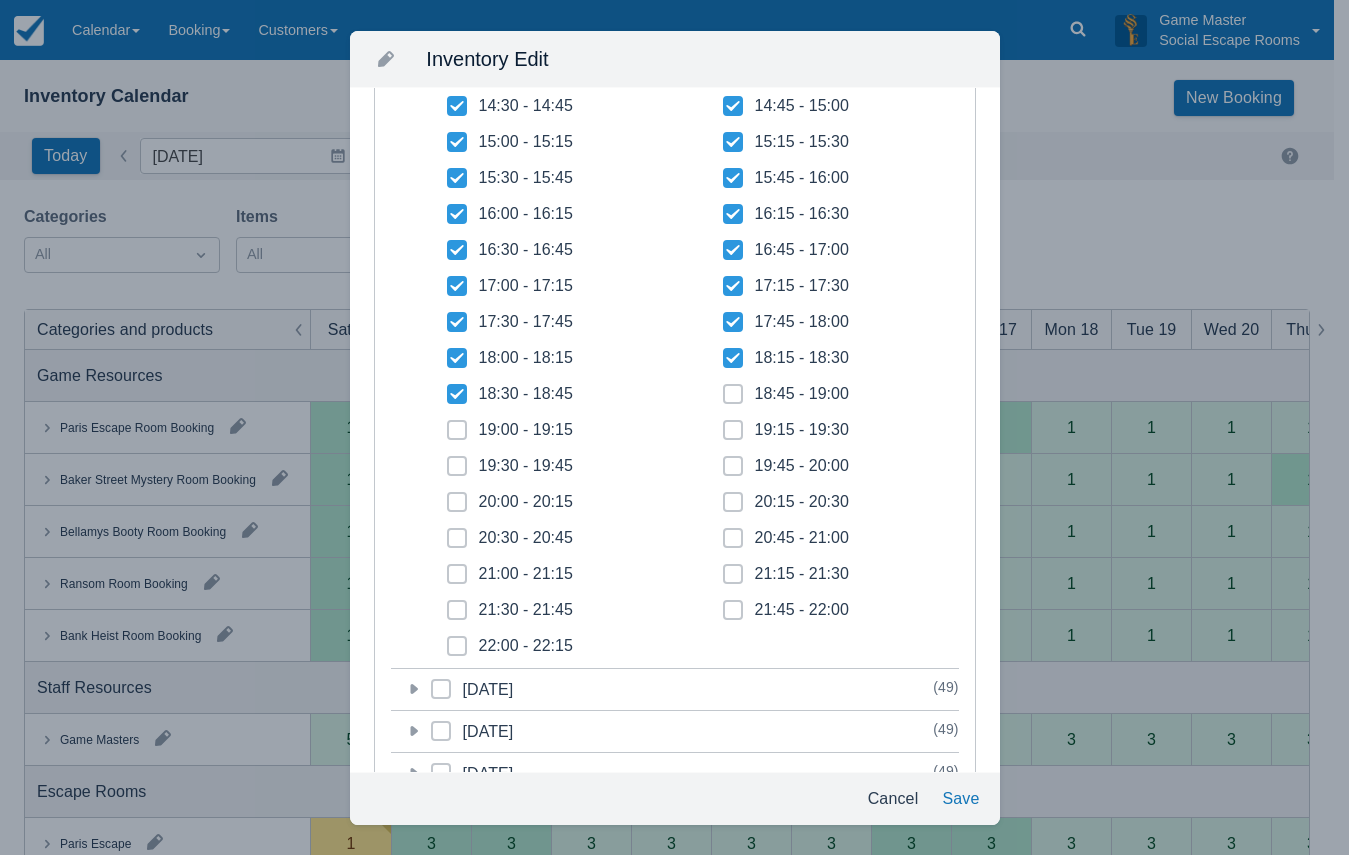 checkbox on "true" 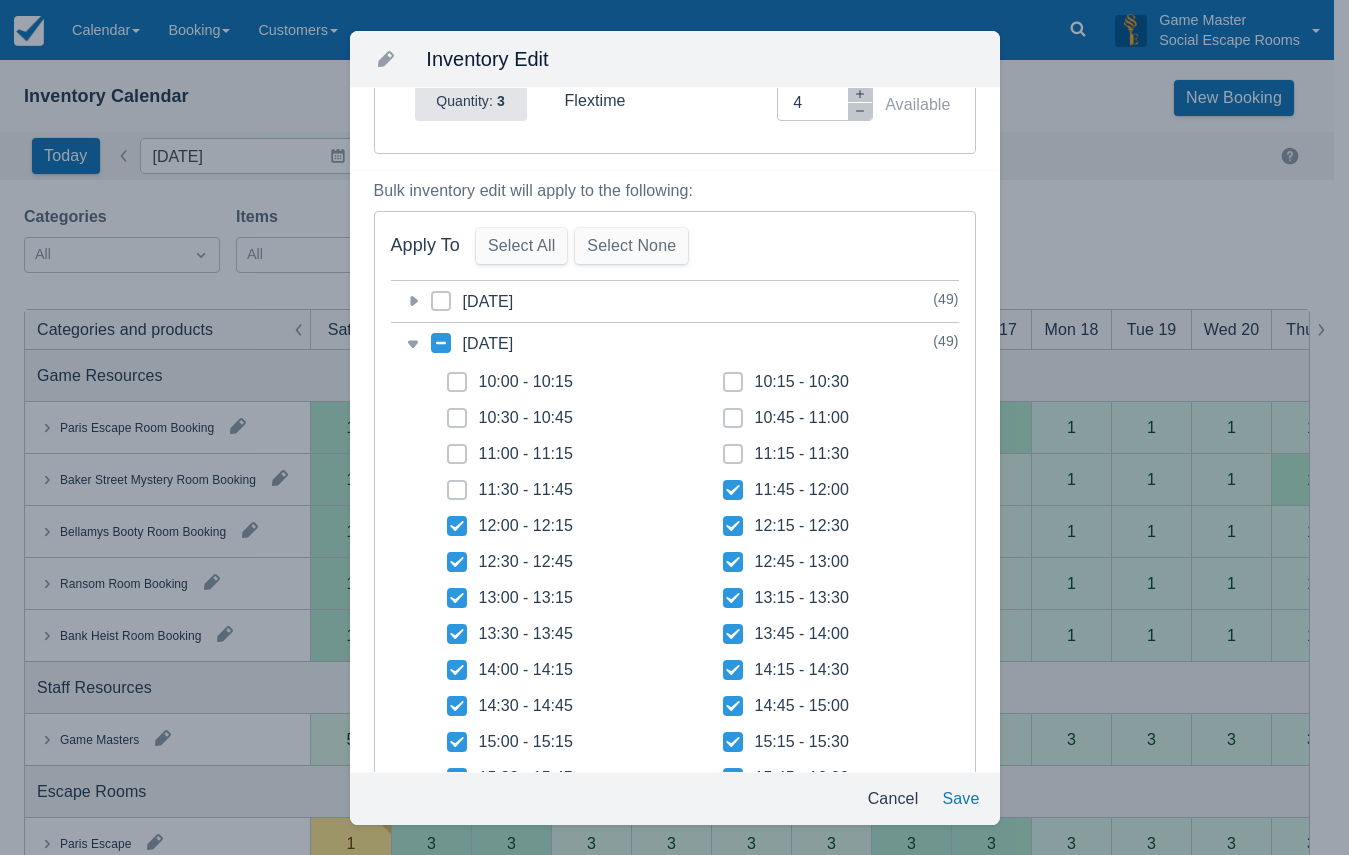 scroll, scrollTop: 500, scrollLeft: 0, axis: vertical 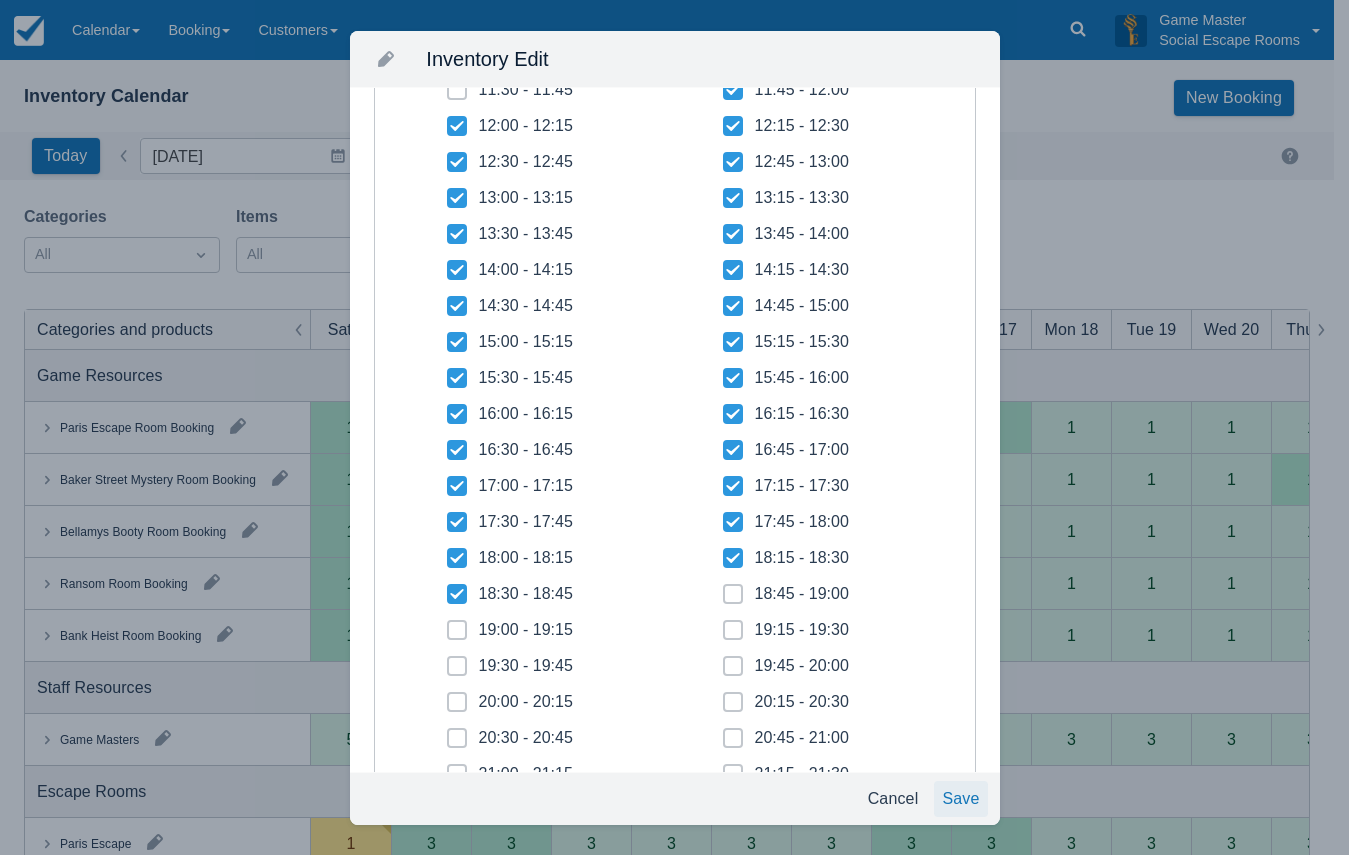 click on "Save" at bounding box center [960, 799] 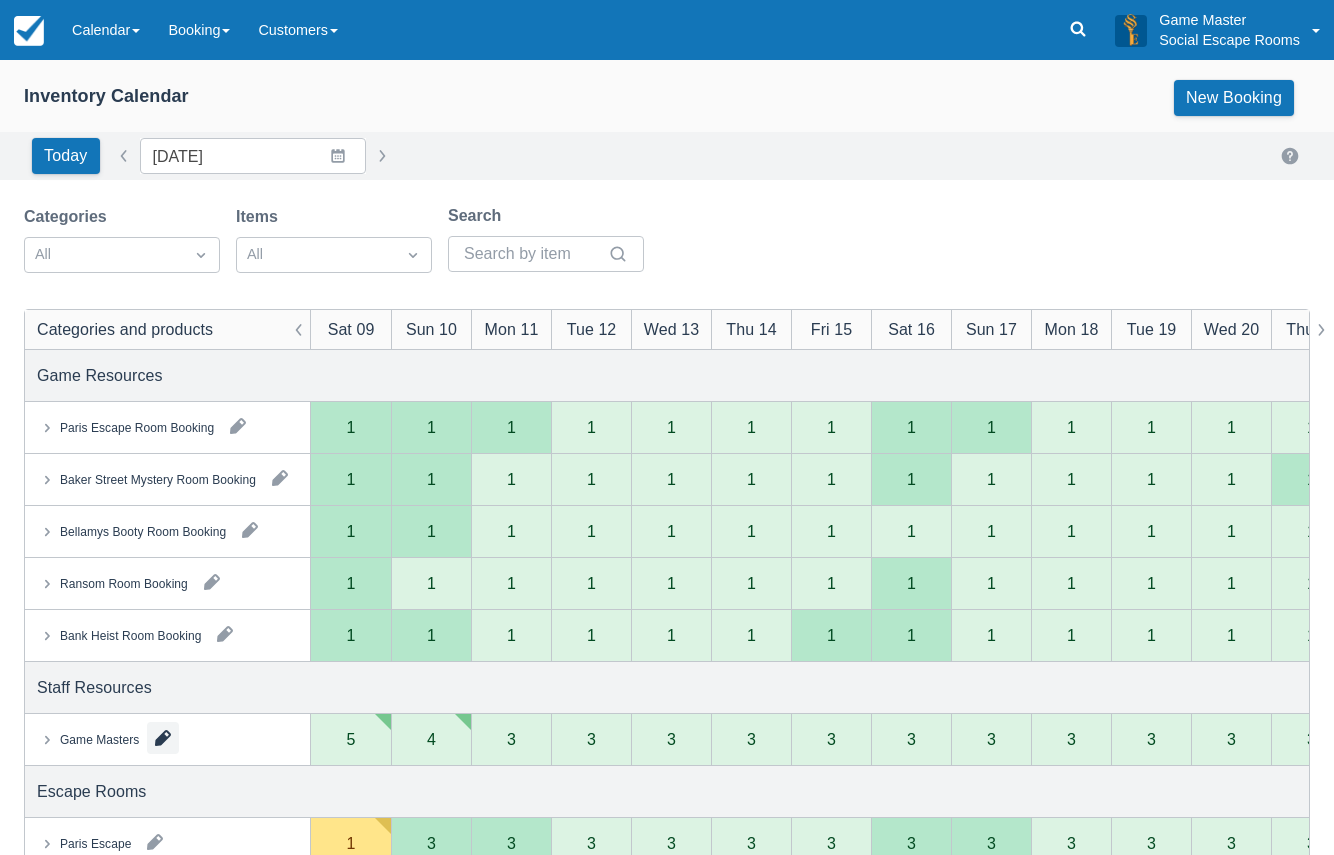 click at bounding box center (163, 738) 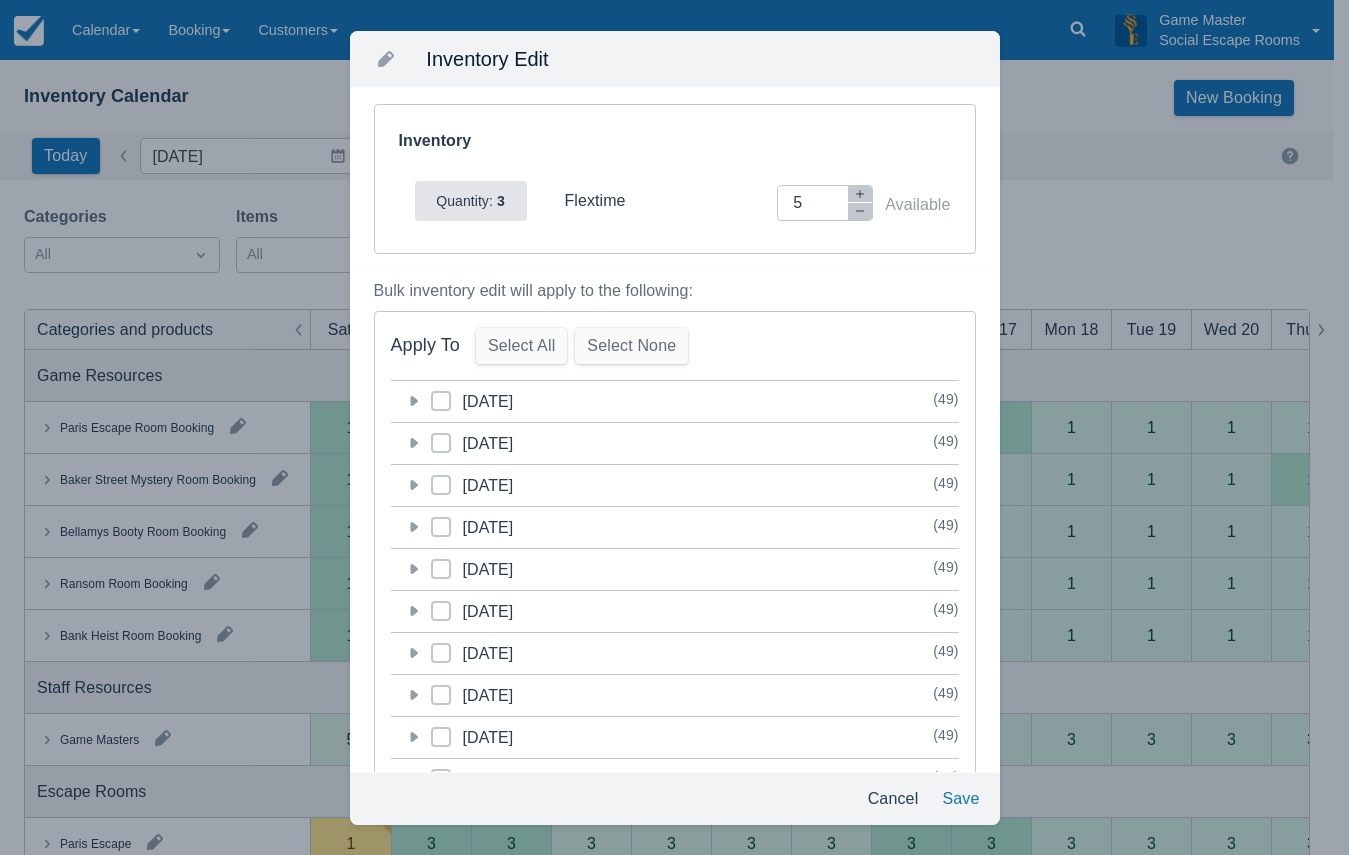 click 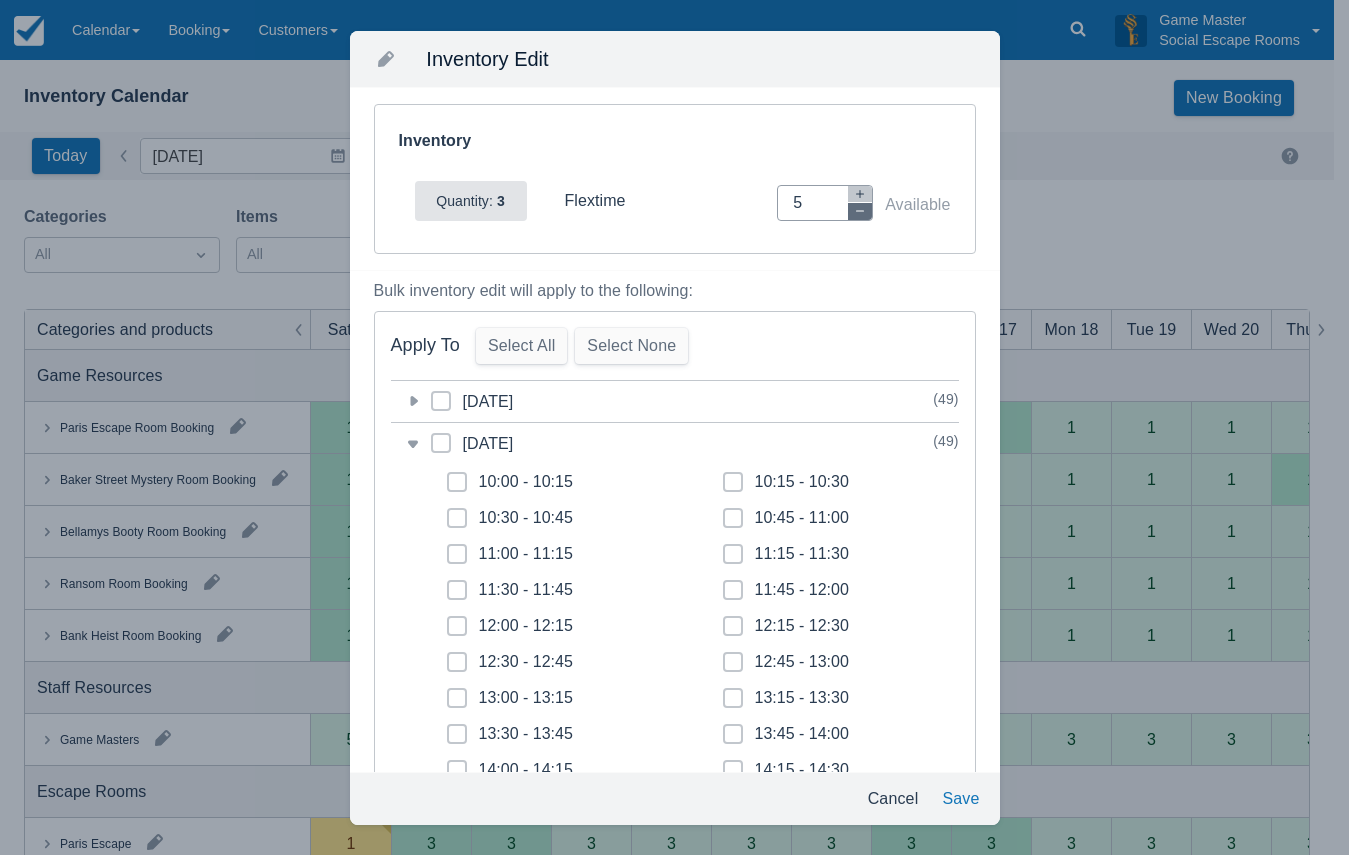 click at bounding box center (860, 211) 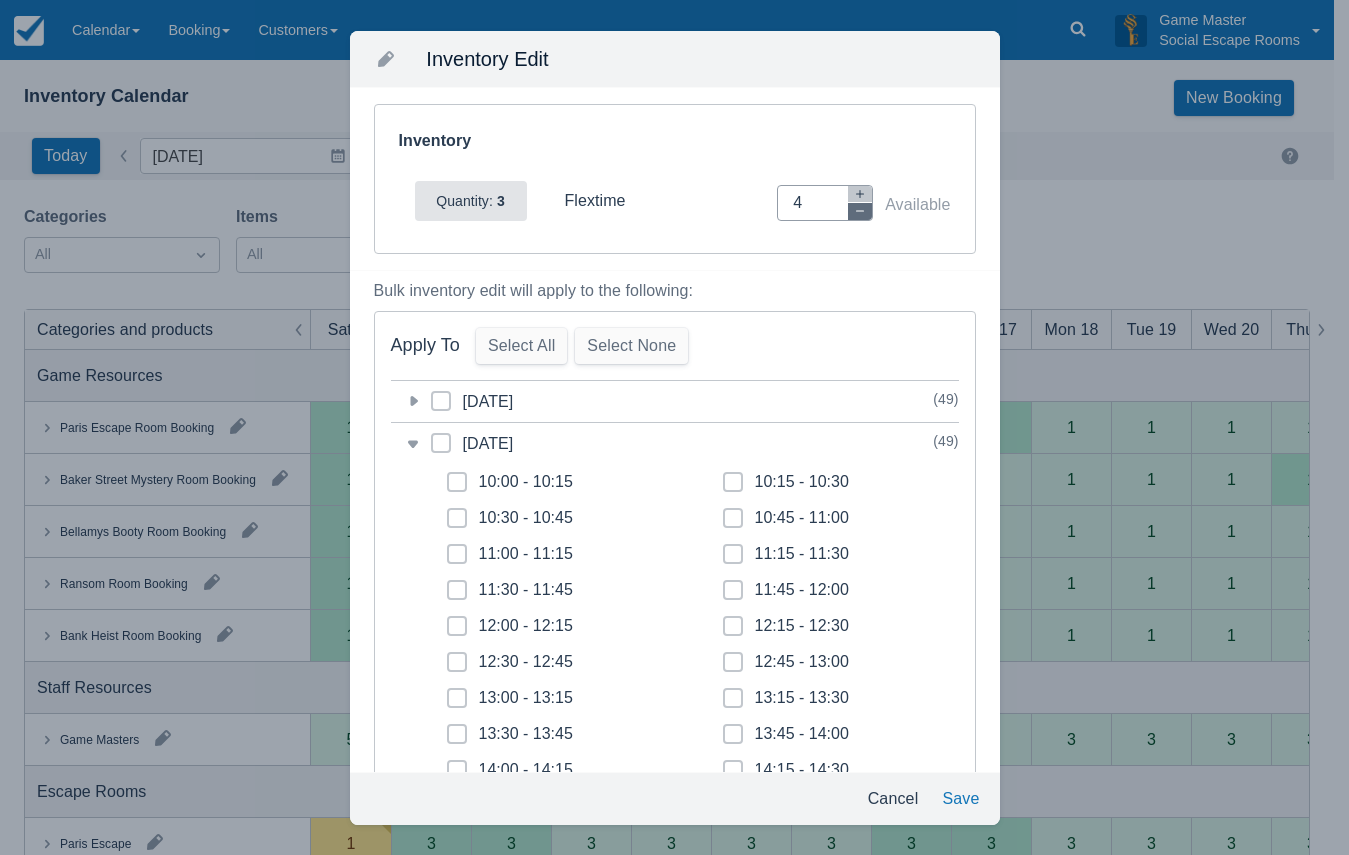 click at bounding box center [860, 211] 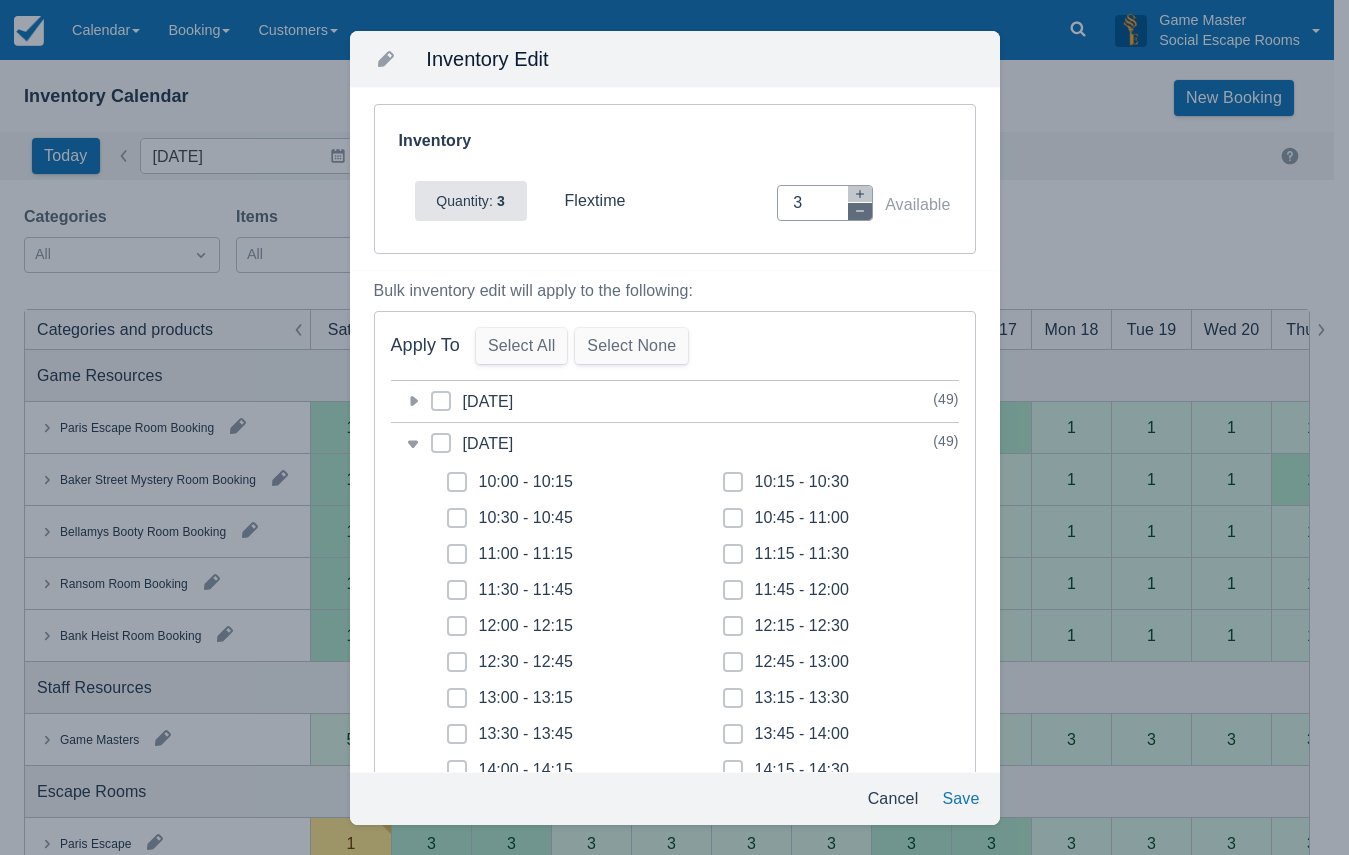 click at bounding box center [860, 211] 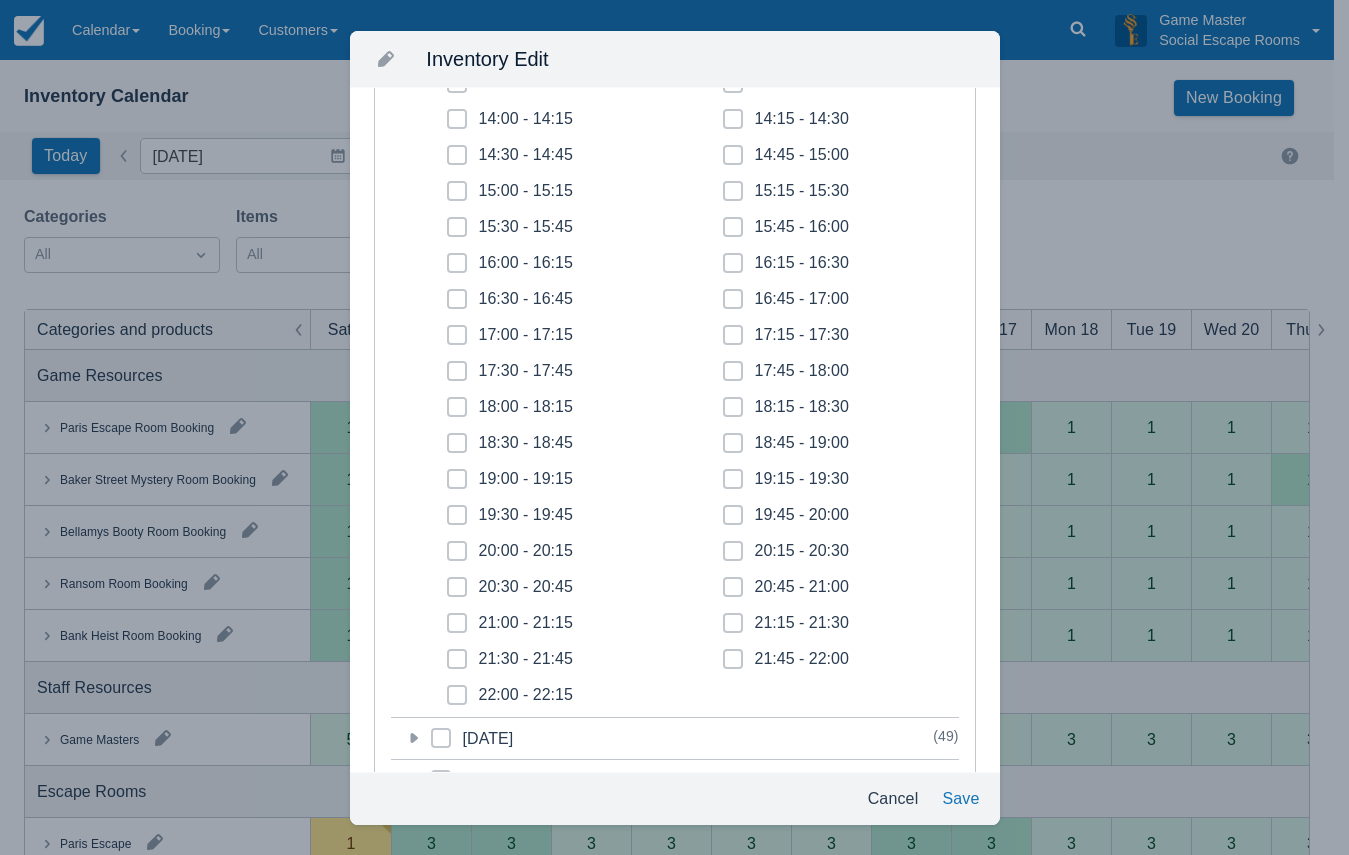 scroll, scrollTop: 800, scrollLeft: 0, axis: vertical 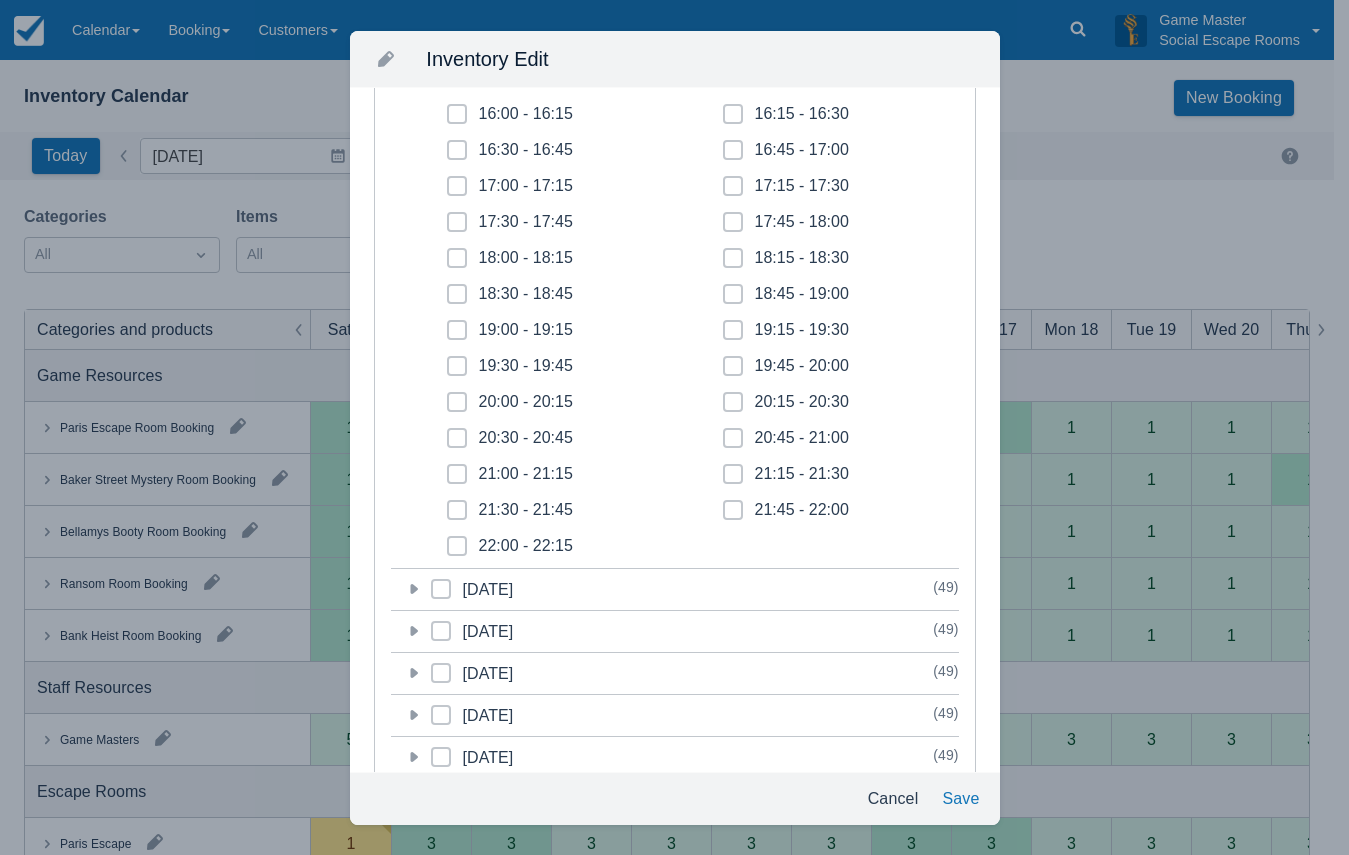 click at bounding box center [733, 302] 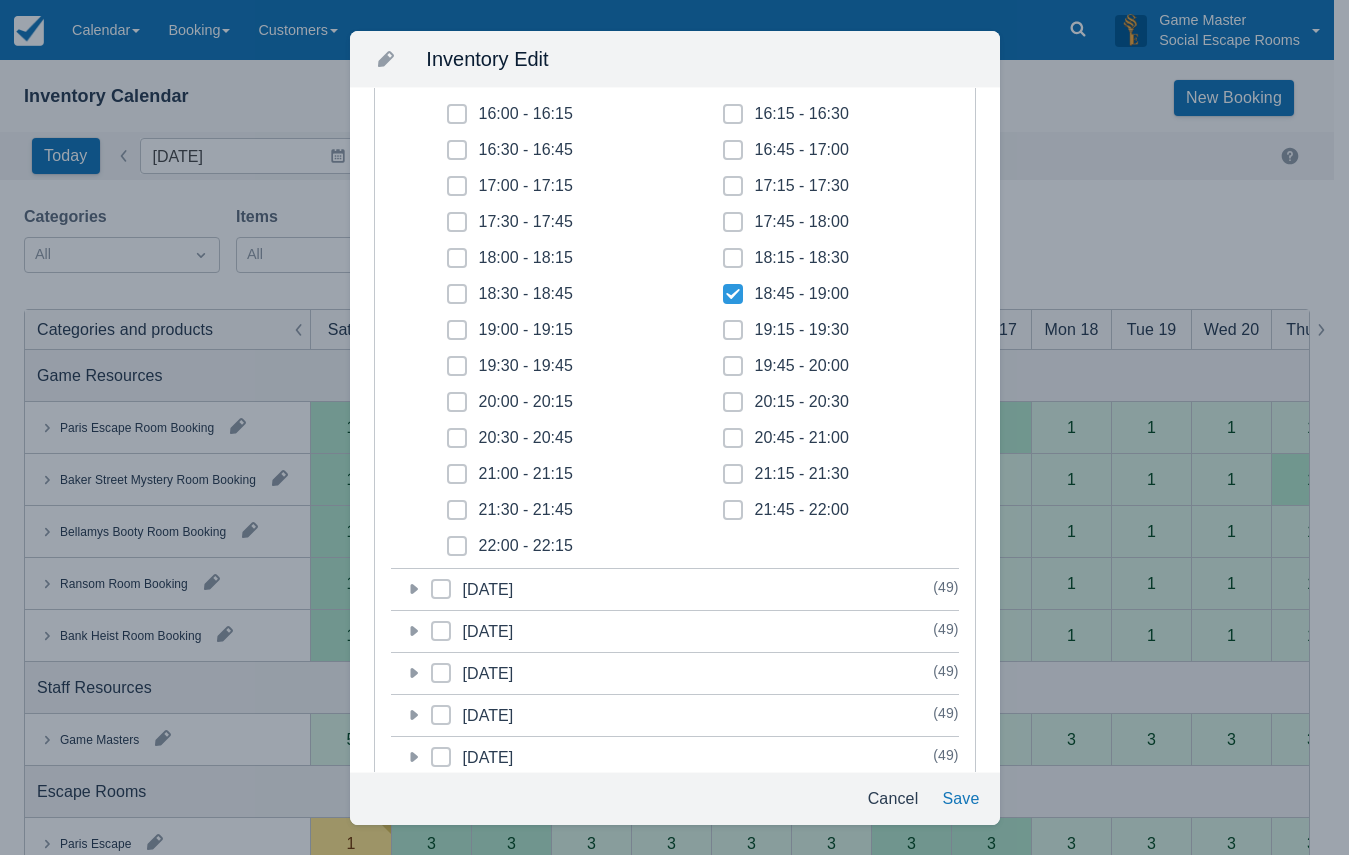 checkbox on "true" 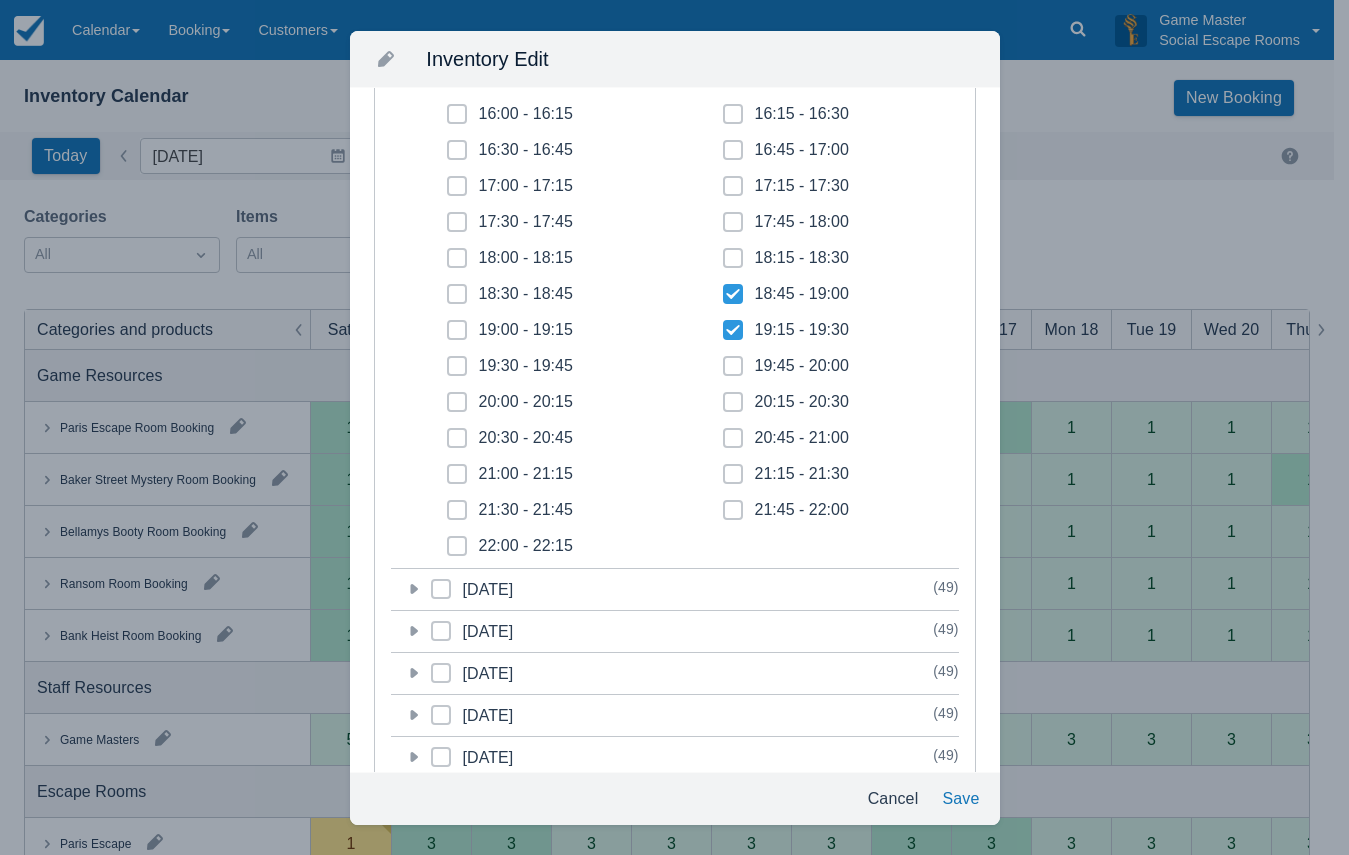 click at bounding box center (733, 374) 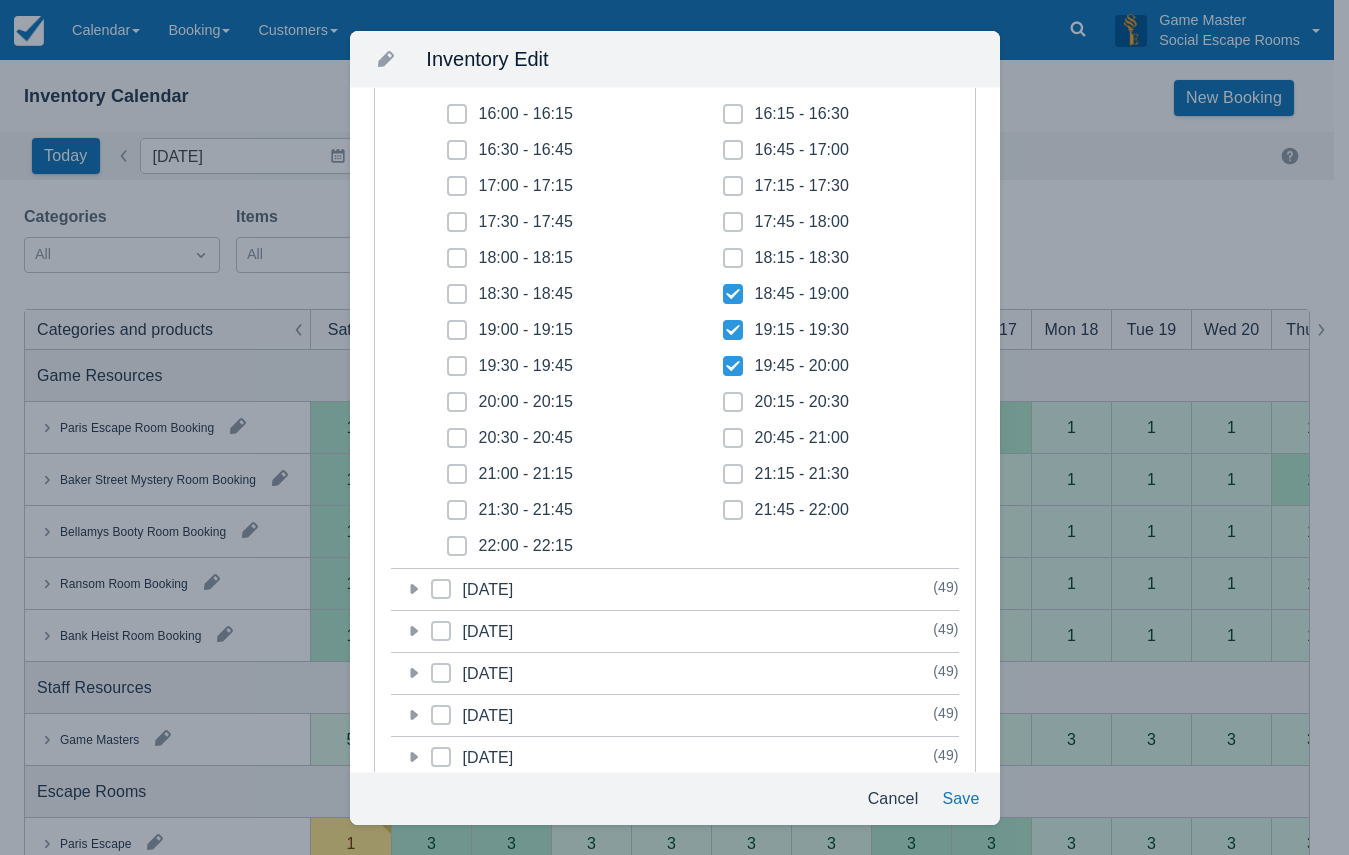 click 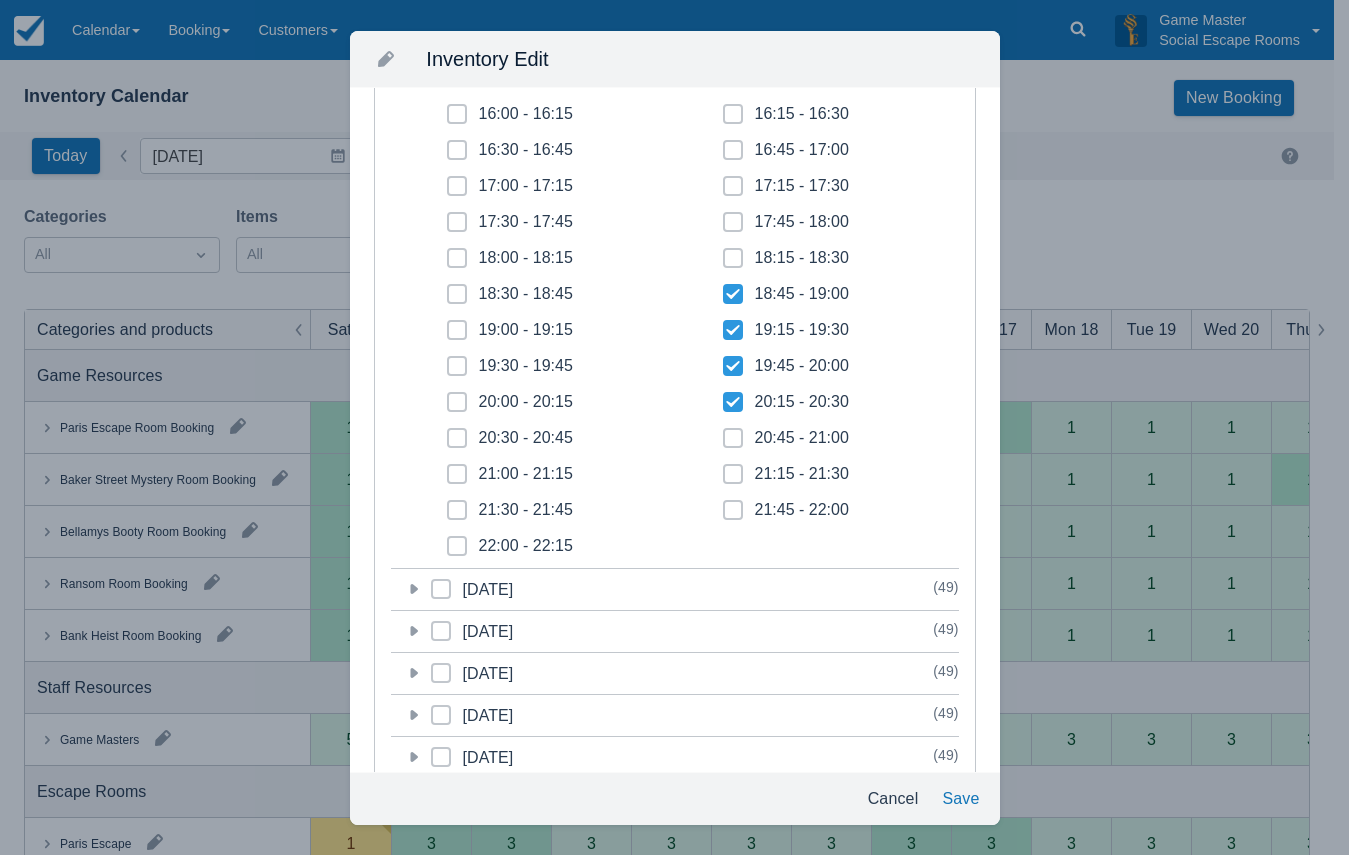 click 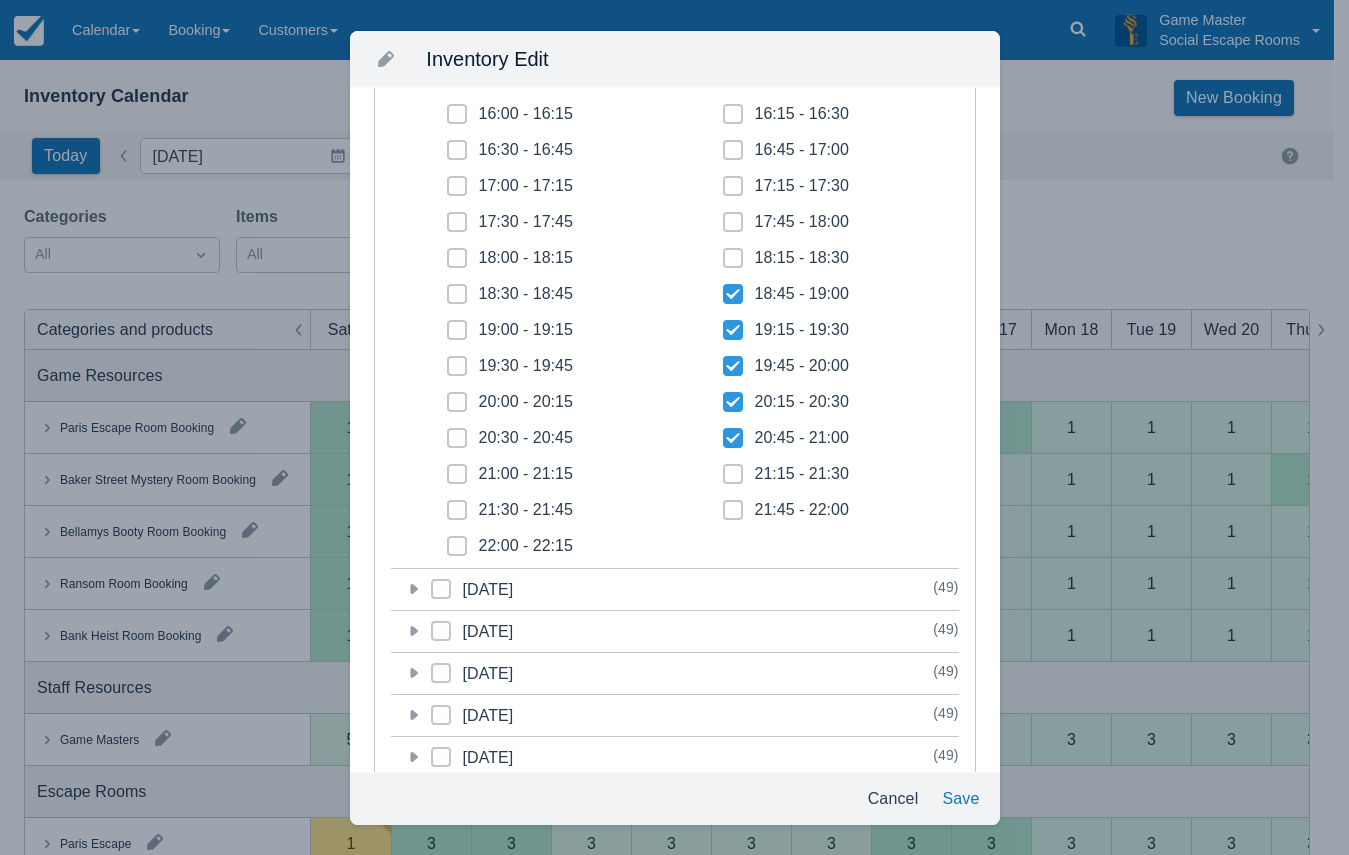 checkbox on "true" 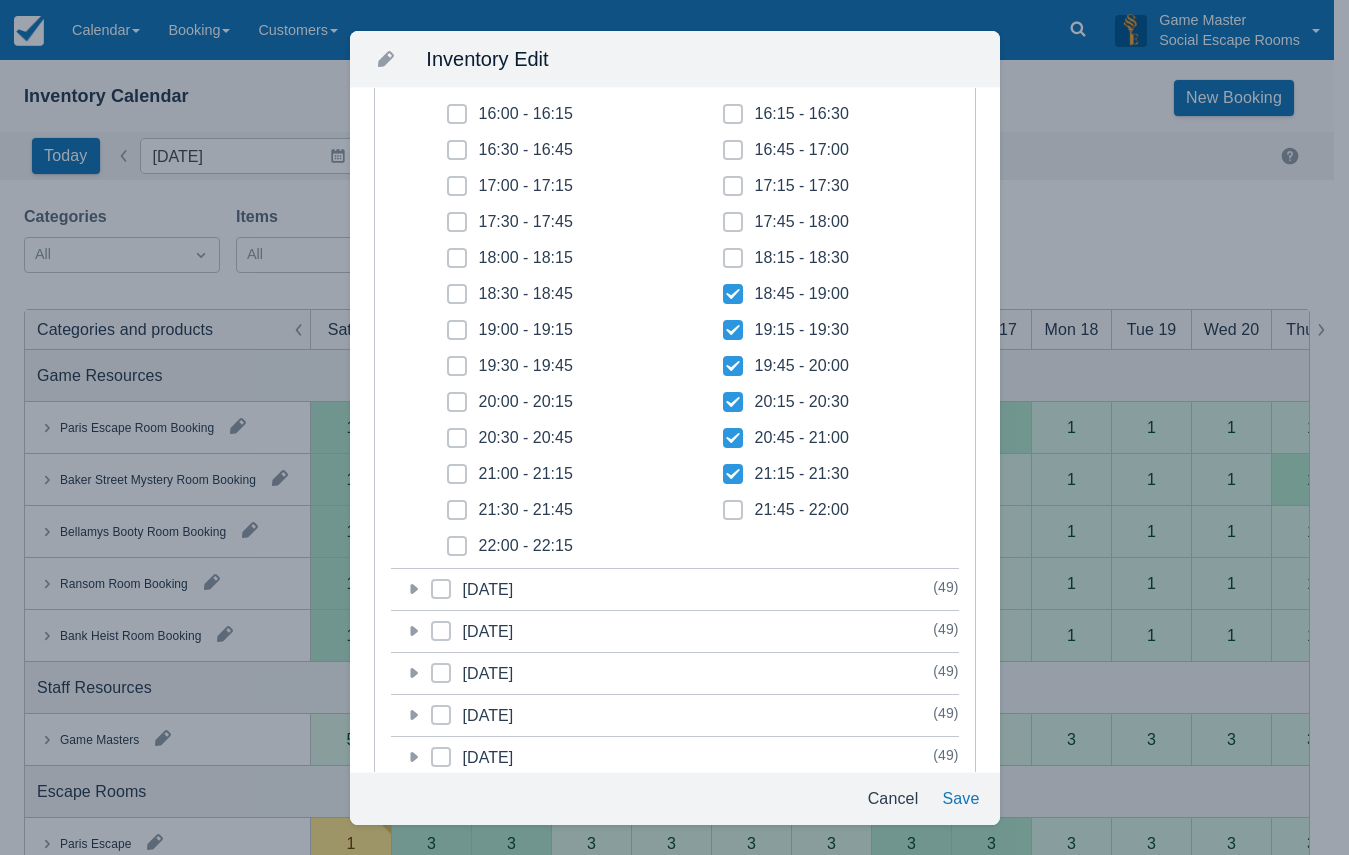 click at bounding box center (733, 518) 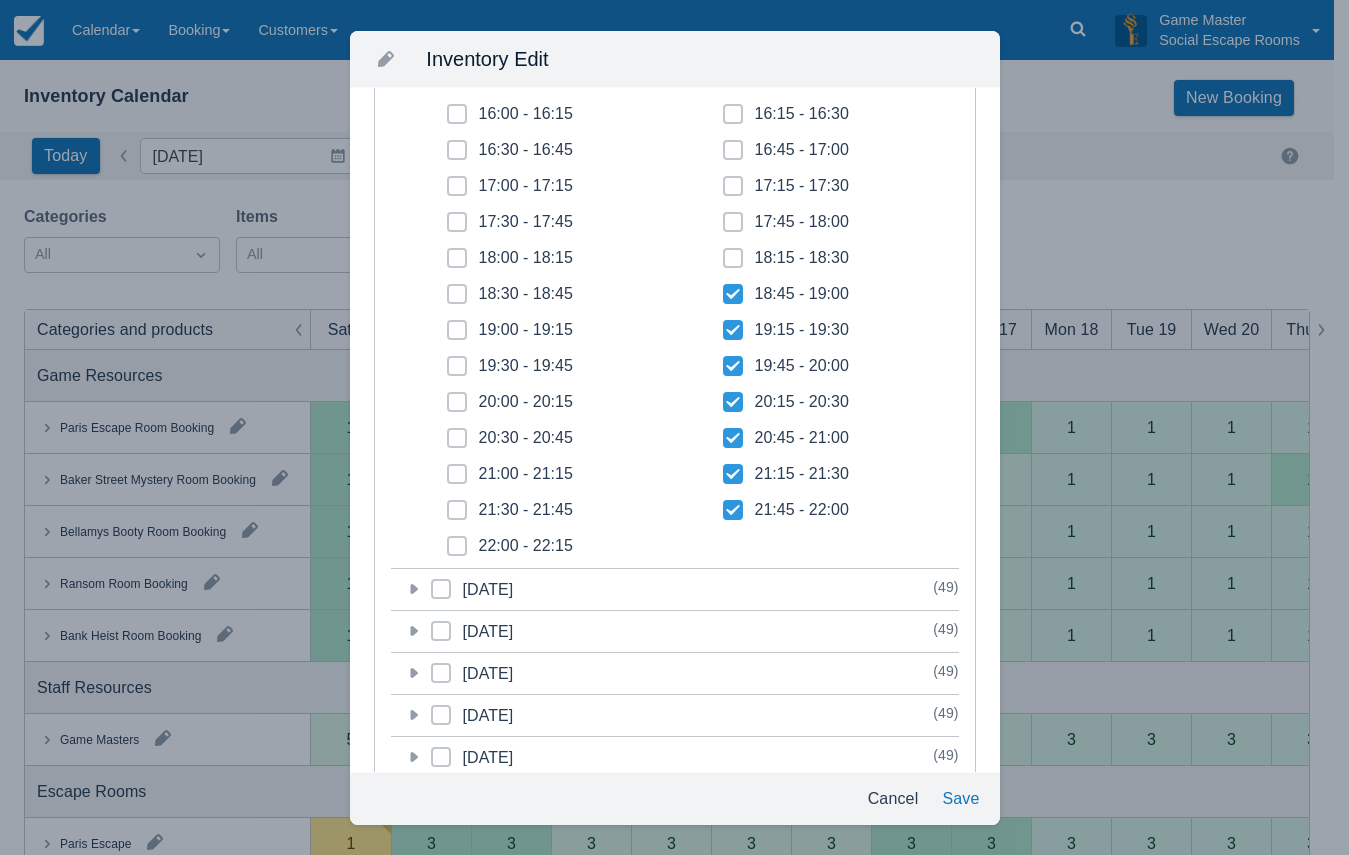 click 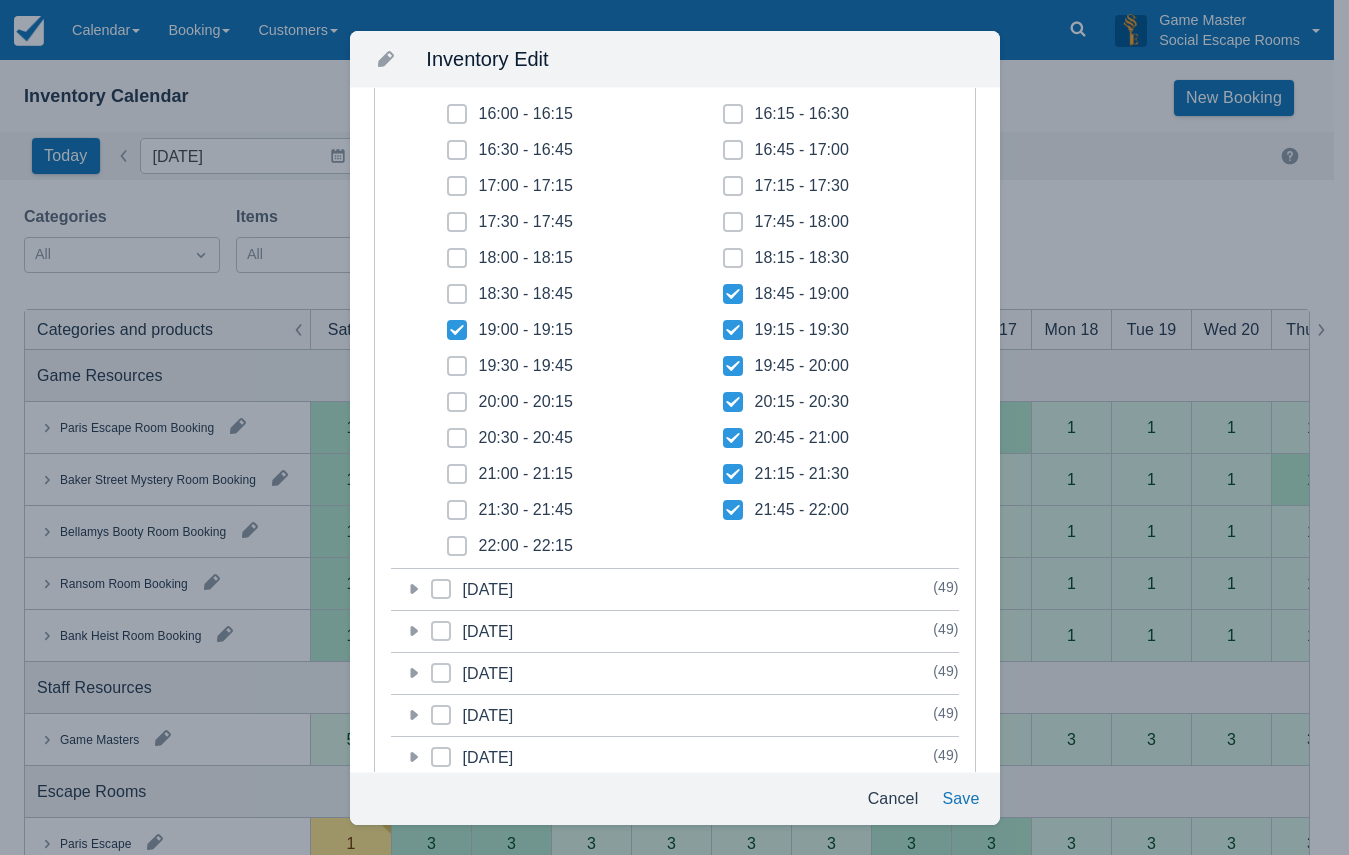 checkbox on "true" 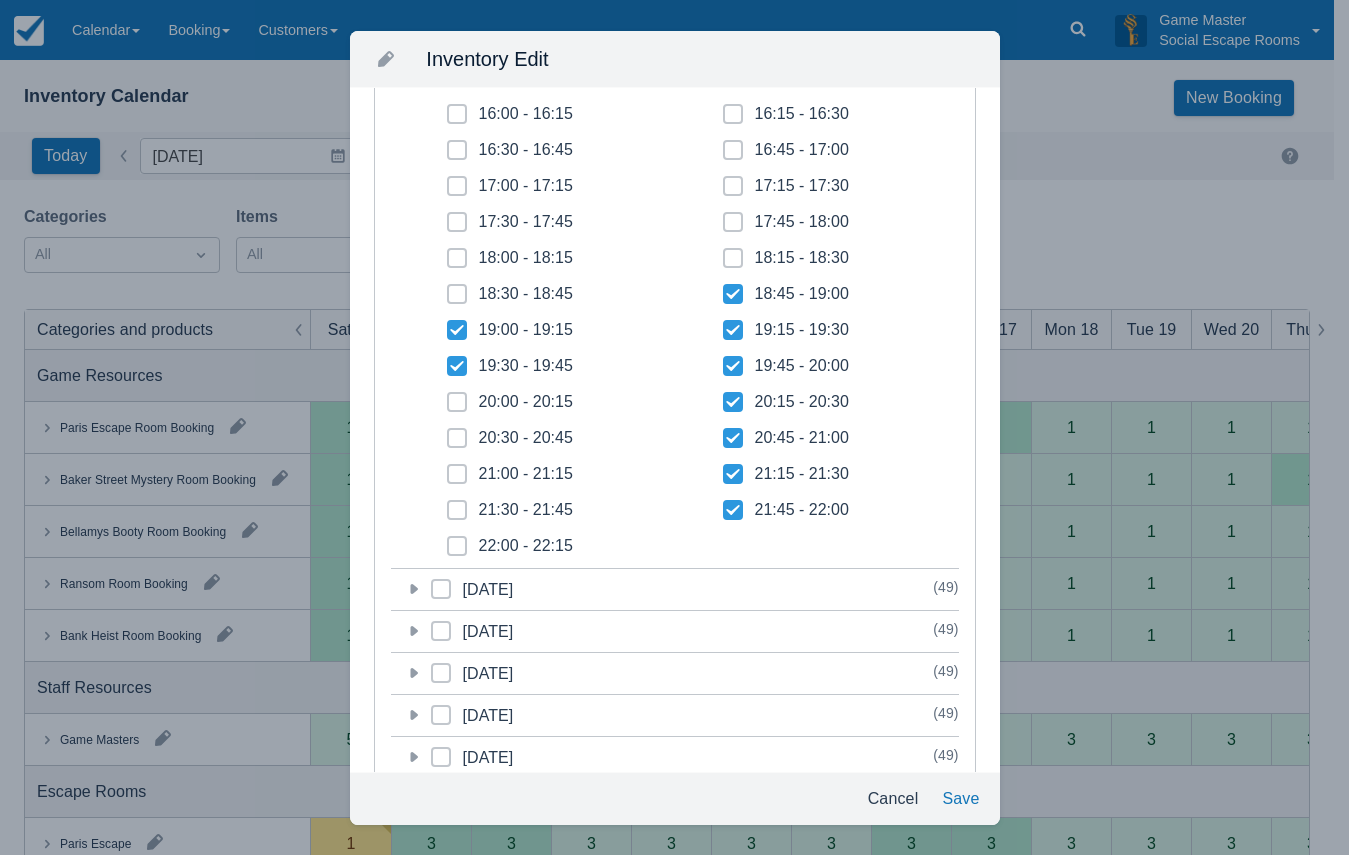 checkbox on "true" 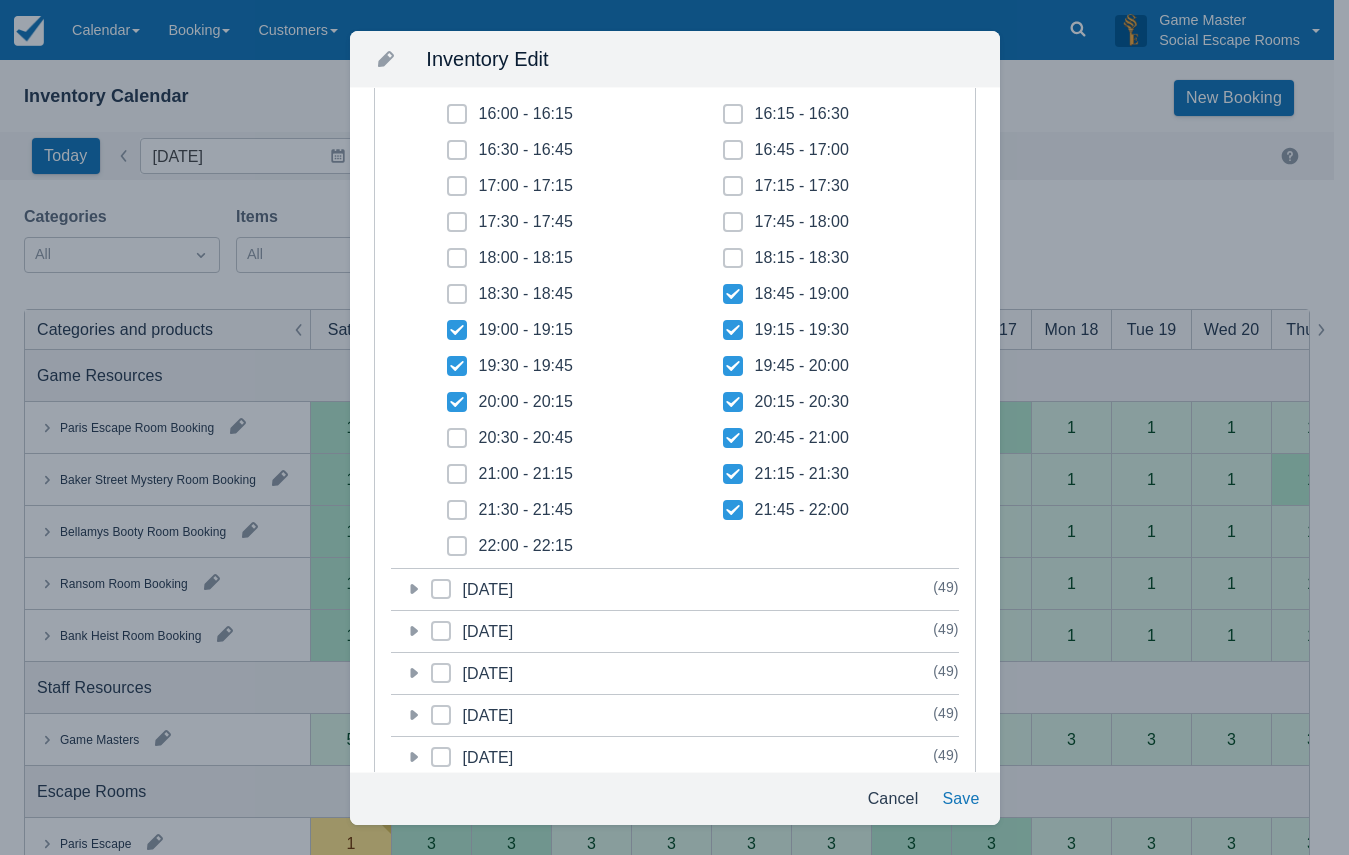 checkbox on "true" 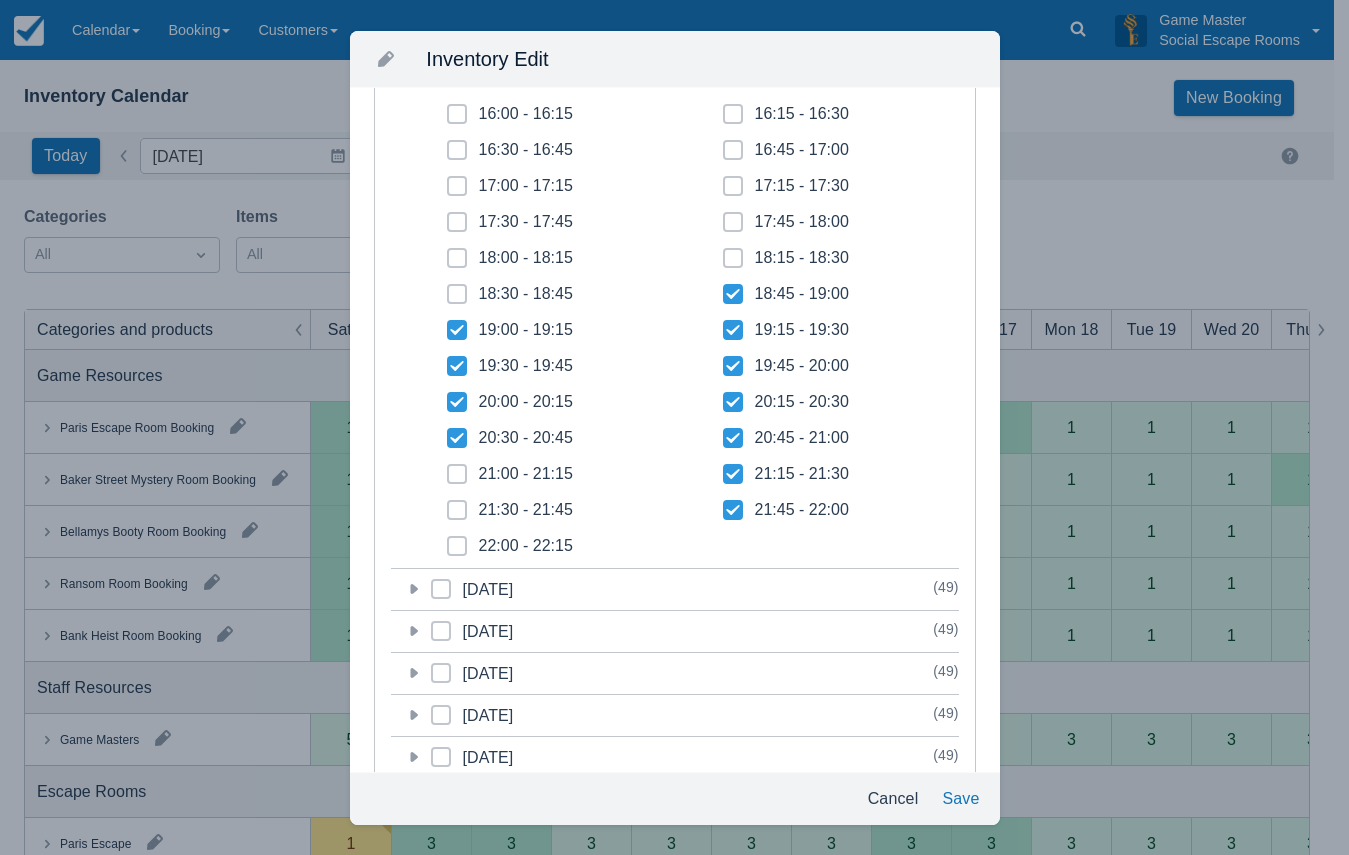 click 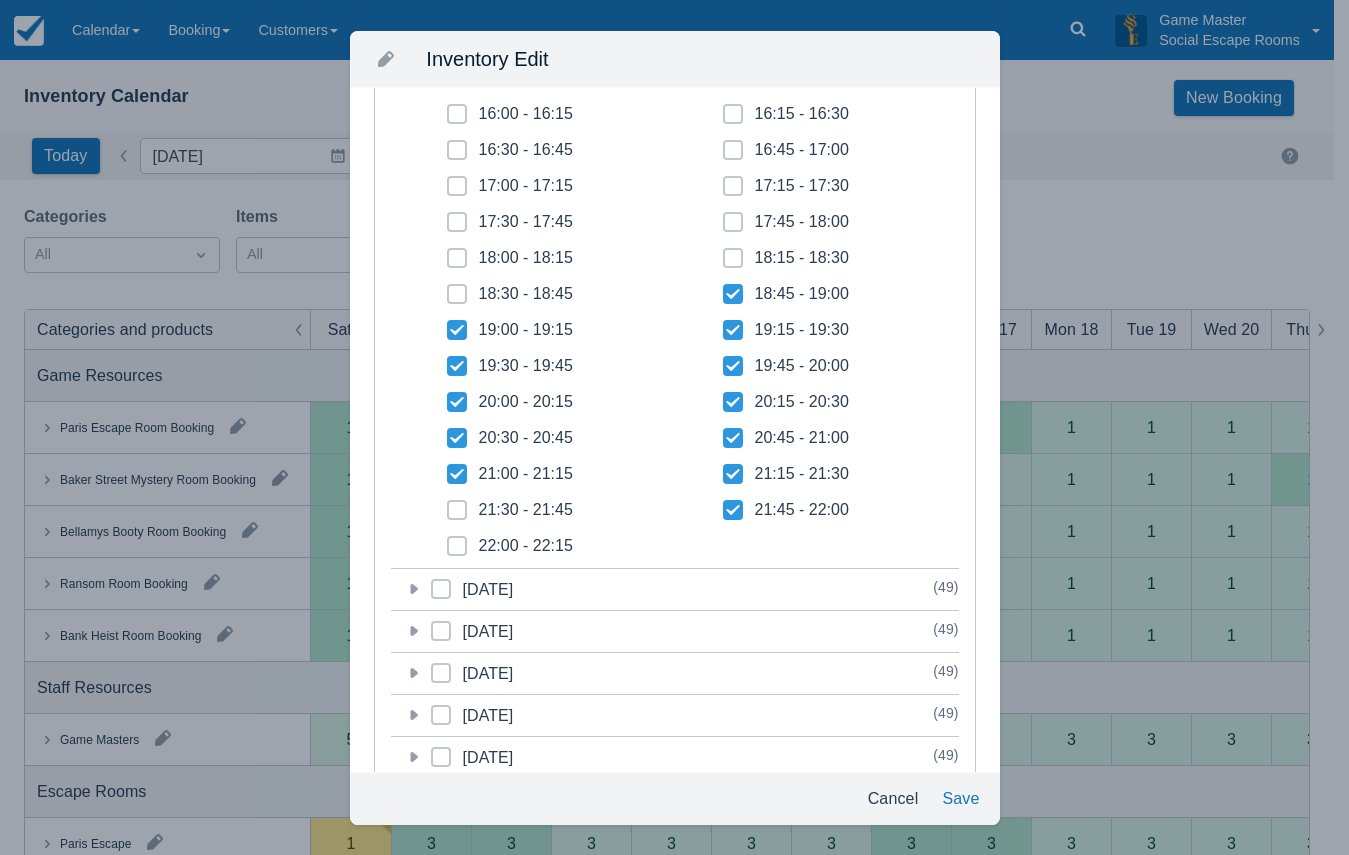 click 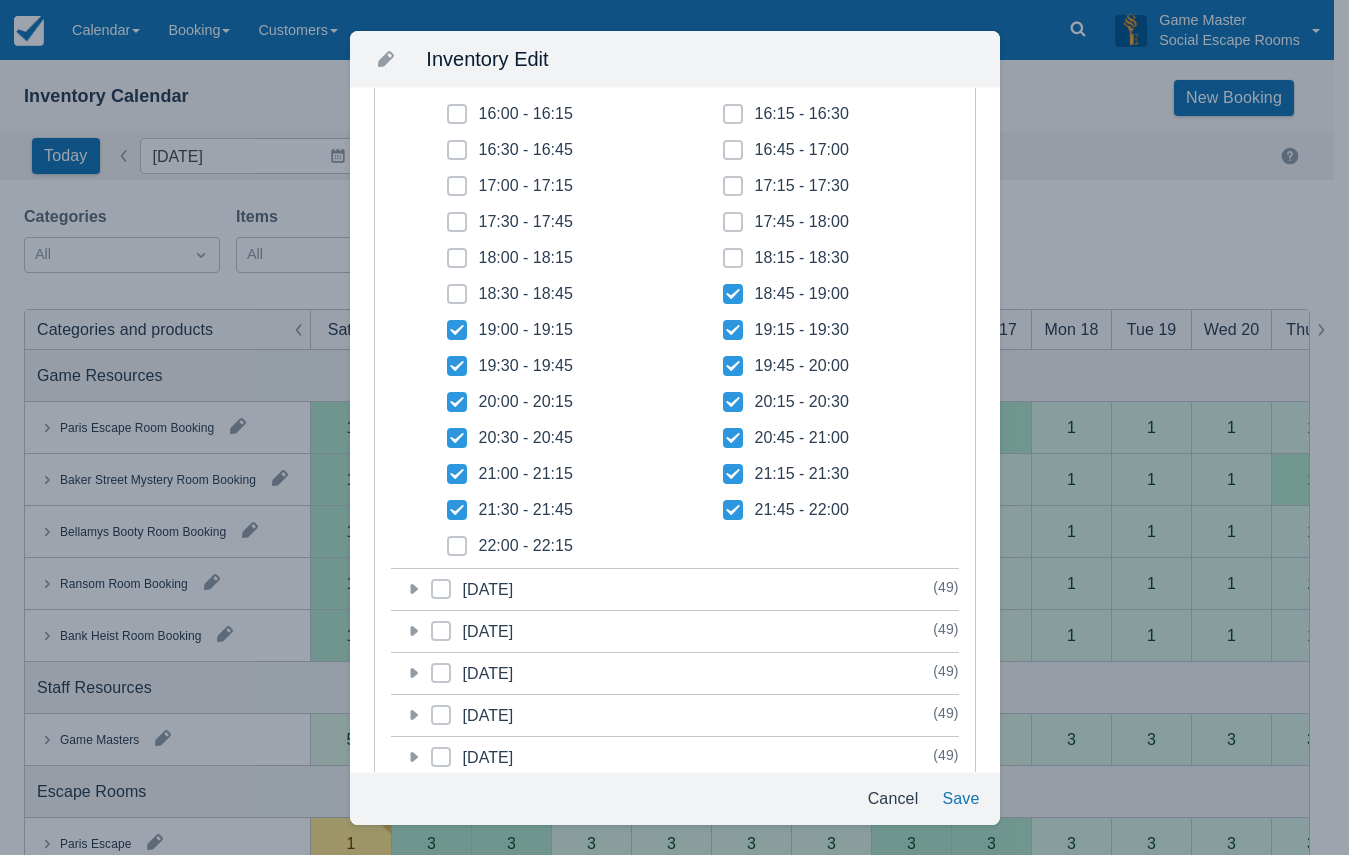 click at bounding box center (457, 554) 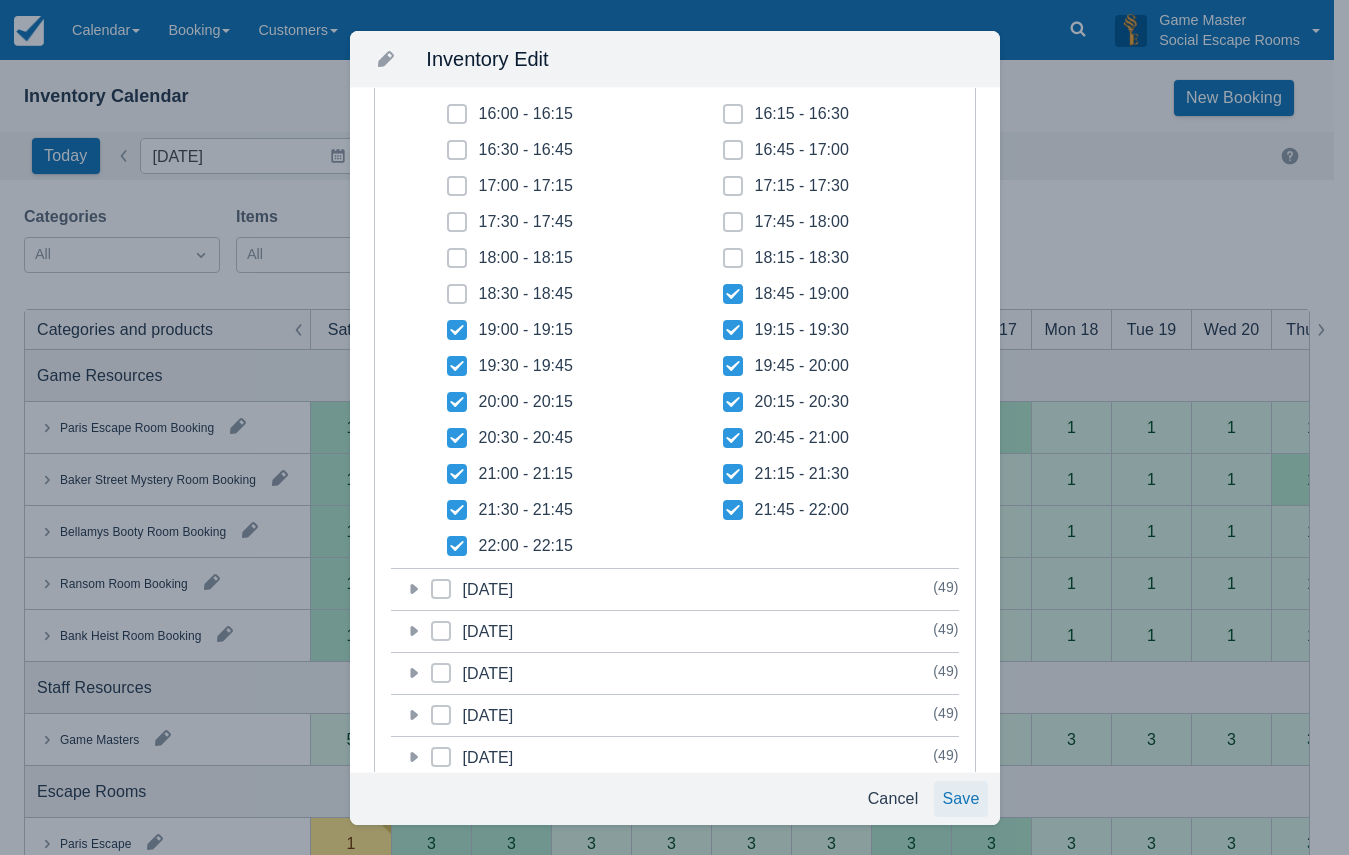 click on "Save" at bounding box center [960, 799] 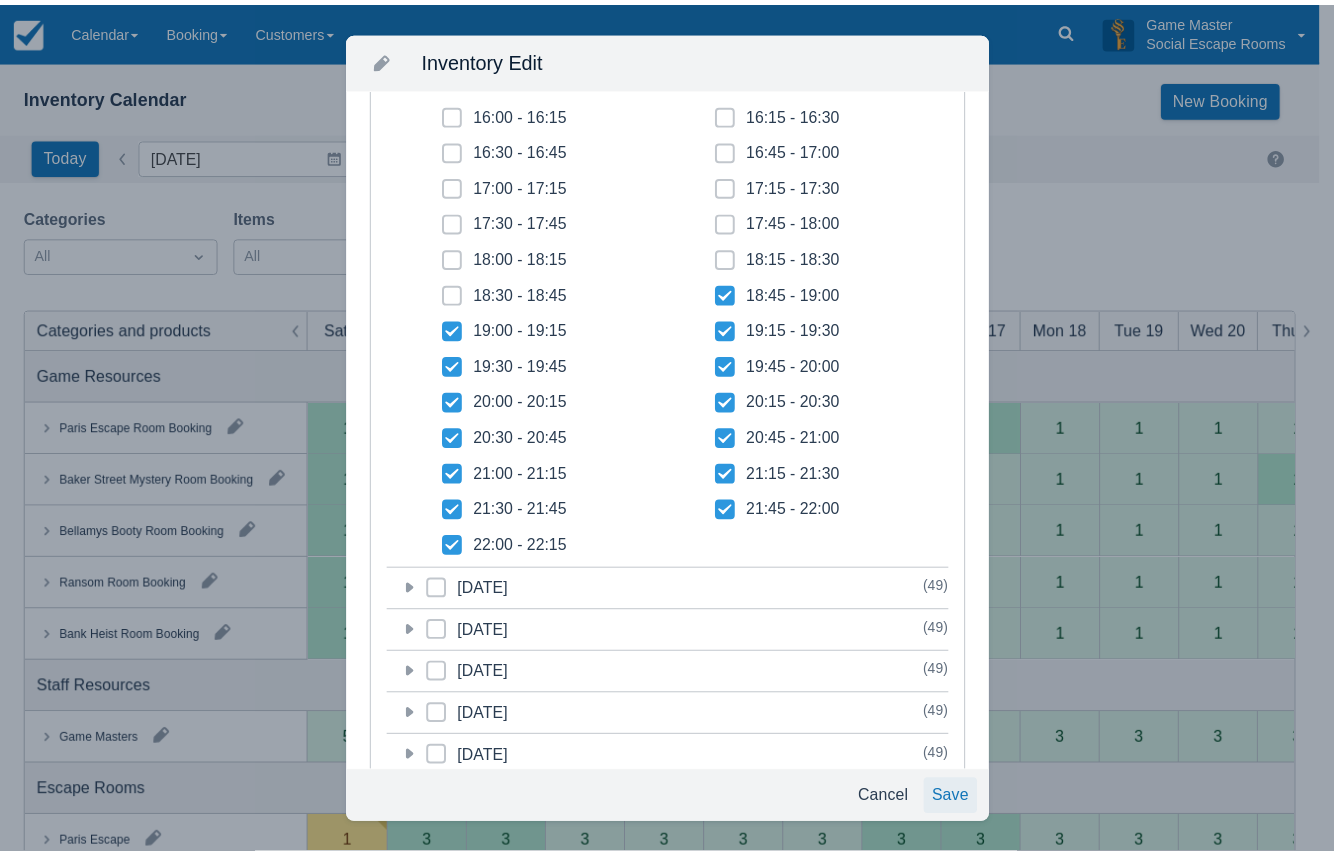 scroll, scrollTop: 650, scrollLeft: 0, axis: vertical 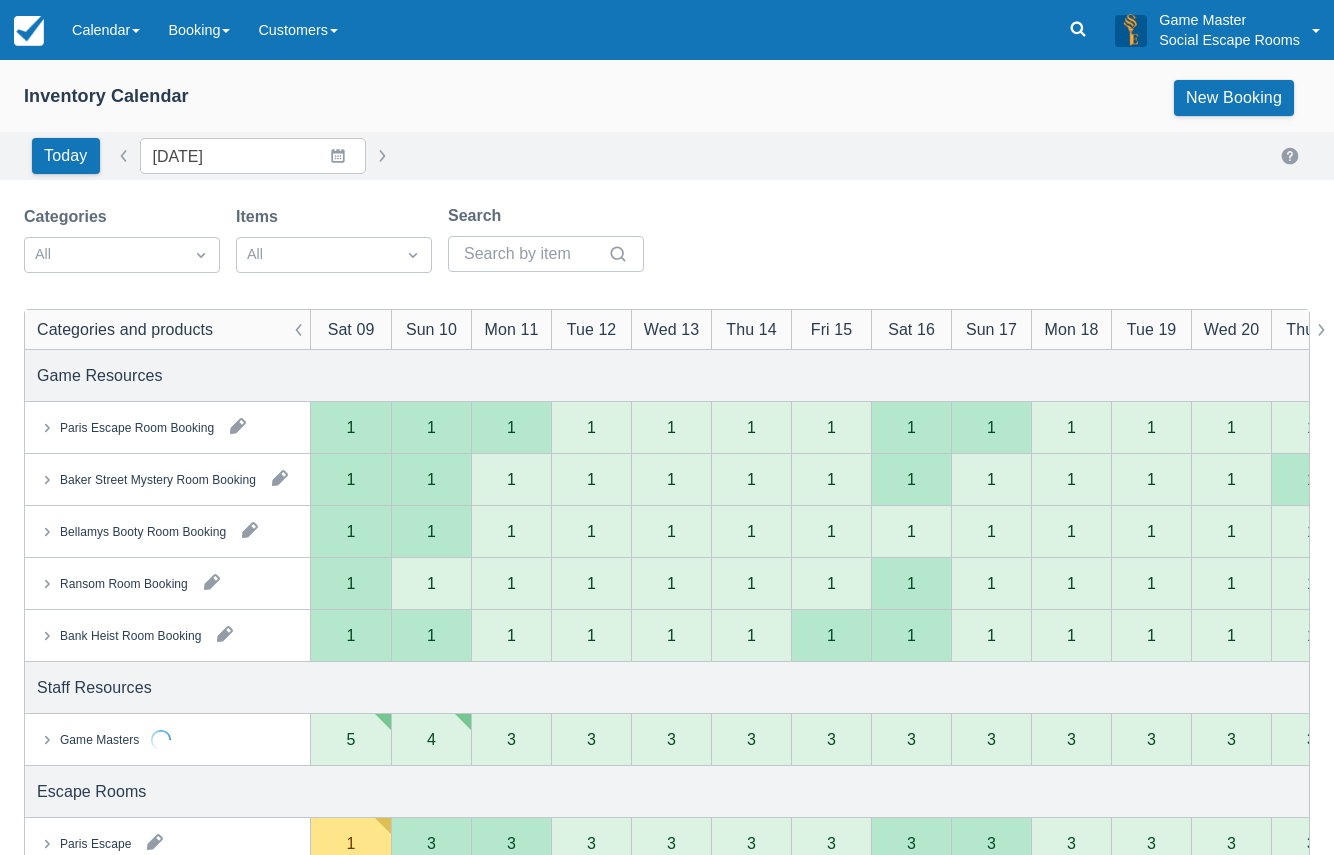 click on "Game Masters" at bounding box center [99, 739] 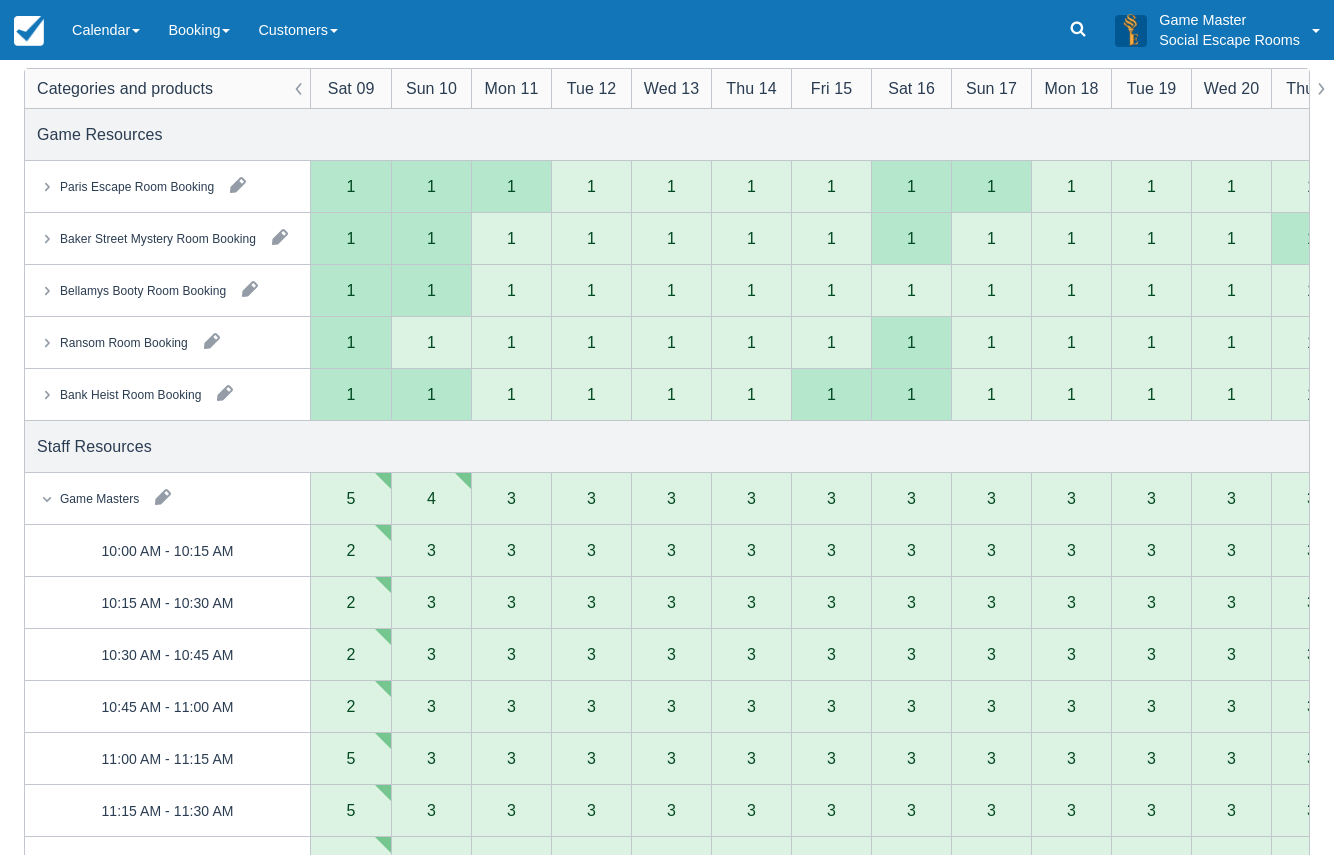scroll, scrollTop: 0, scrollLeft: 0, axis: both 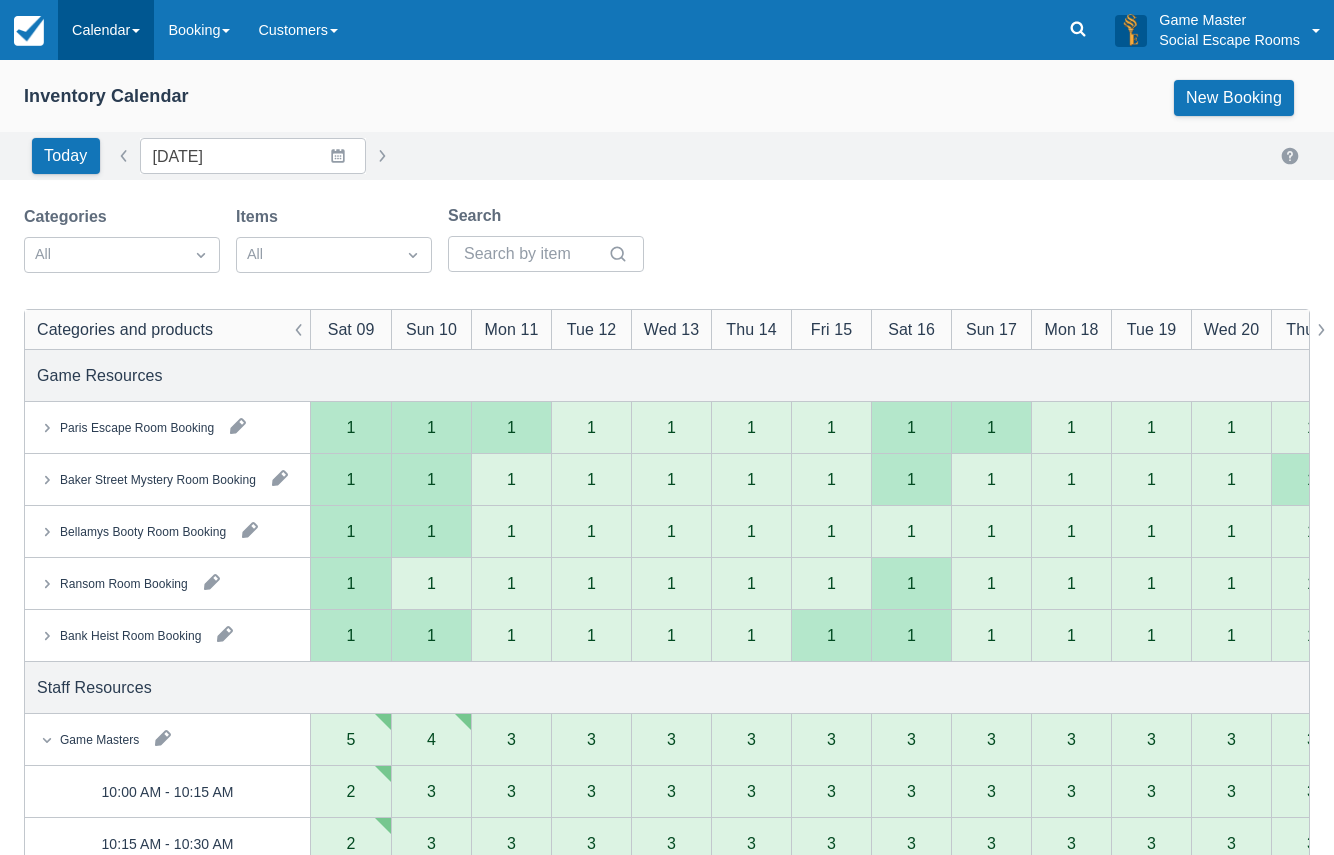 click on "Calendar" at bounding box center (106, 30) 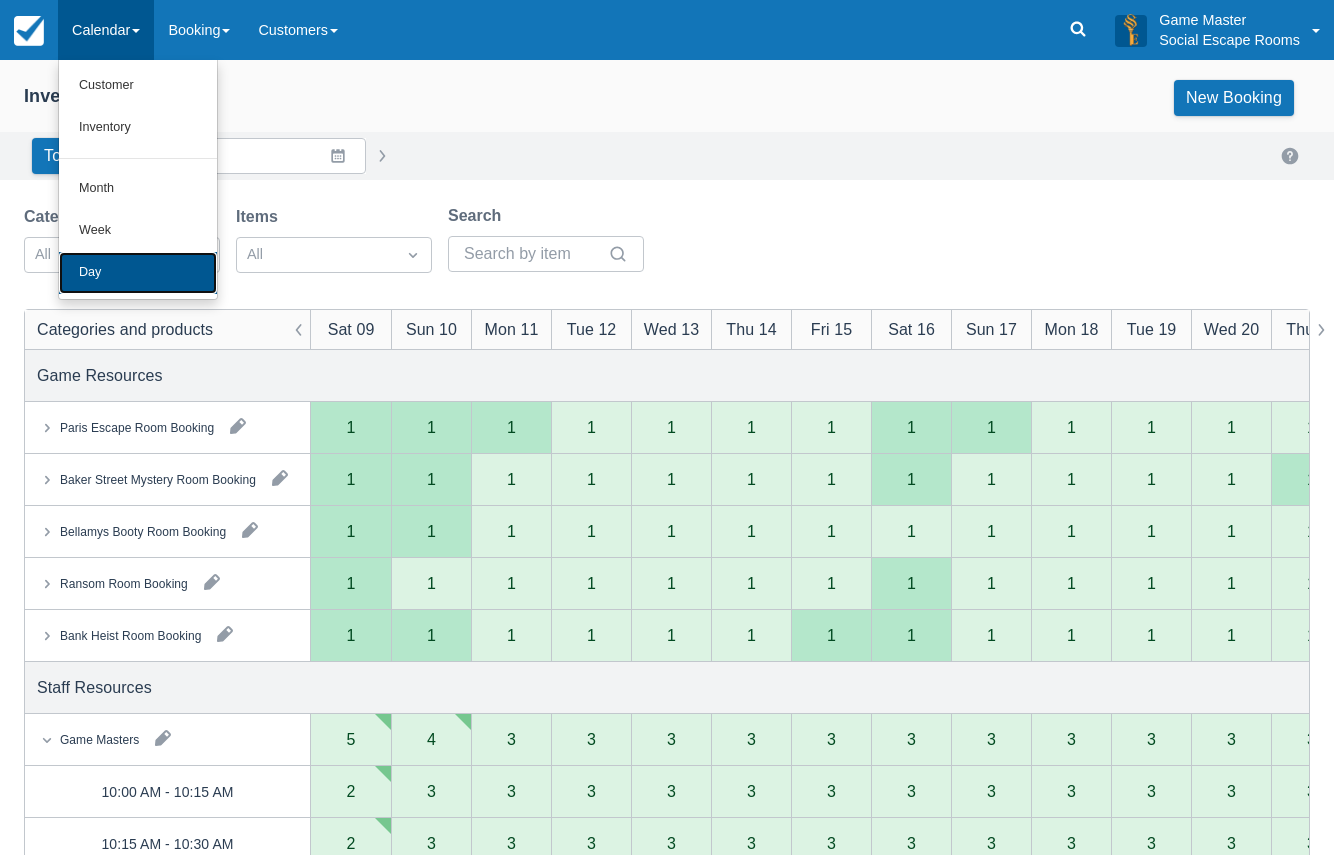 click on "Day" at bounding box center [138, 273] 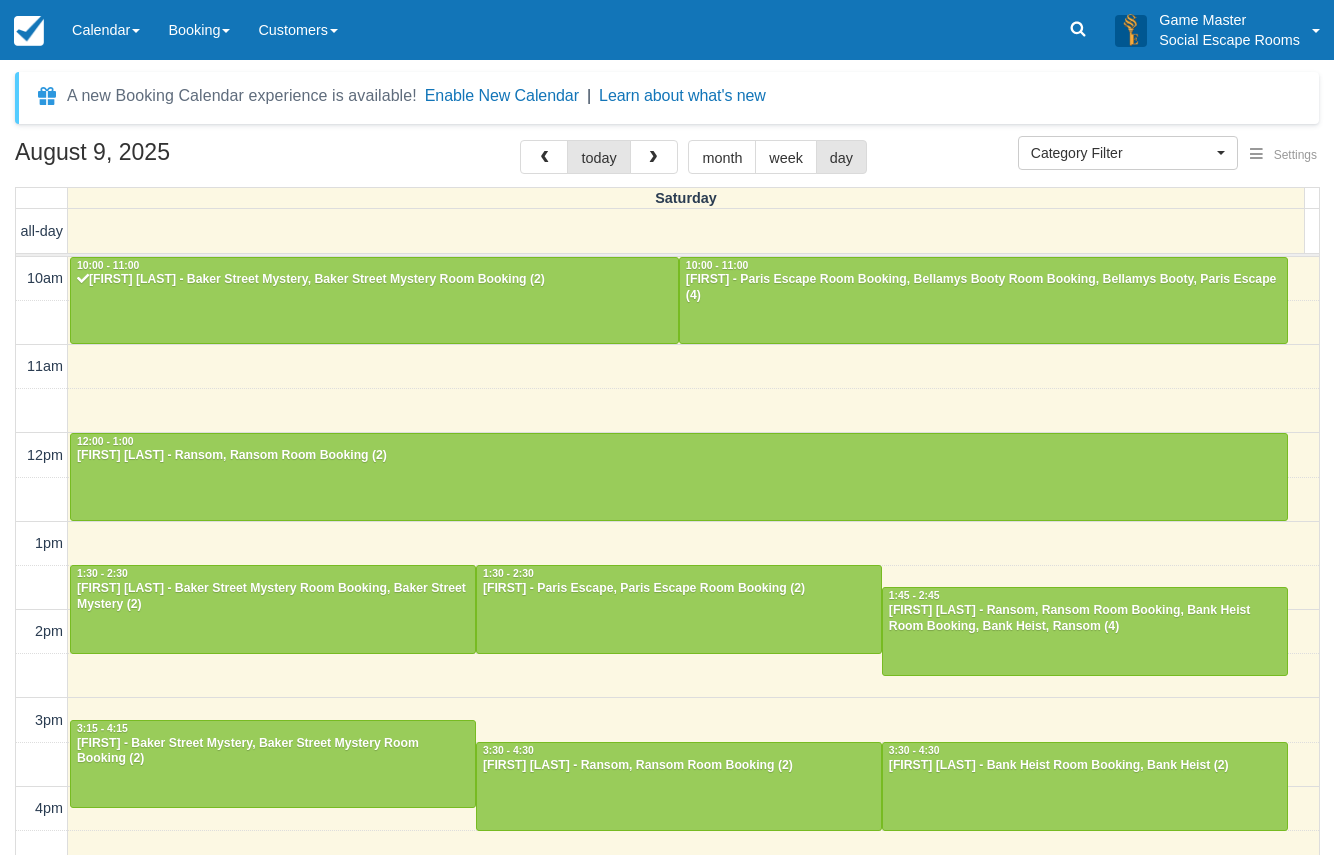 select 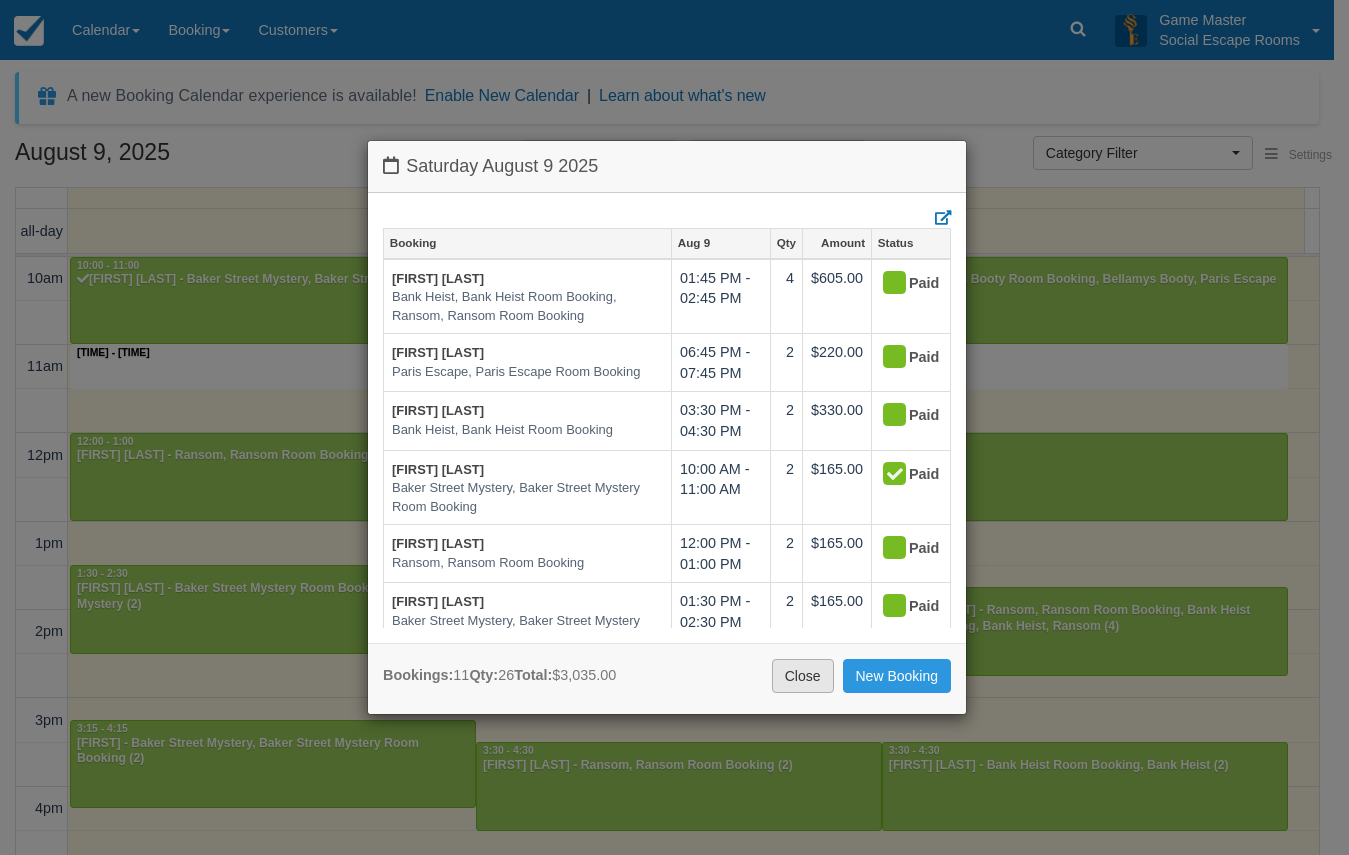 click on "Close" at bounding box center (803, 676) 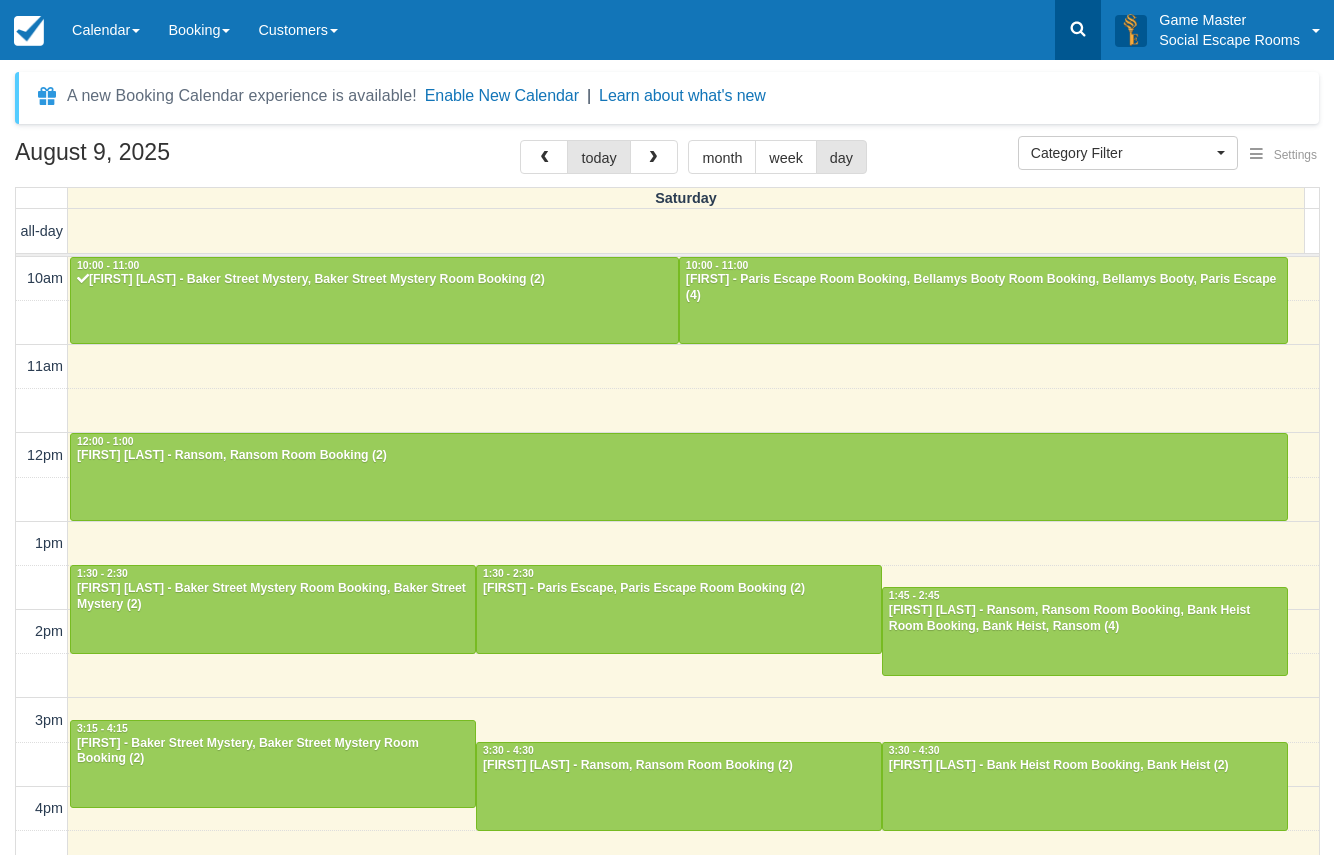 click 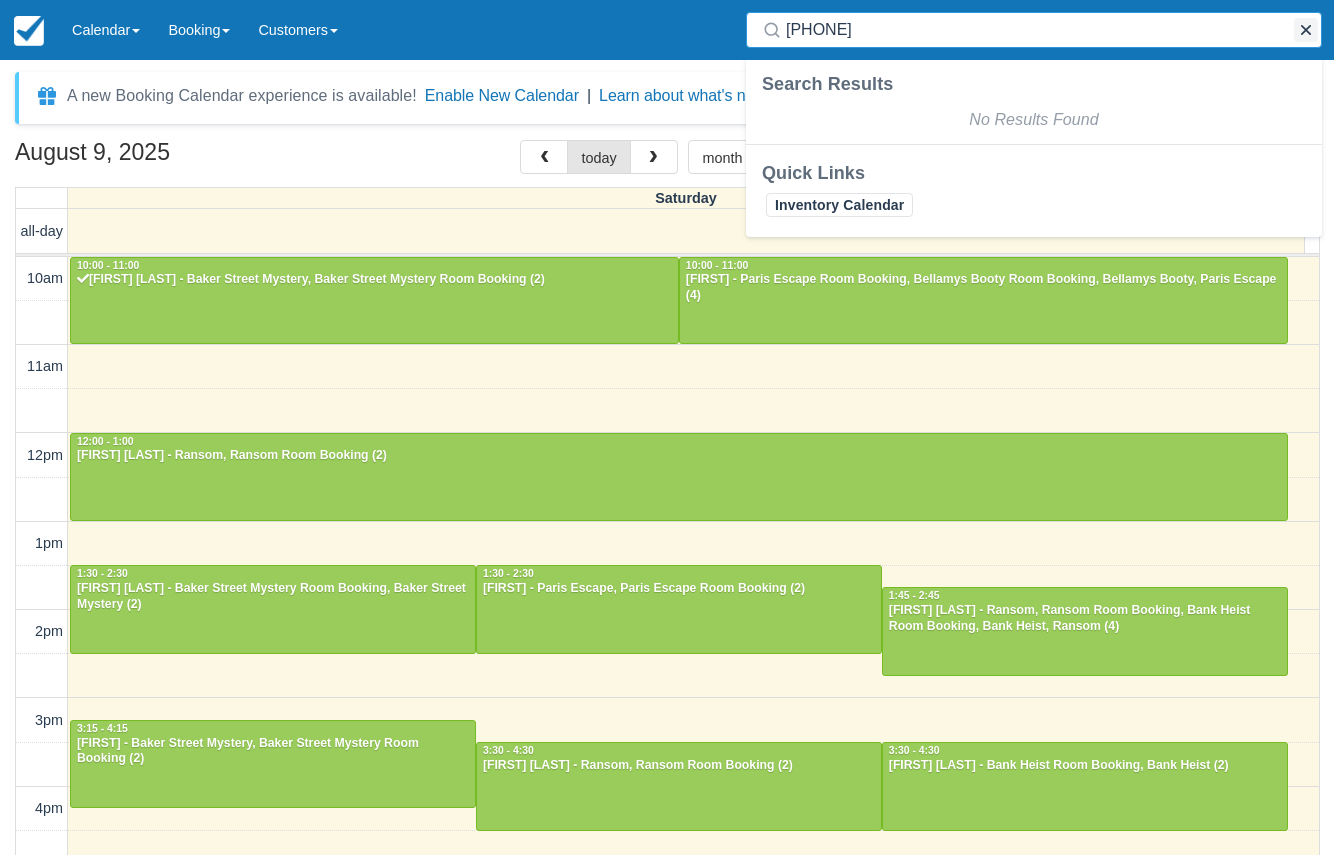 type on "[PHONE]" 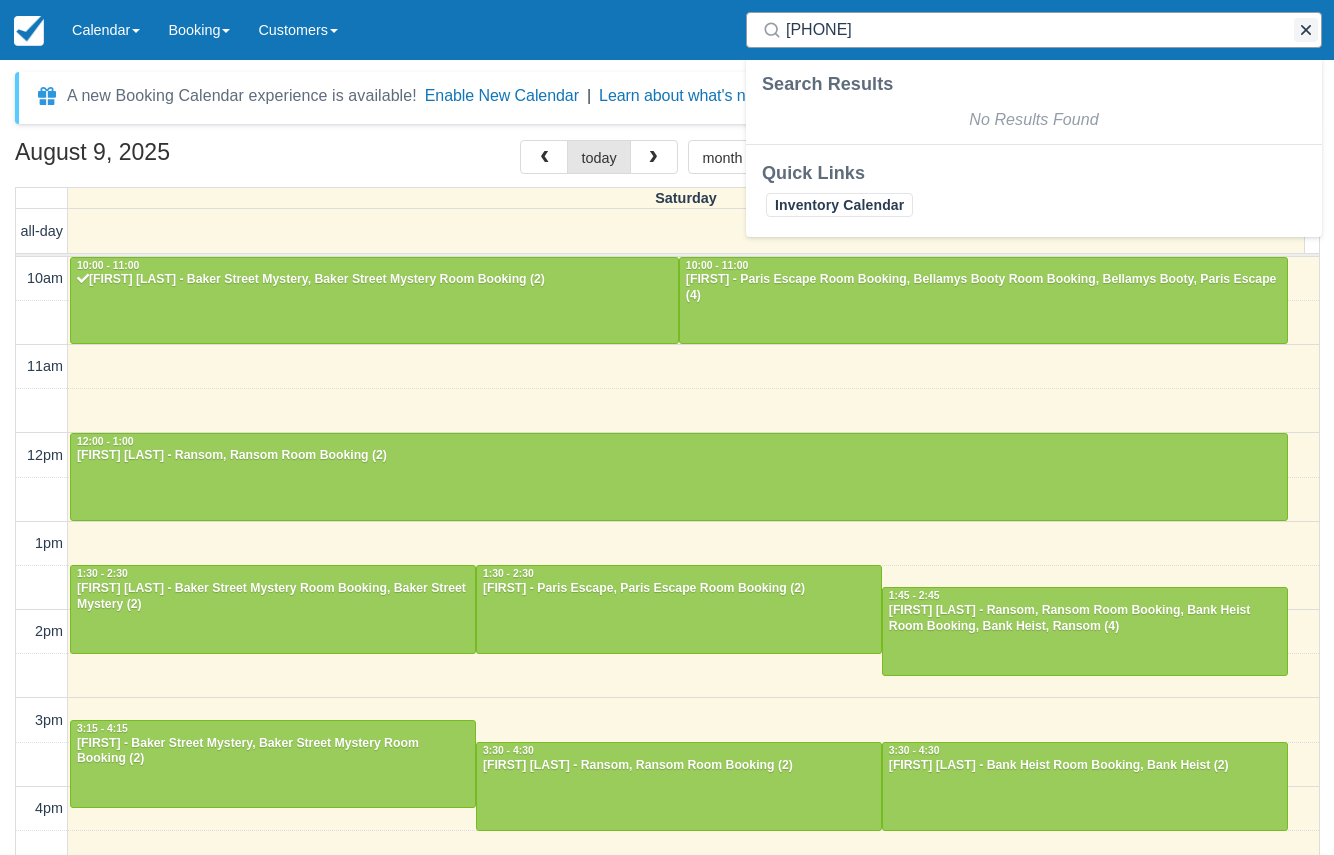 click at bounding box center (1306, 30) 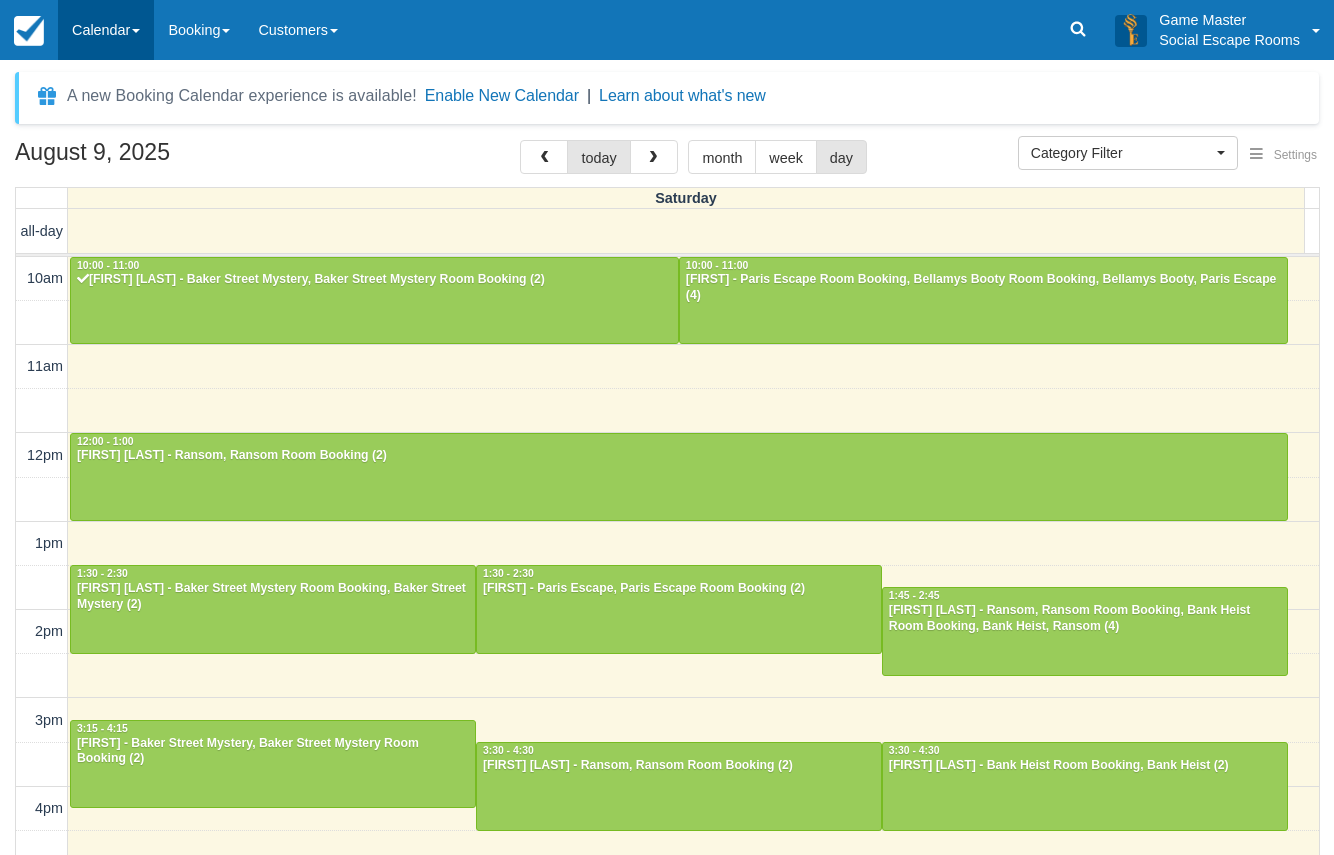 click on "Calendar" at bounding box center [106, 30] 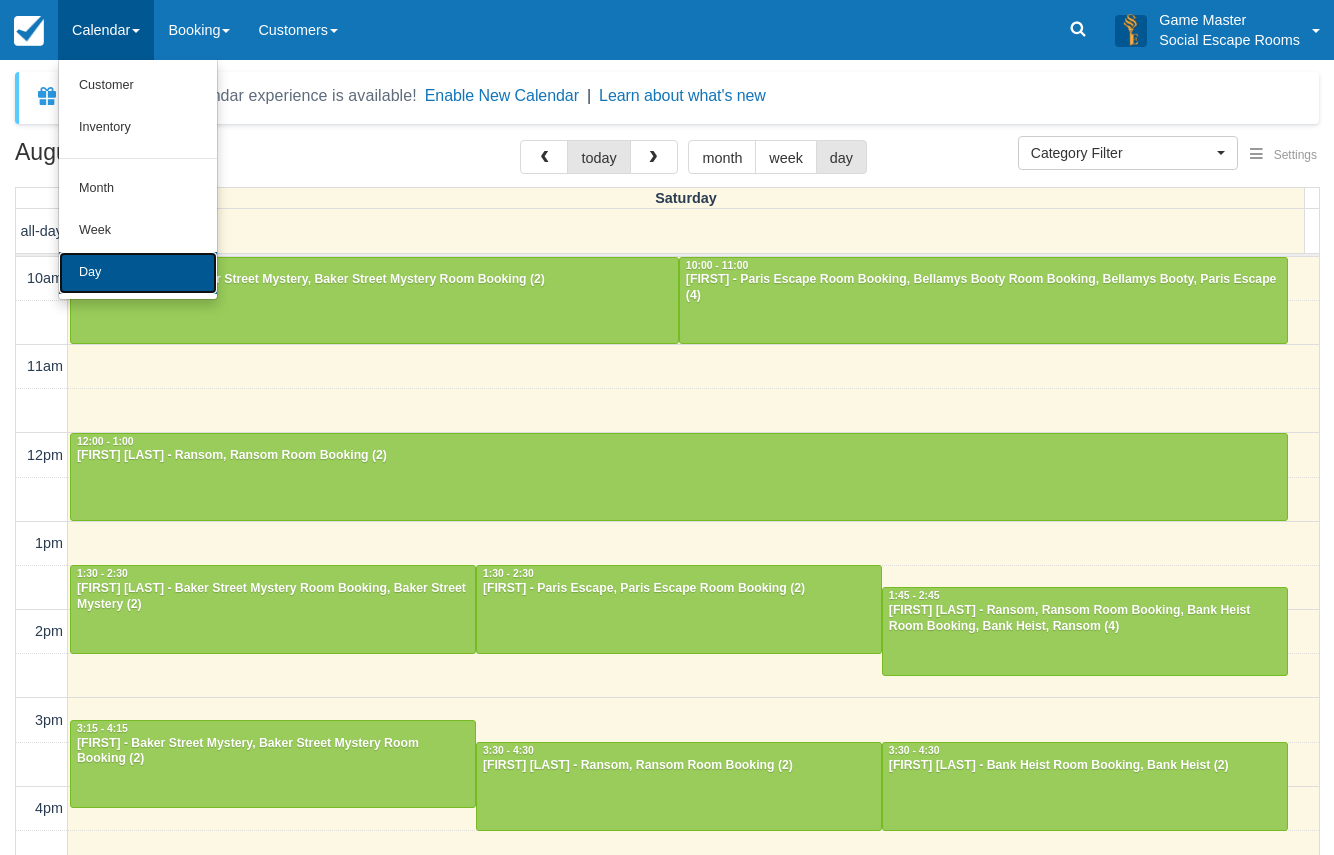 click on "Day" at bounding box center (138, 273) 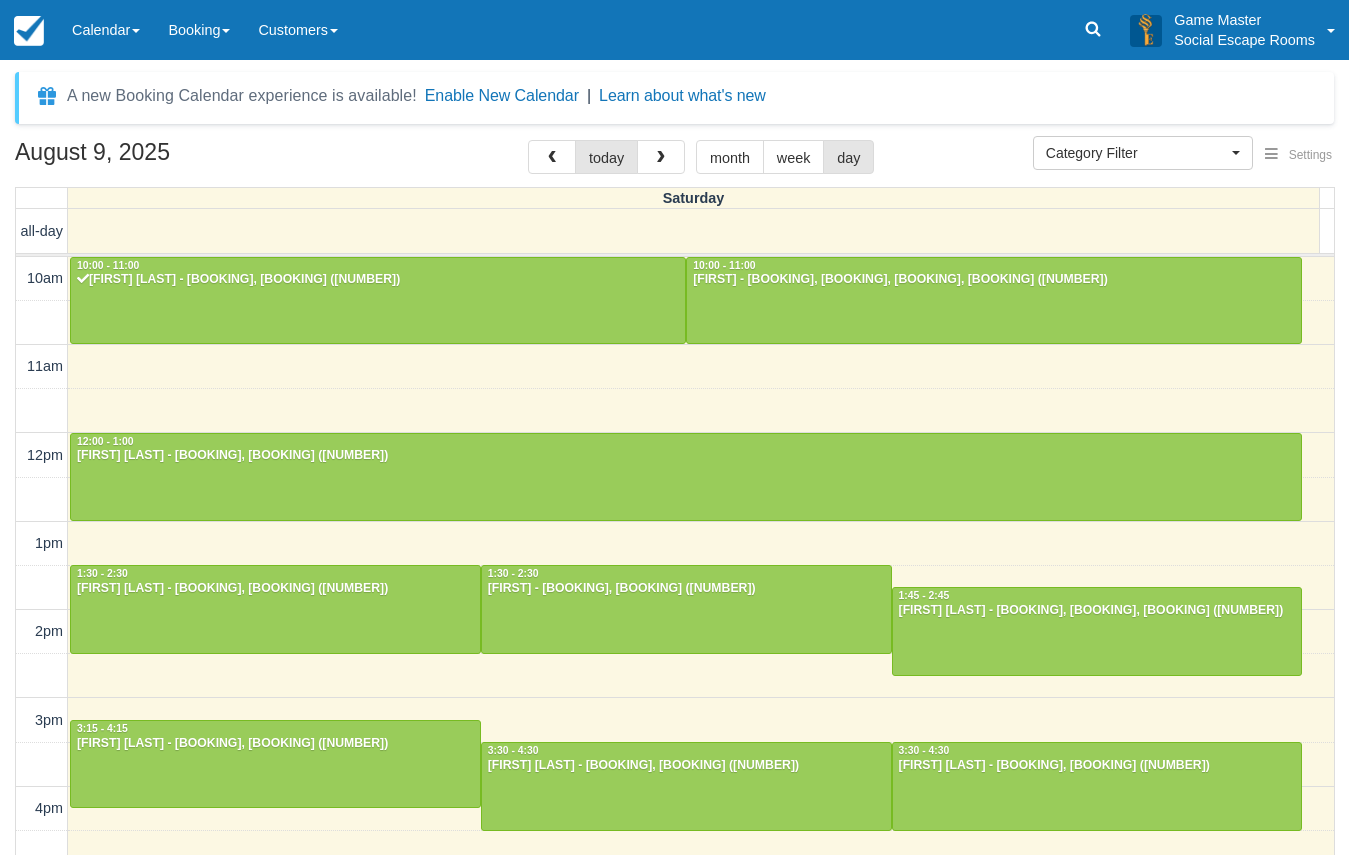 select 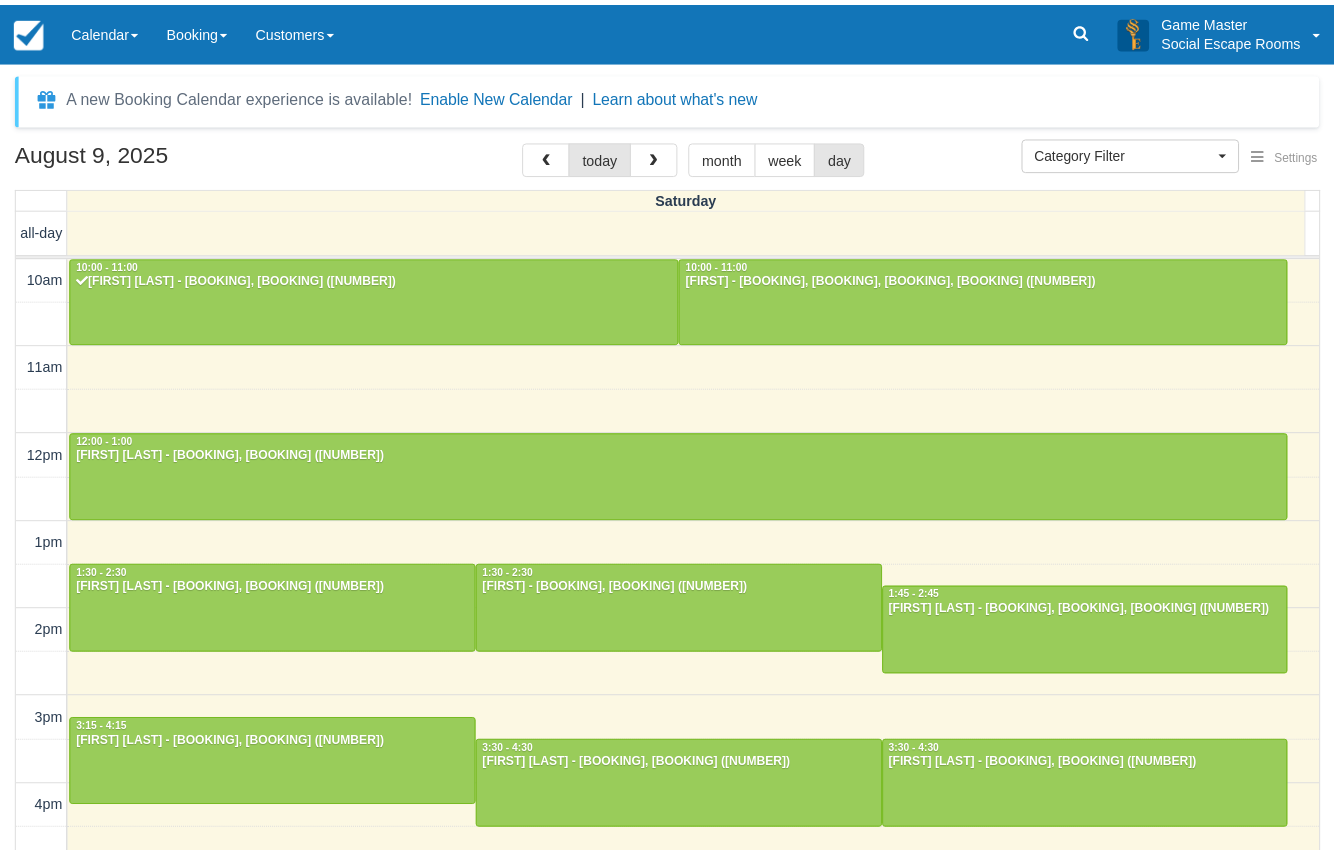 scroll, scrollTop: 0, scrollLeft: 0, axis: both 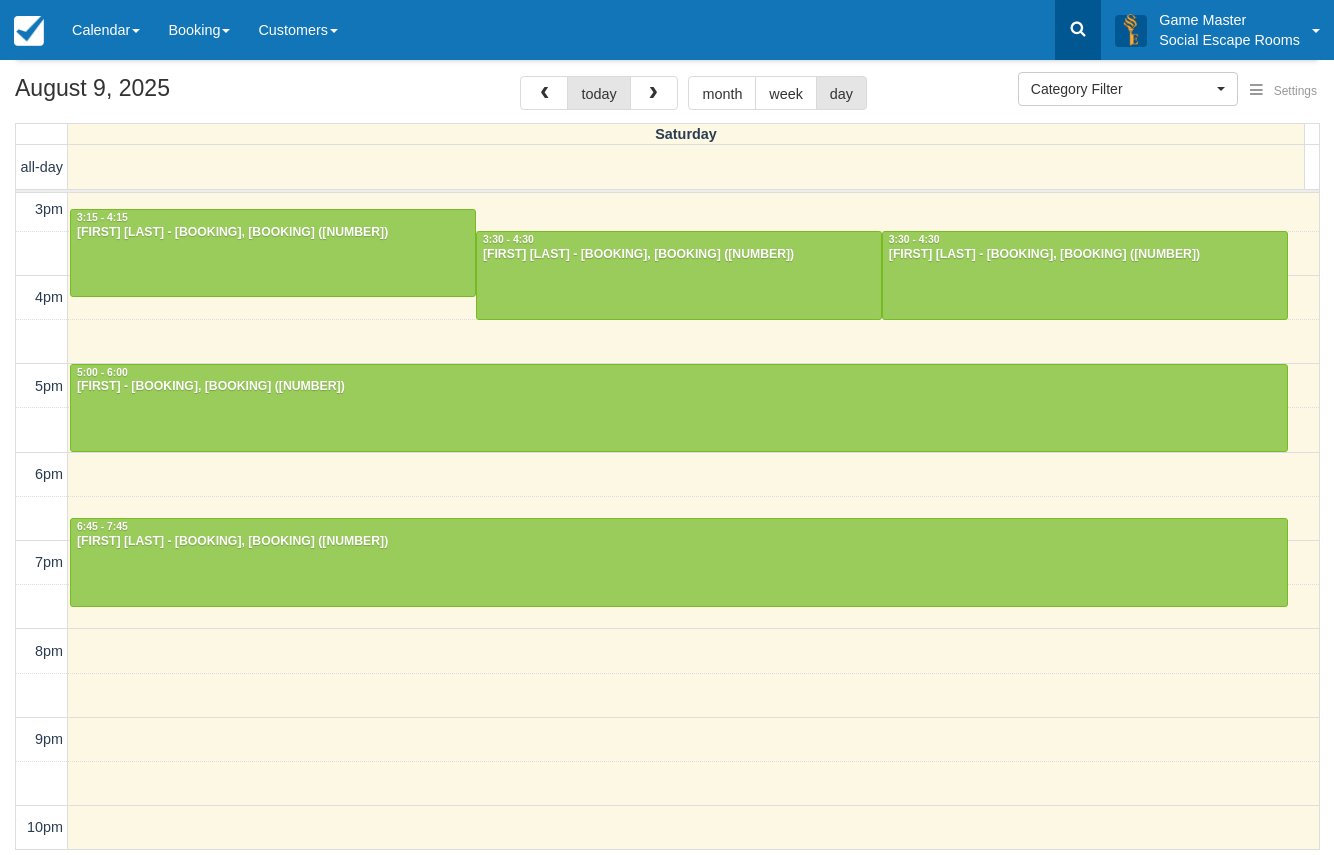 click at bounding box center [1078, 30] 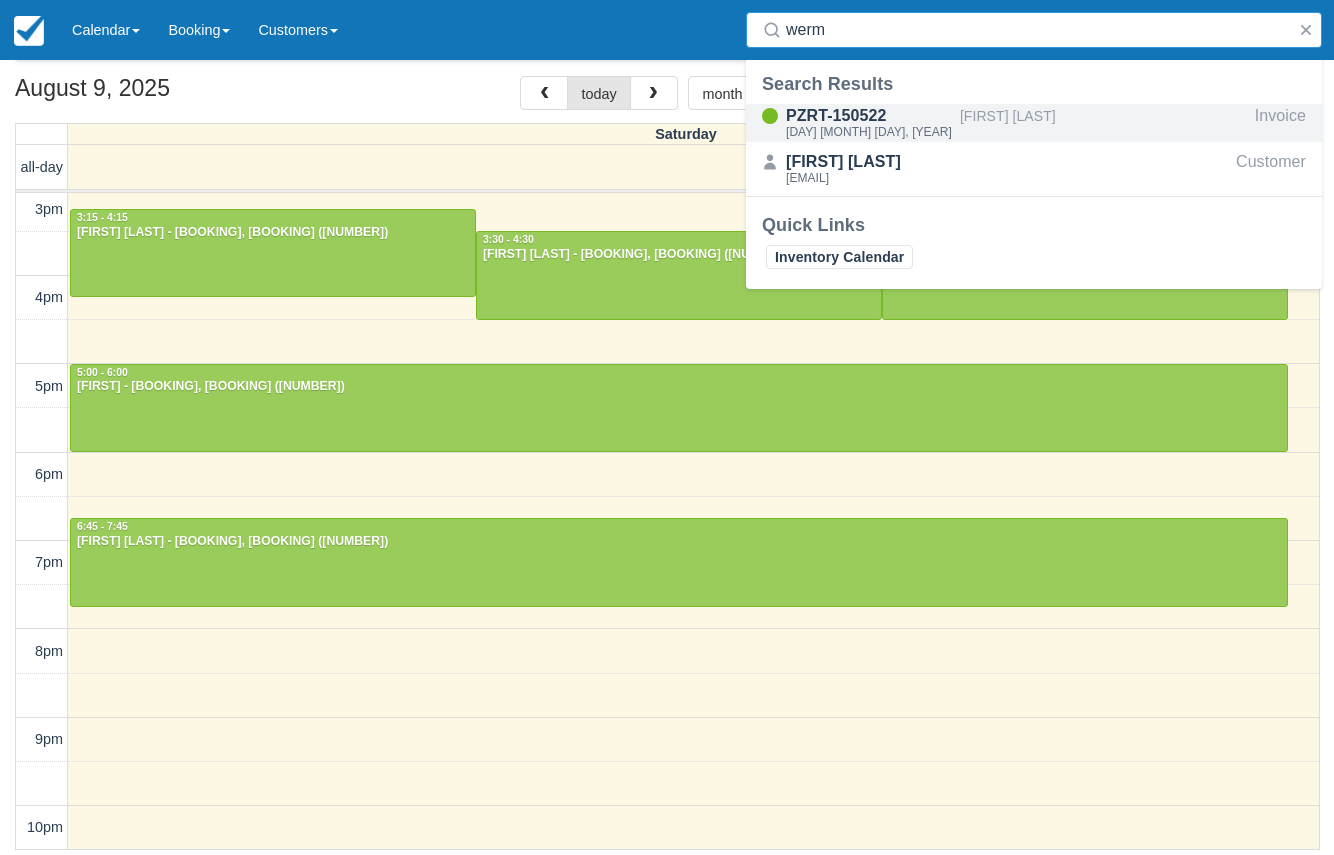 type on "werm" 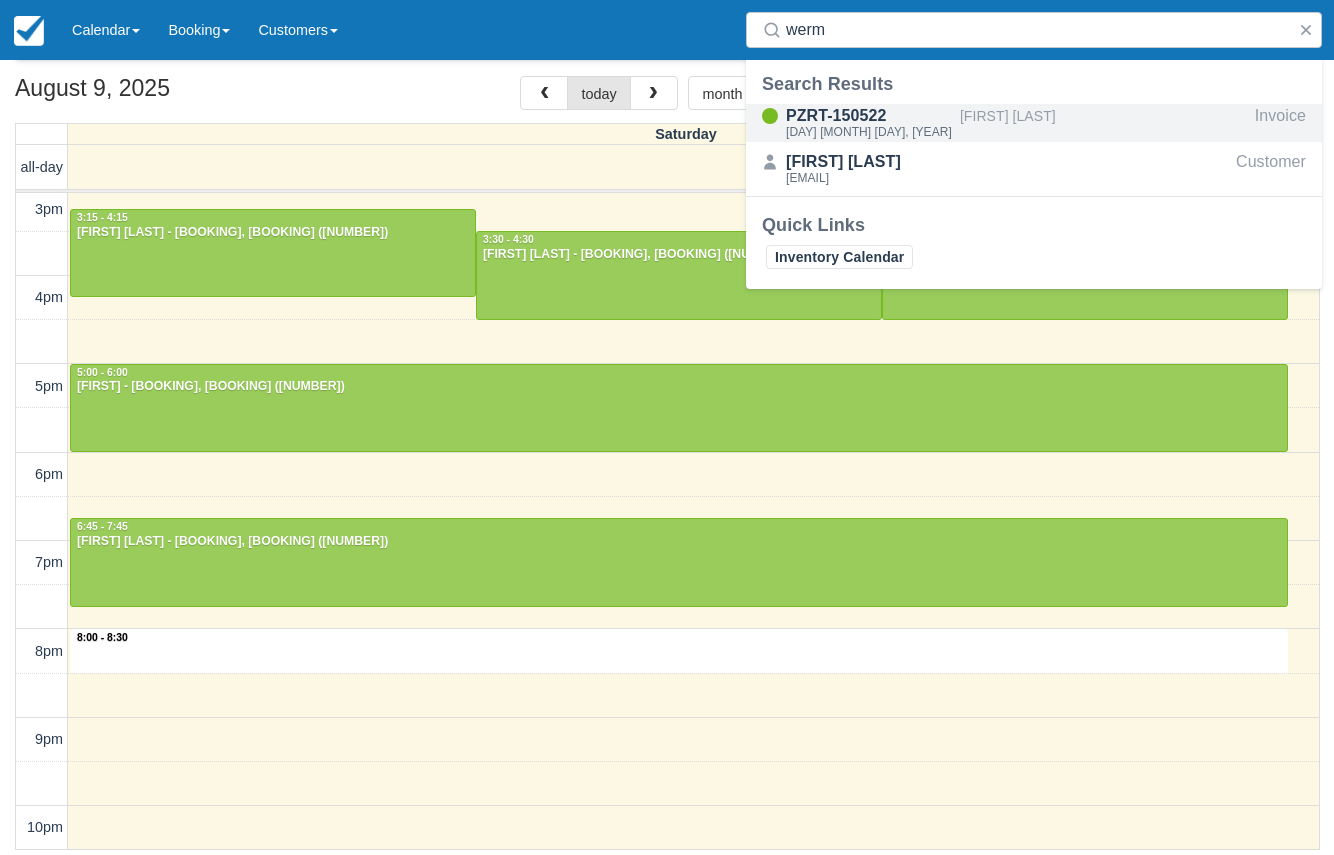 click on "10am 11am 12pm 1pm 2pm 3pm 4pm 5pm 6pm 7pm 8pm 9pm 10pm 8:00 - 8:30 10:00 - 11:00  Sharon welsh - Baker Street Mystery, Baker Street Mystery Room Booking (2) 10:00 - 11:00 Nick - Paris Escape Room Booking, Bellamys Booty Room Booking, Bellamys Booty, Paris Escape (4) 12:00 - 1:00 Jason Cai - Ransom, Ransom Room Booking (2) 1:30 - 2:30 Ashleigh Buchanan - Baker Street Mystery Room Booking, Baker Street Mystery (2) 1:30 - 2:30 Junjun - Paris Escape, Paris Escape Room Booking (2) 1:45 - 2:45 Michaela Porter - Ransom Room Booking, Bank Heist Room Booking, Bank Heist, Ransom (4) 3:15 - 4:15 Jeremy Tay - Baker Street Mystery, Baker Street Mystery Room Booking (2) 3:30 - 4:30 Joanne Lad - Ransom, Ransom Room Booking (2) 3:30 - 4:30 Nicole sun - Bank Heist Room Booking, Bank Heist (2) 5:00 - 6:00 Chelsea - Paris Escape, Paris Escape Room Booking (2) 6:45 - 7:45 James Mitchell - Paris Escape Room Booking, Paris Escape (2)" at bounding box center (667, 298) 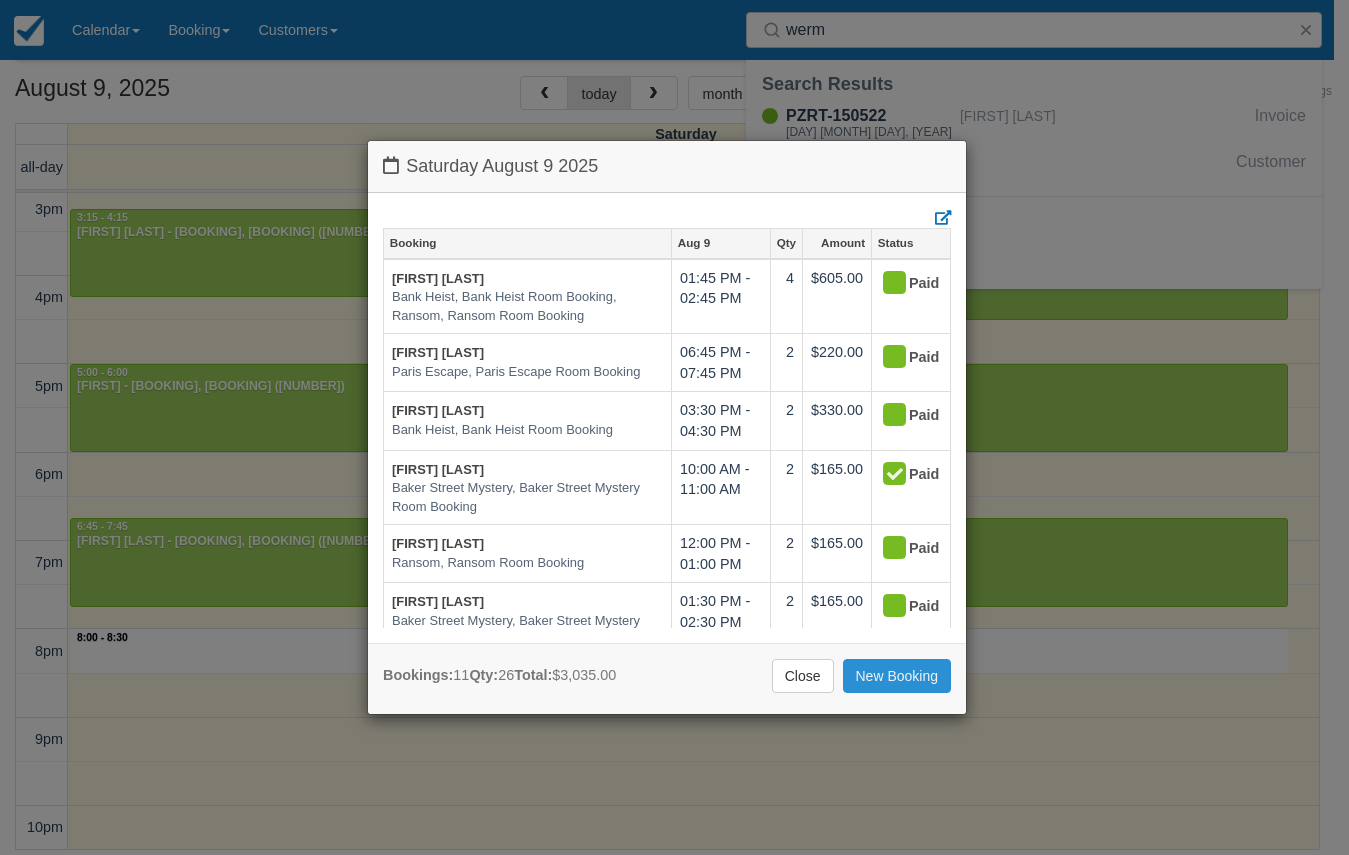click on "New Booking" at bounding box center [897, 676] 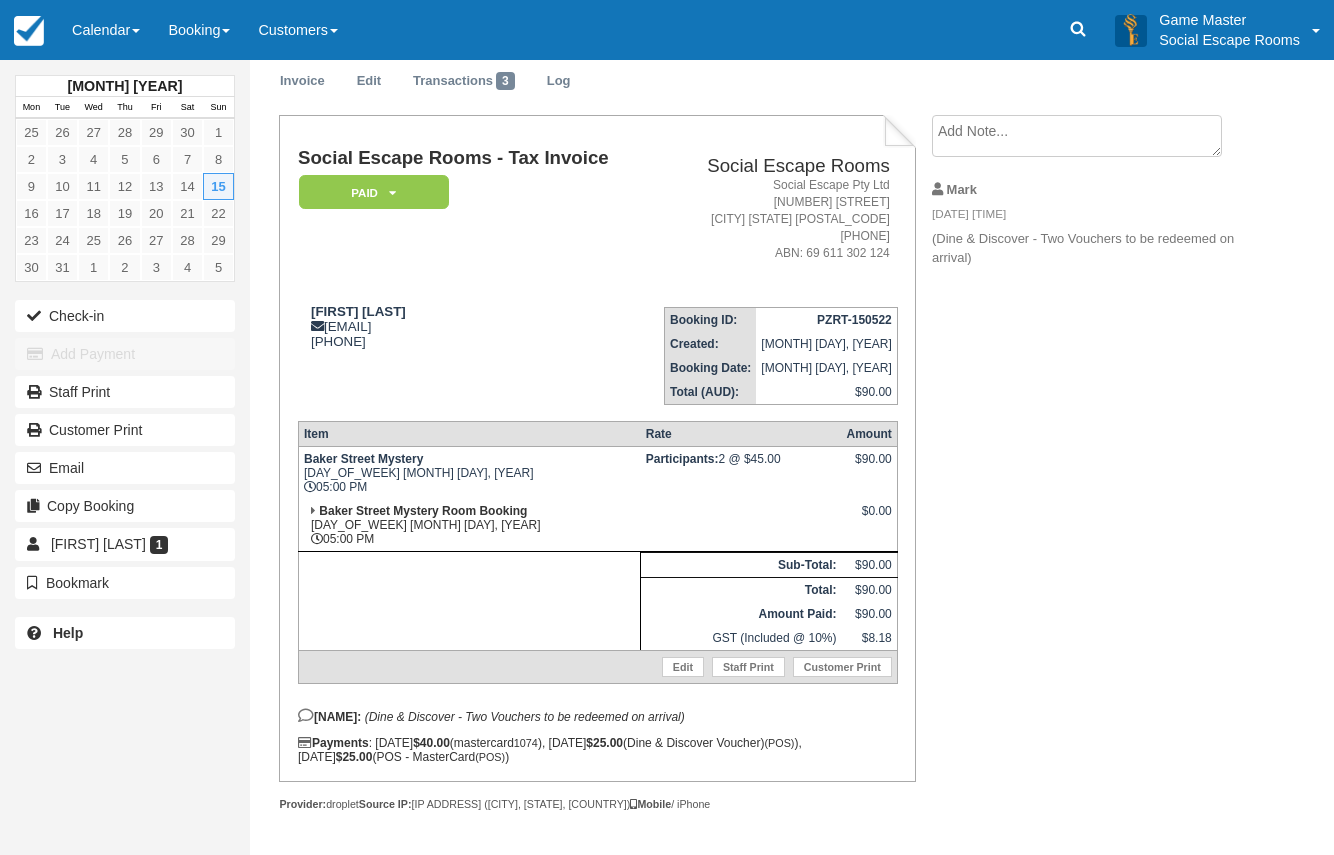 scroll, scrollTop: 0, scrollLeft: 0, axis: both 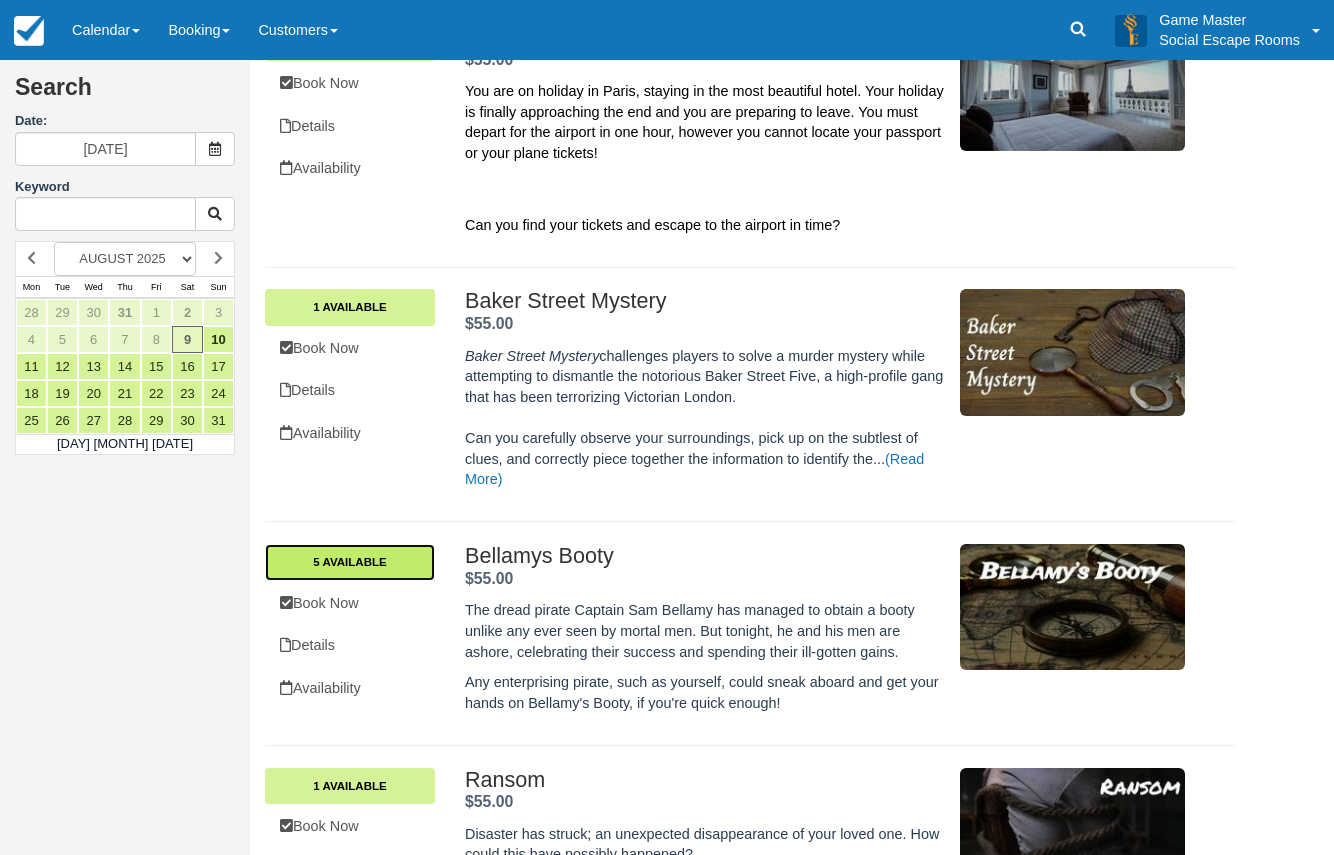 click on "5 Available" at bounding box center [350, 562] 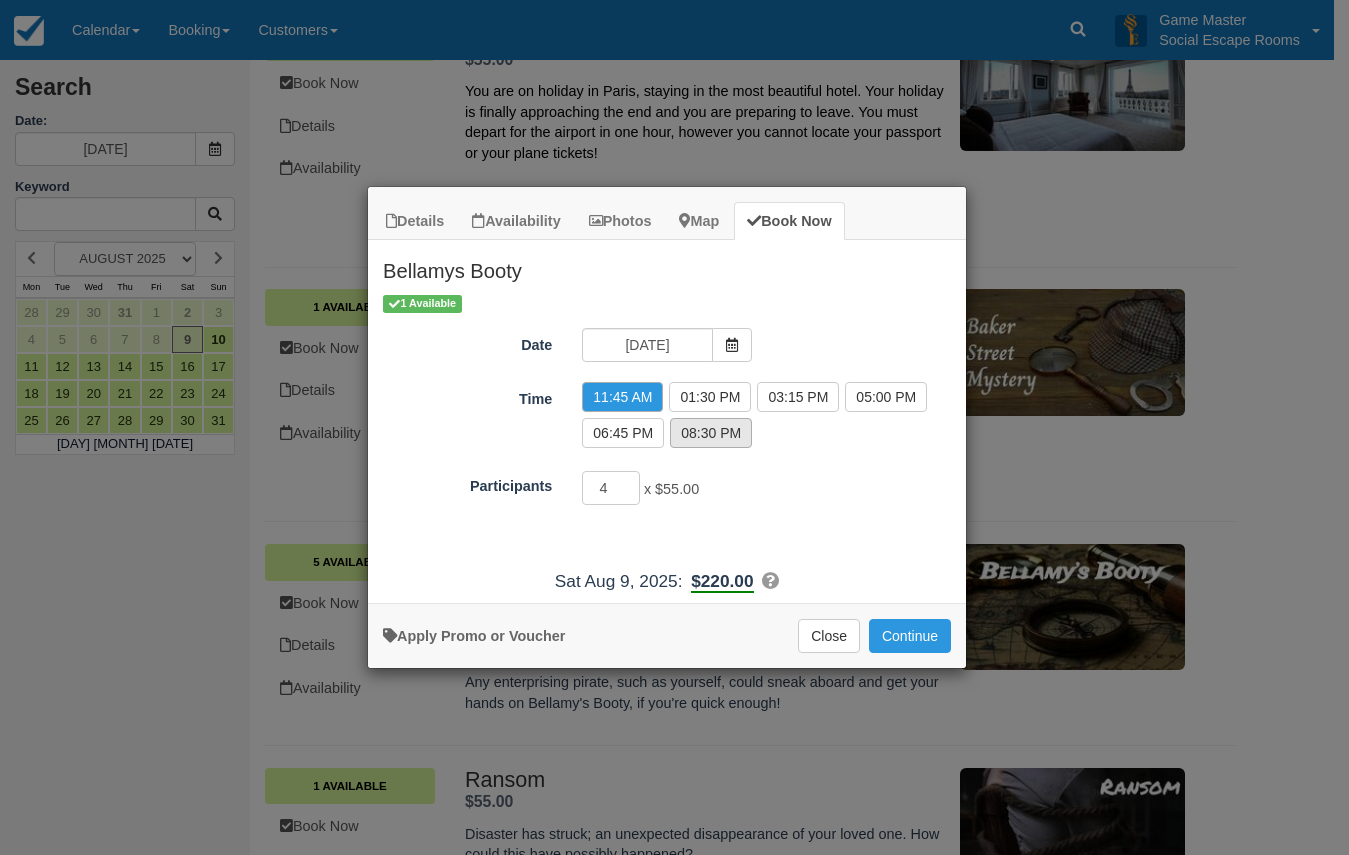 click on "08:30 PM" at bounding box center (711, 433) 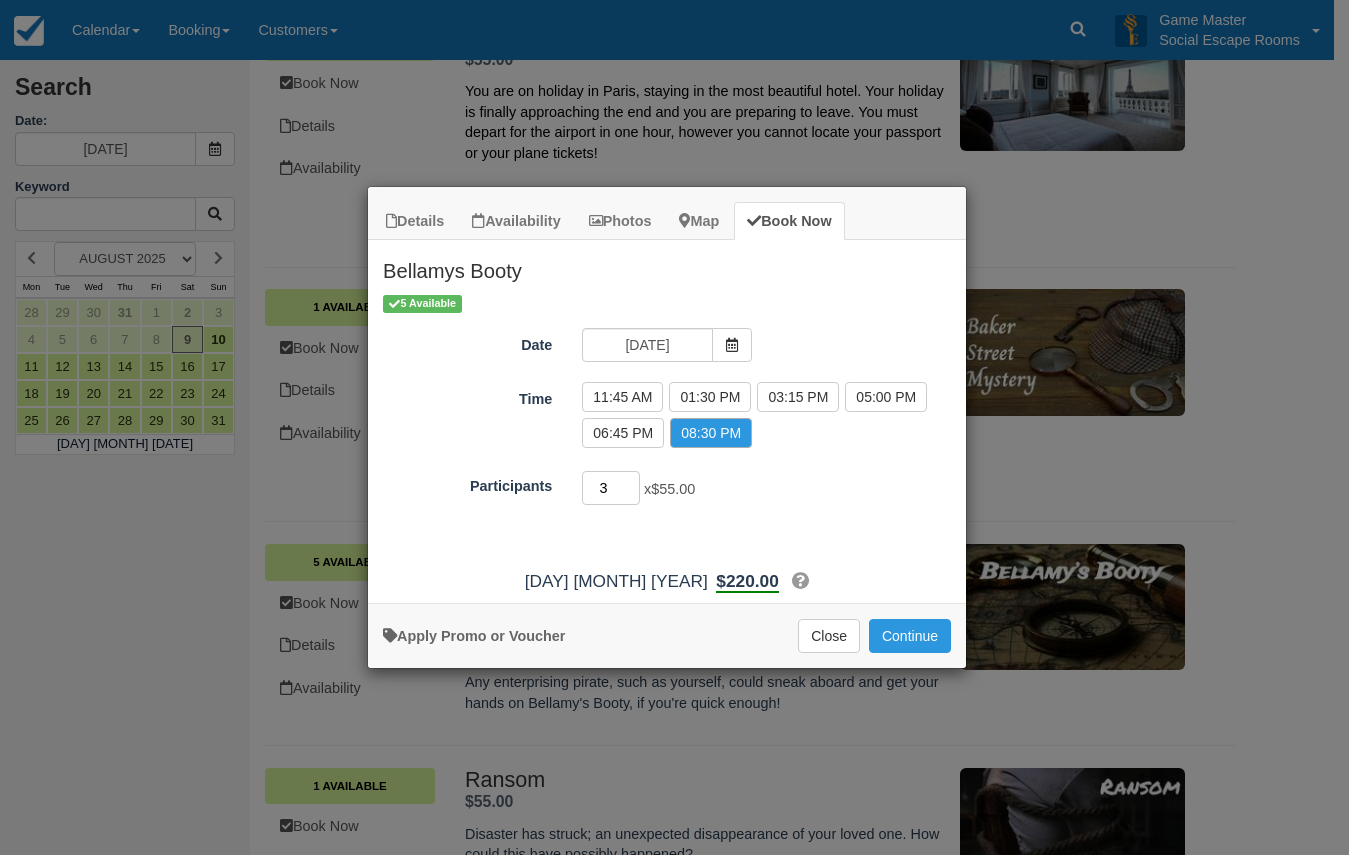 click on "3" at bounding box center [611, 488] 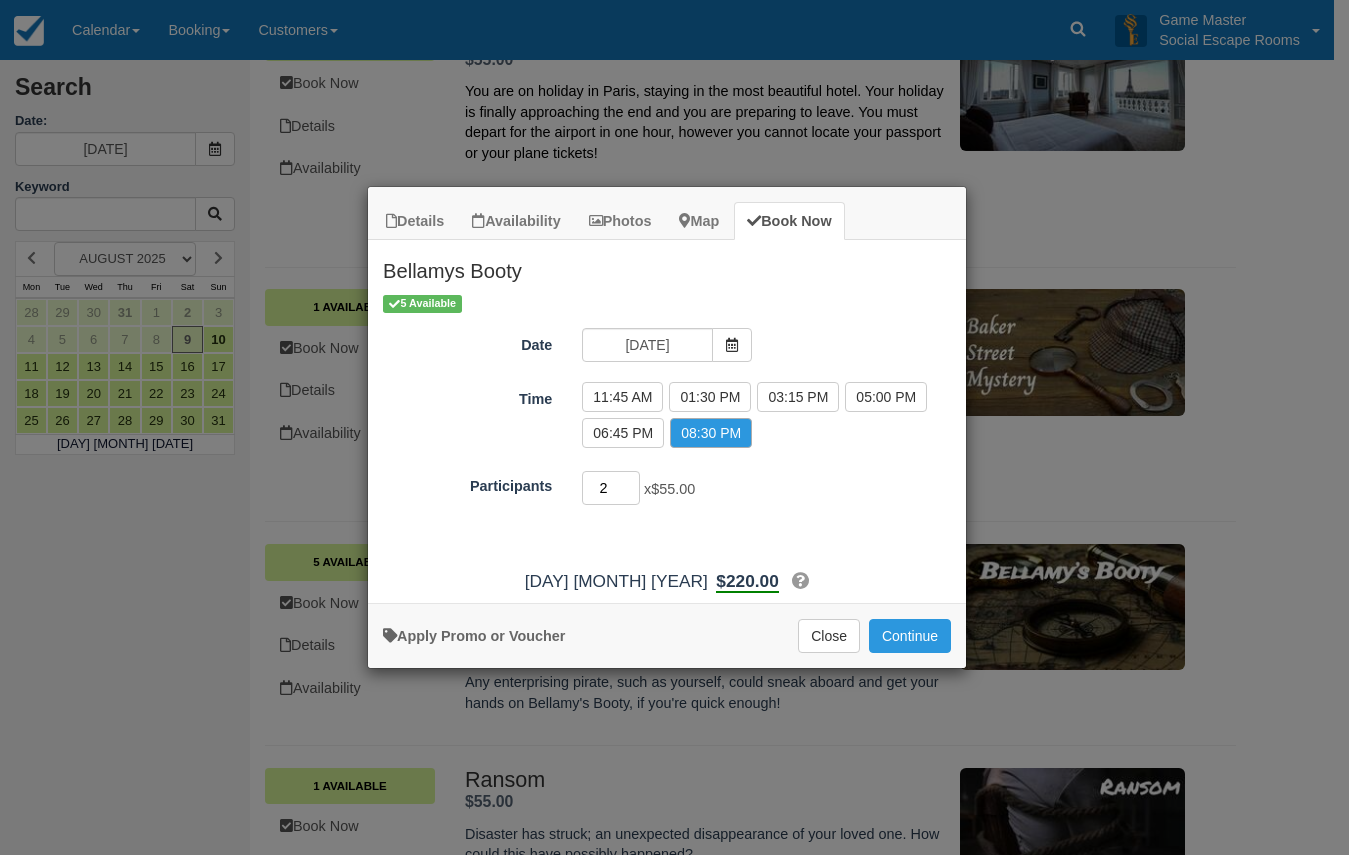 type on "2" 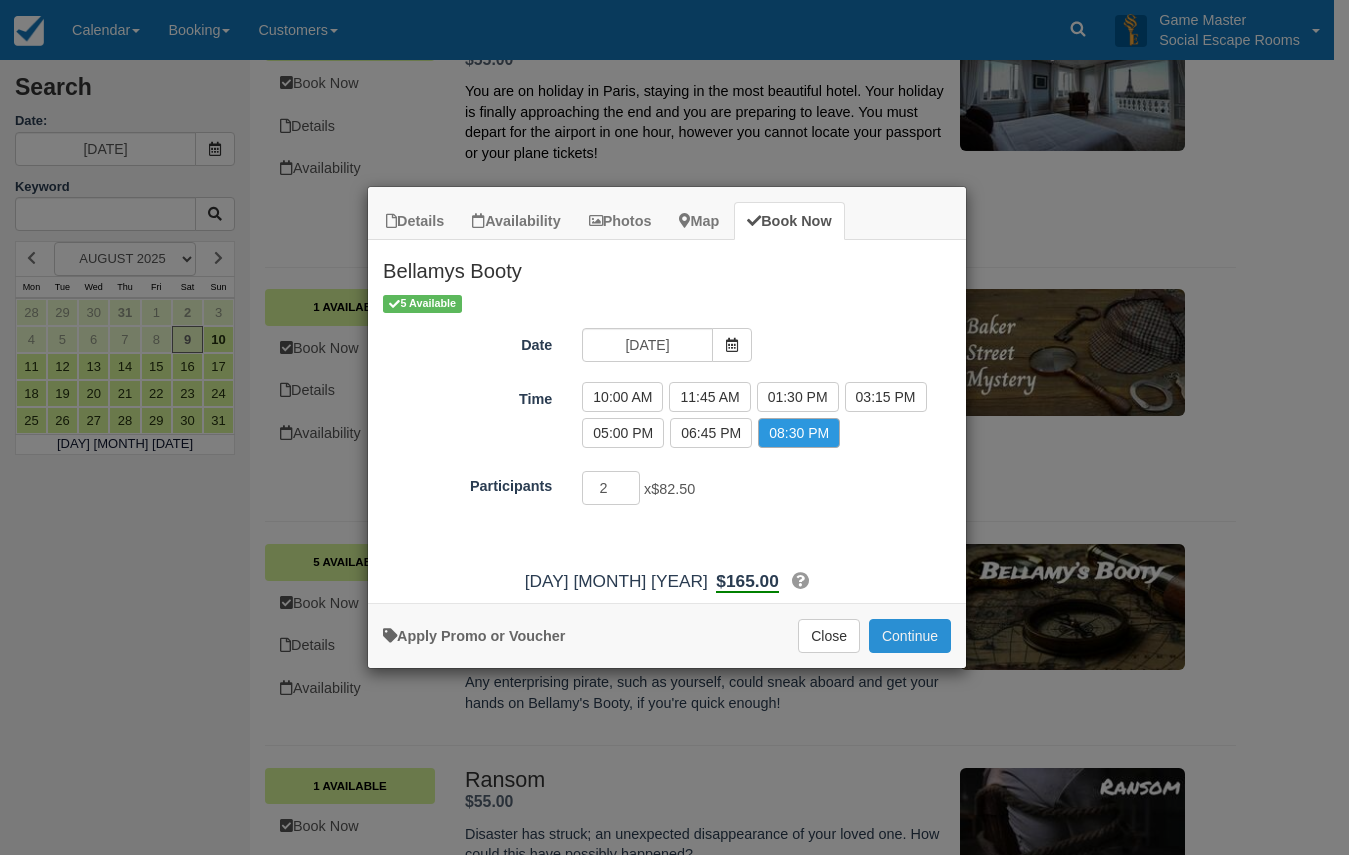 click on "Continue" at bounding box center (910, 636) 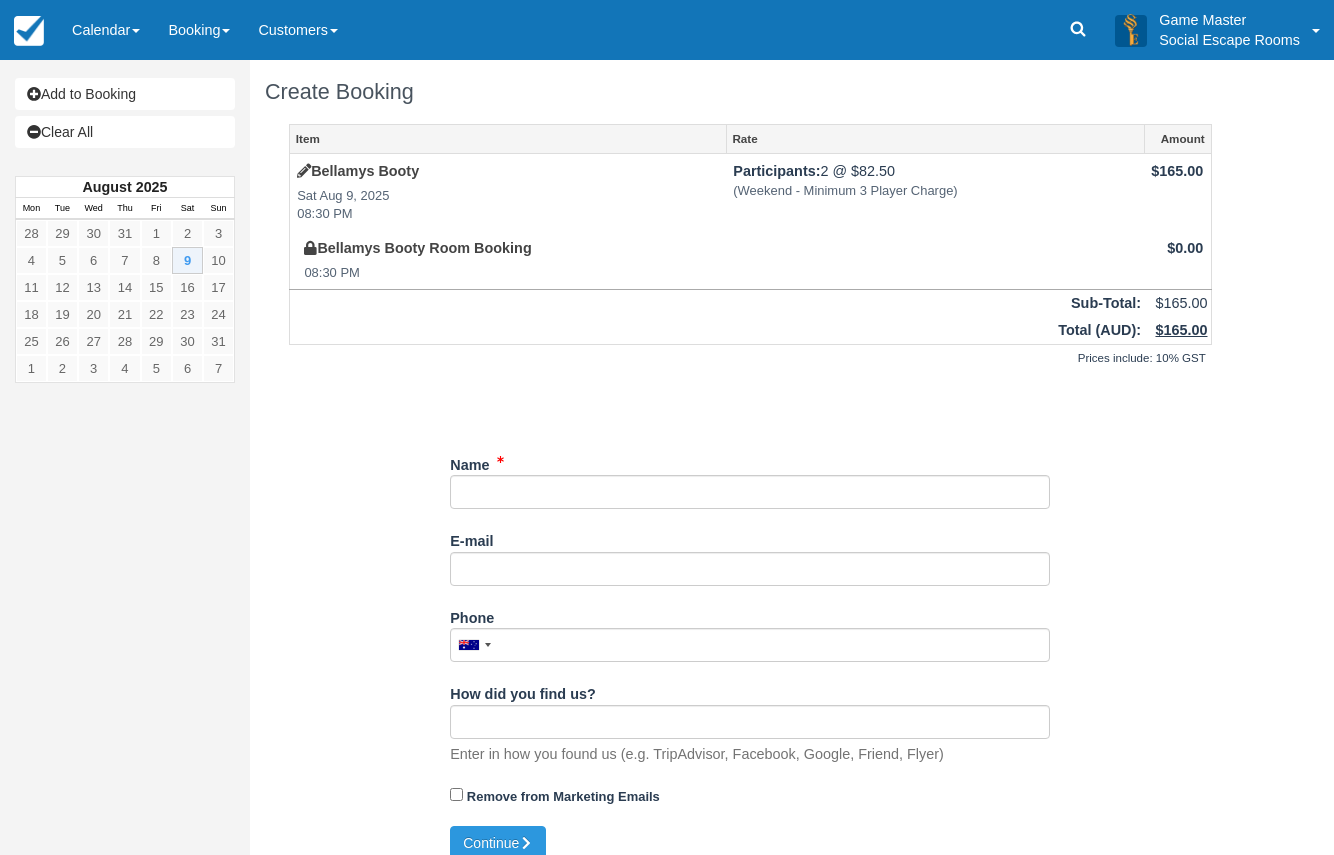 scroll, scrollTop: 0, scrollLeft: 0, axis: both 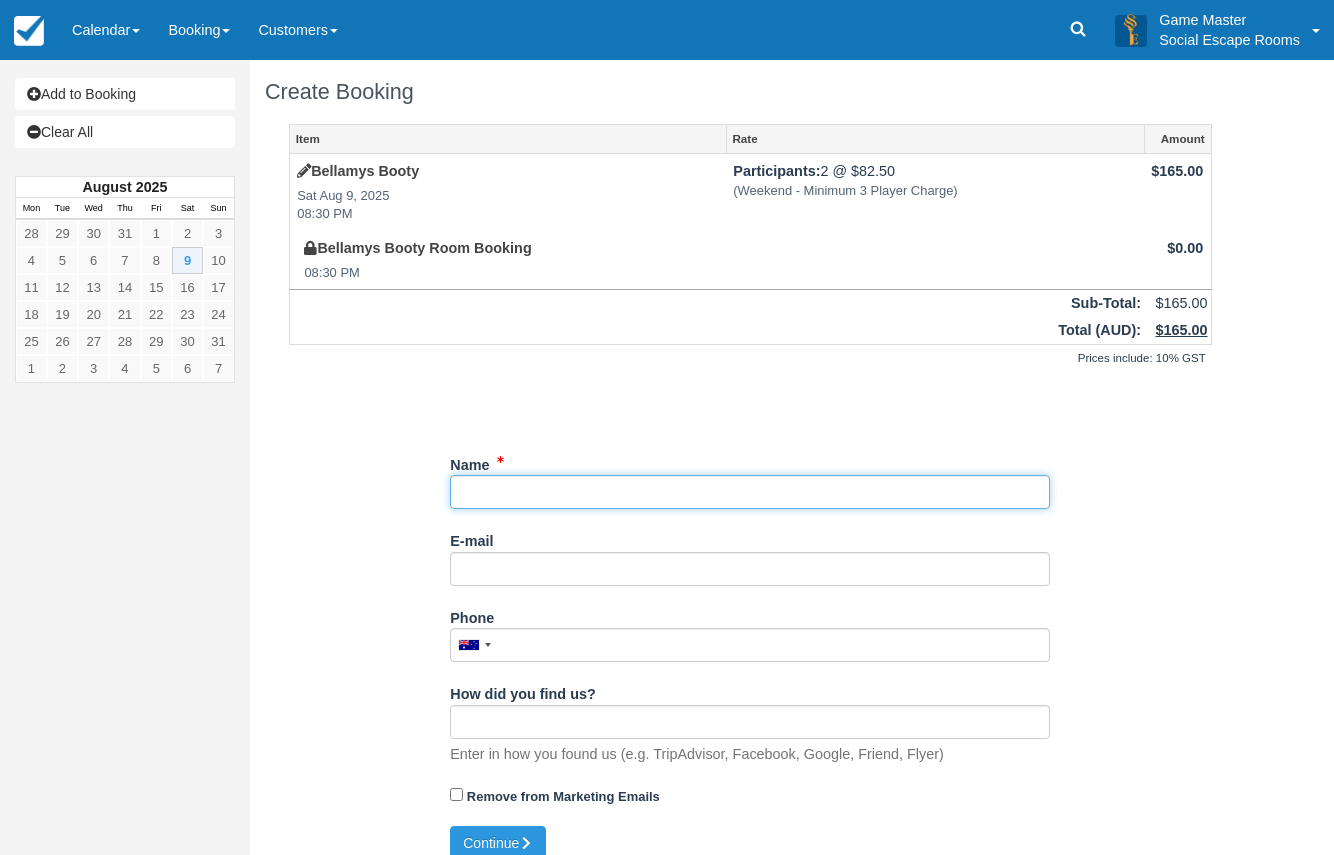 click on "Name" at bounding box center [750, 492] 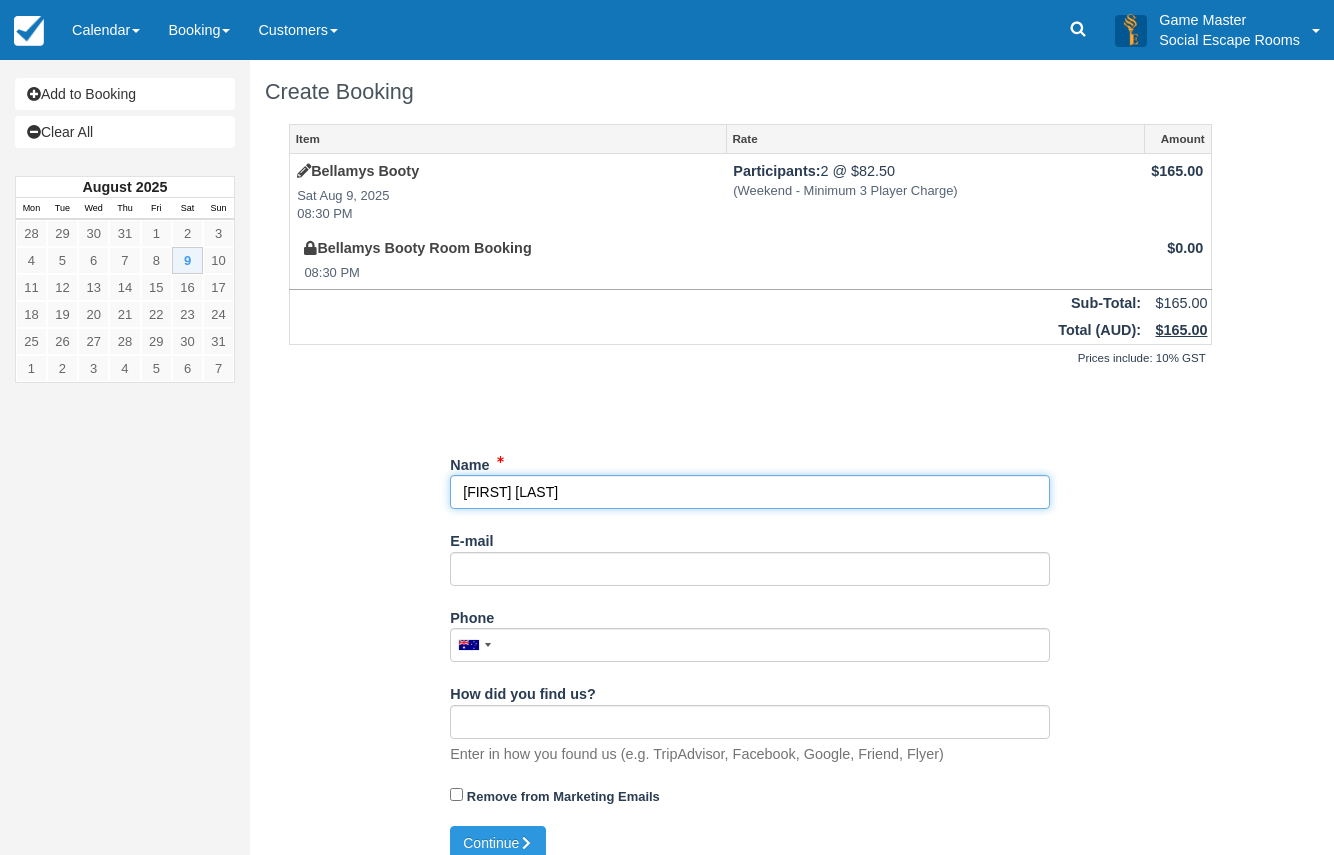 type on "[FIRST] [LAST]" 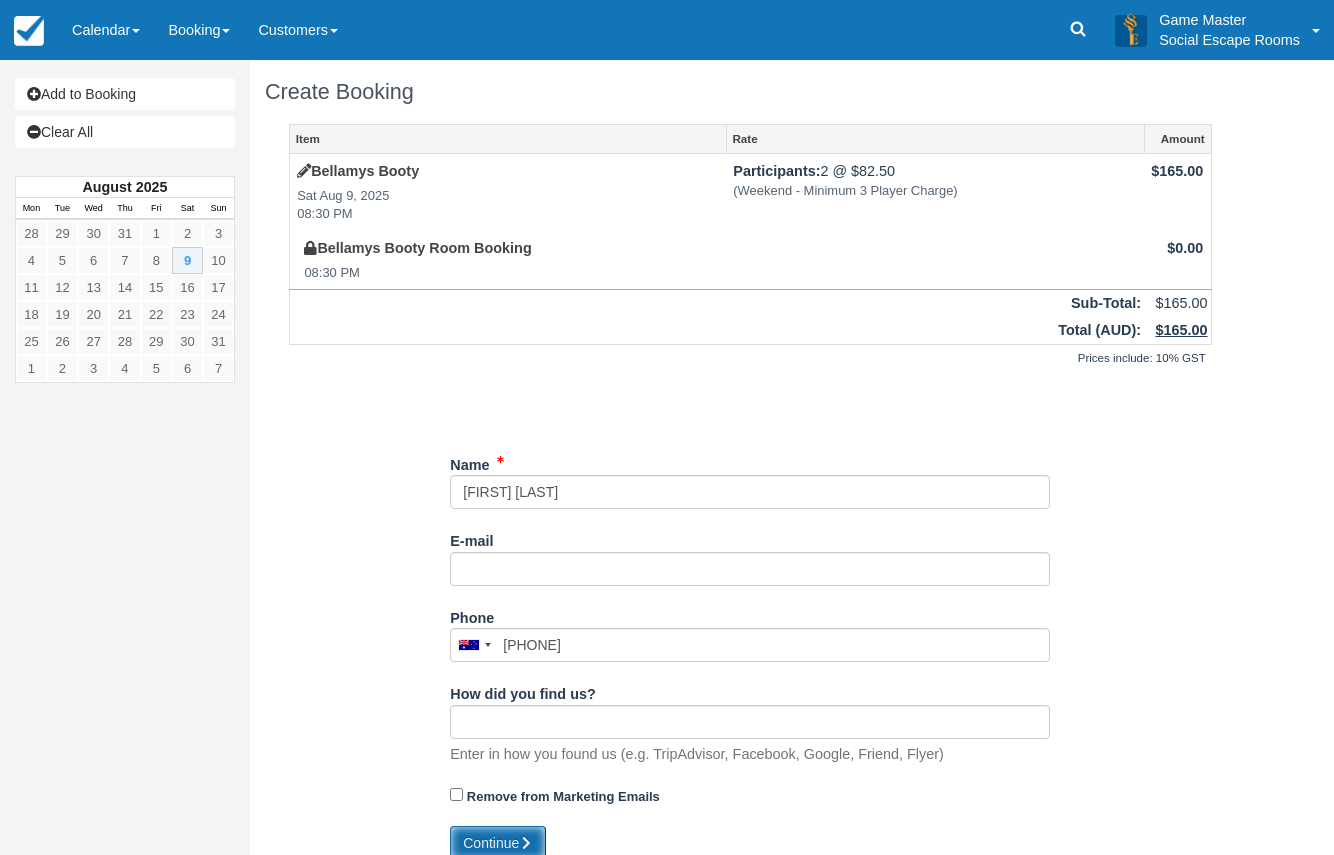 click on "Continue" at bounding box center (498, 843) 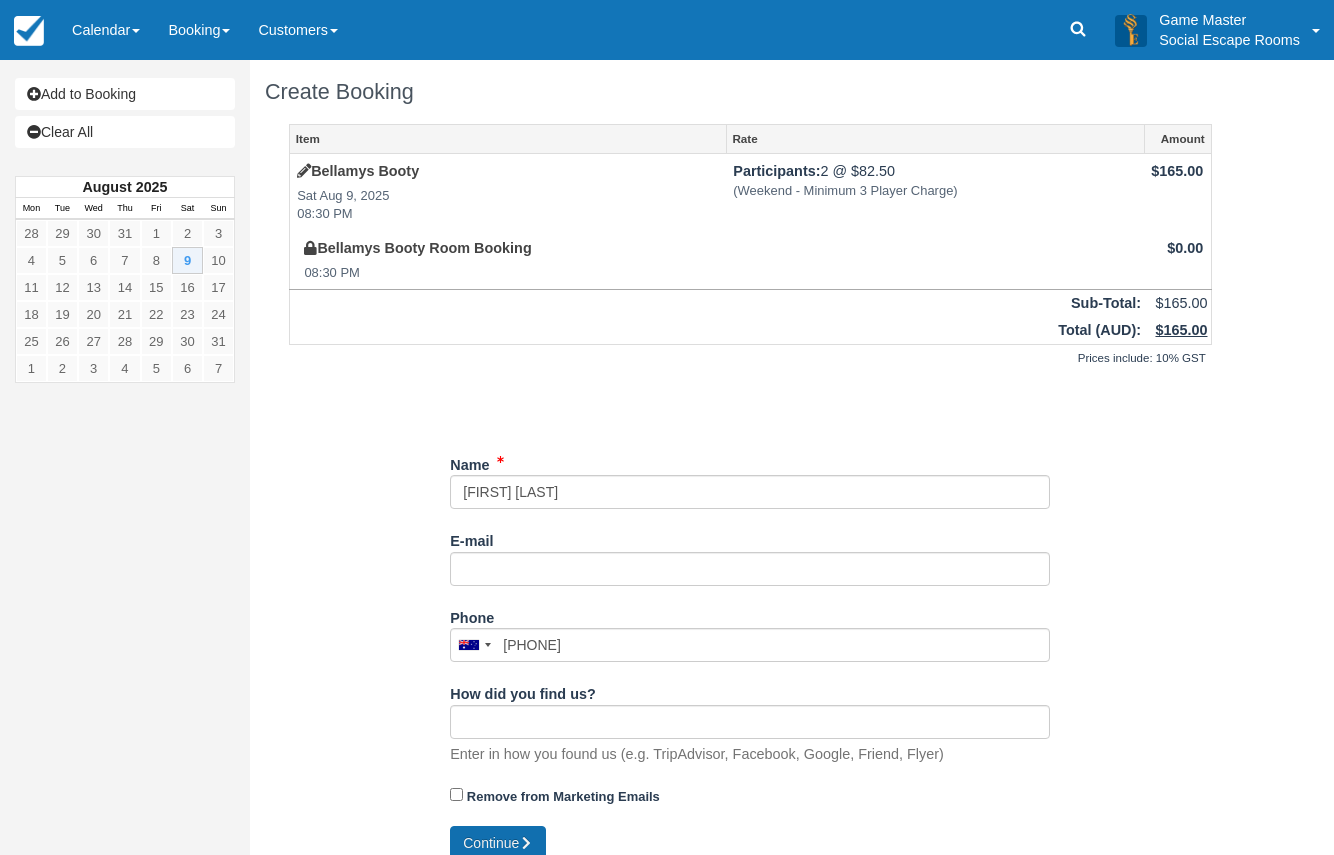 type on "+[PHONE]" 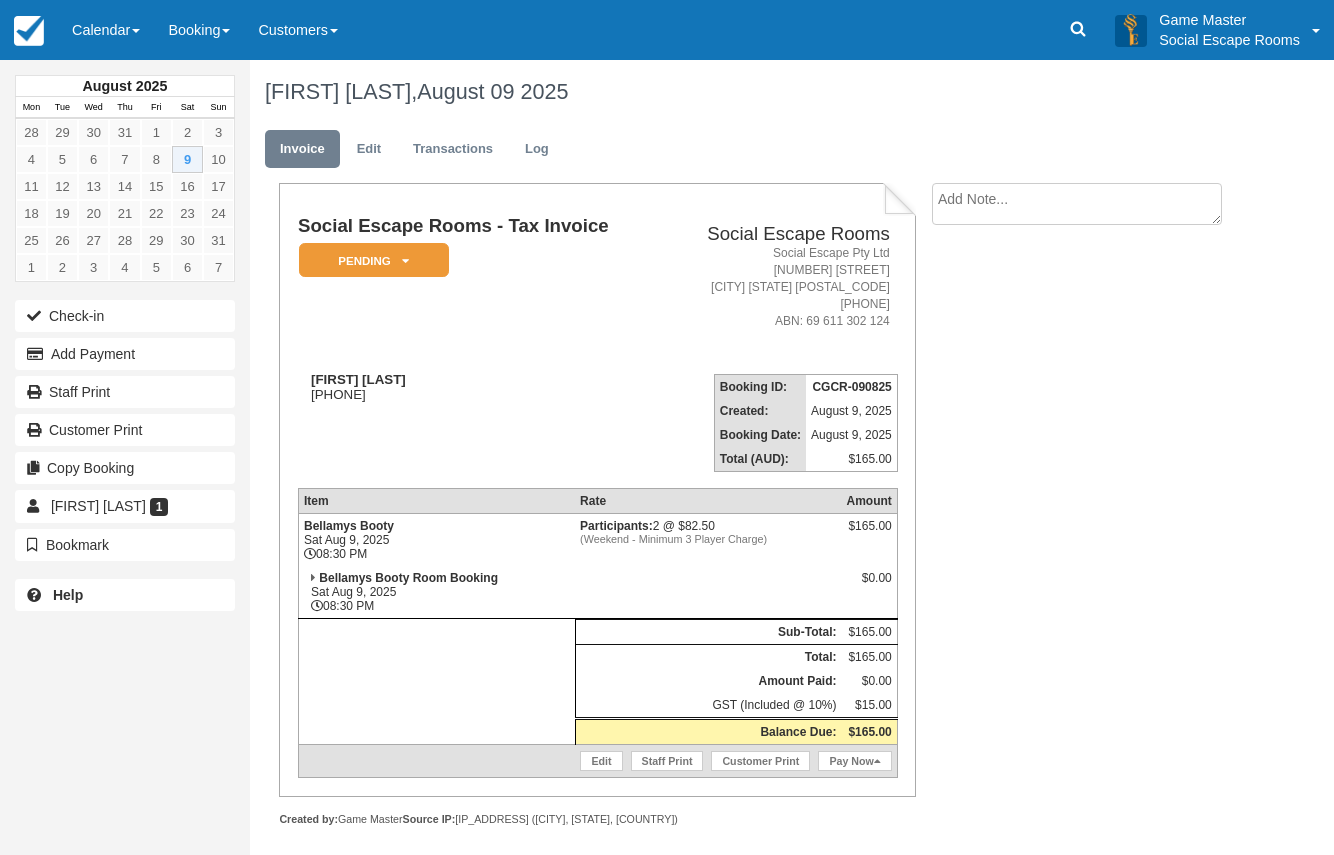 scroll, scrollTop: 0, scrollLeft: 0, axis: both 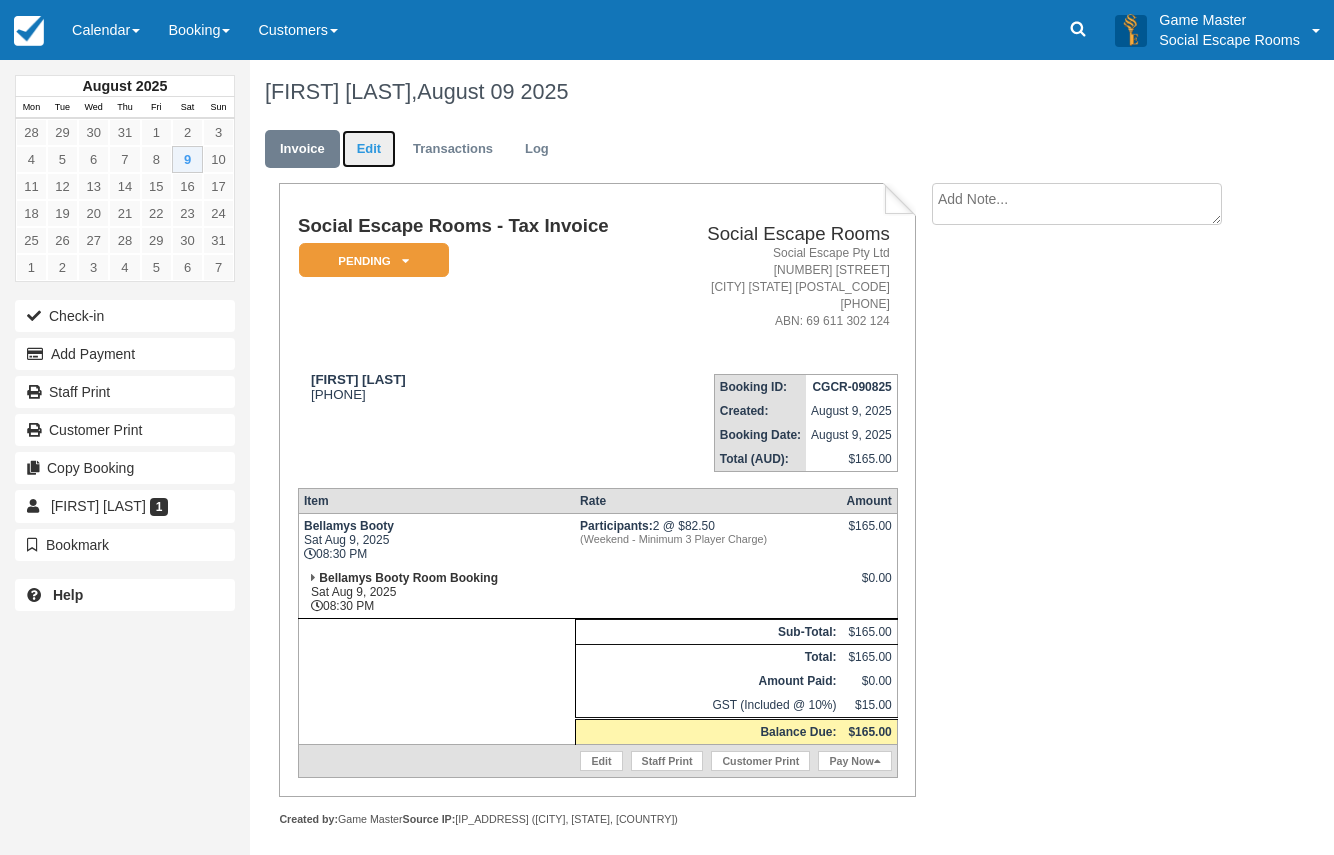 click on "Edit" at bounding box center (369, 149) 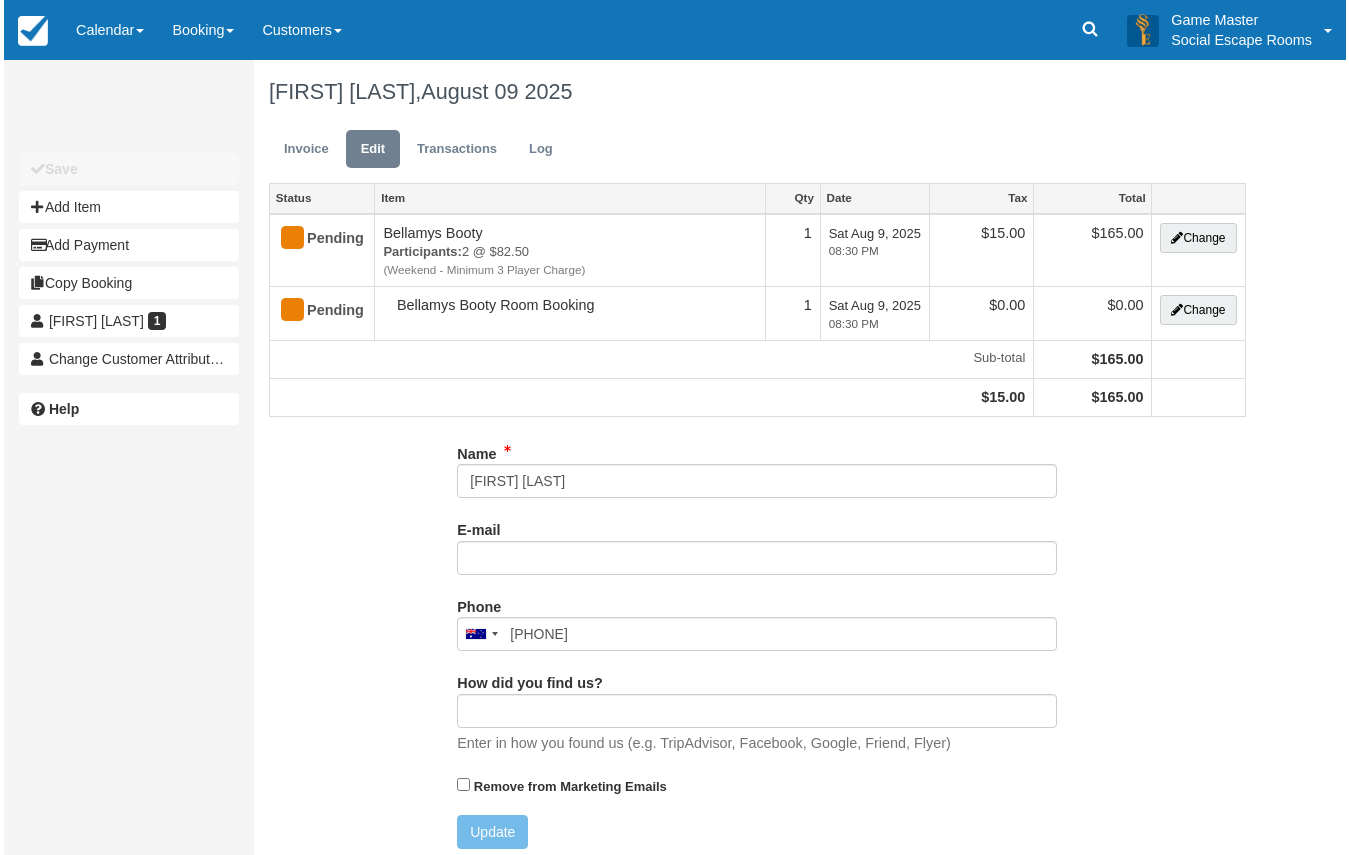 scroll, scrollTop: 0, scrollLeft: 0, axis: both 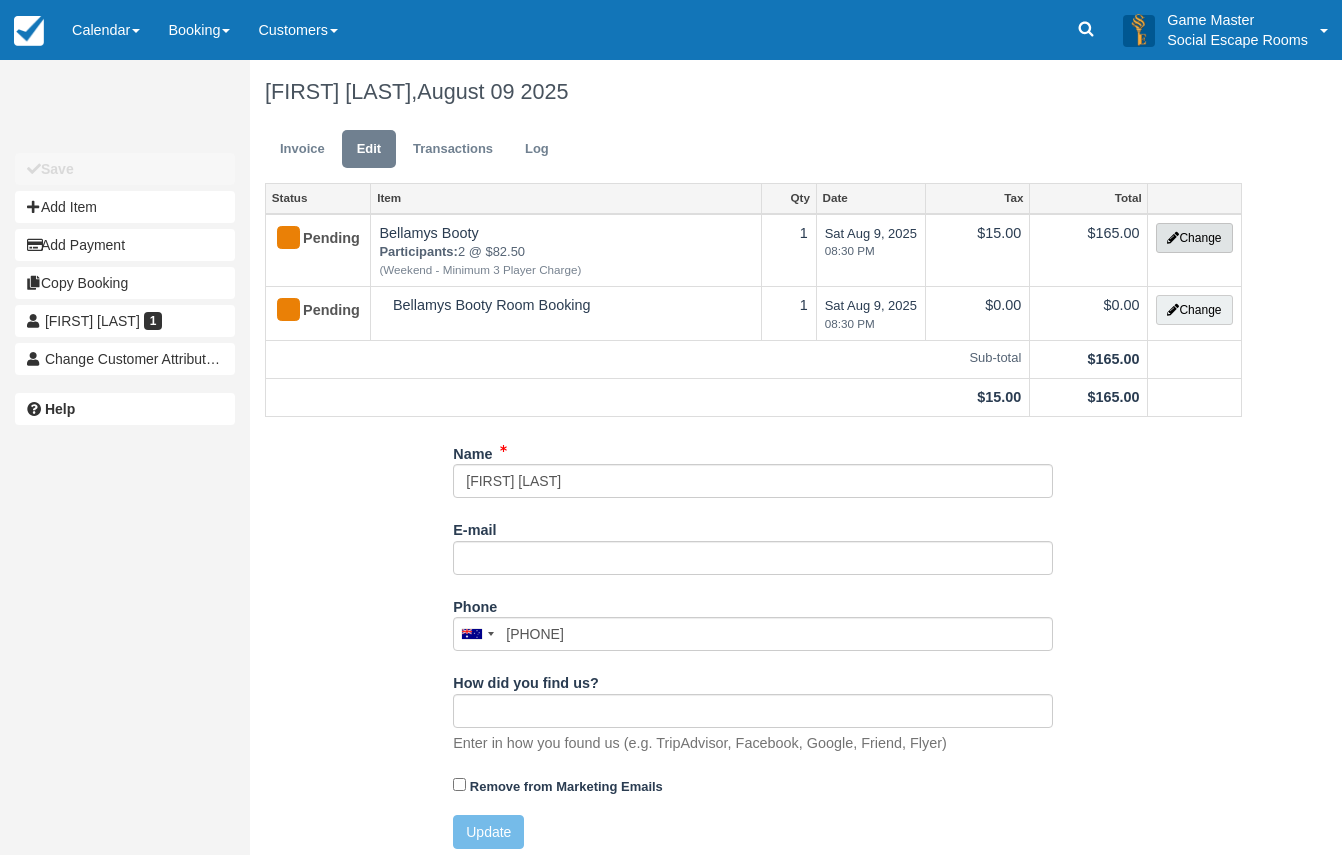 click on "Change" at bounding box center (1194, 238) 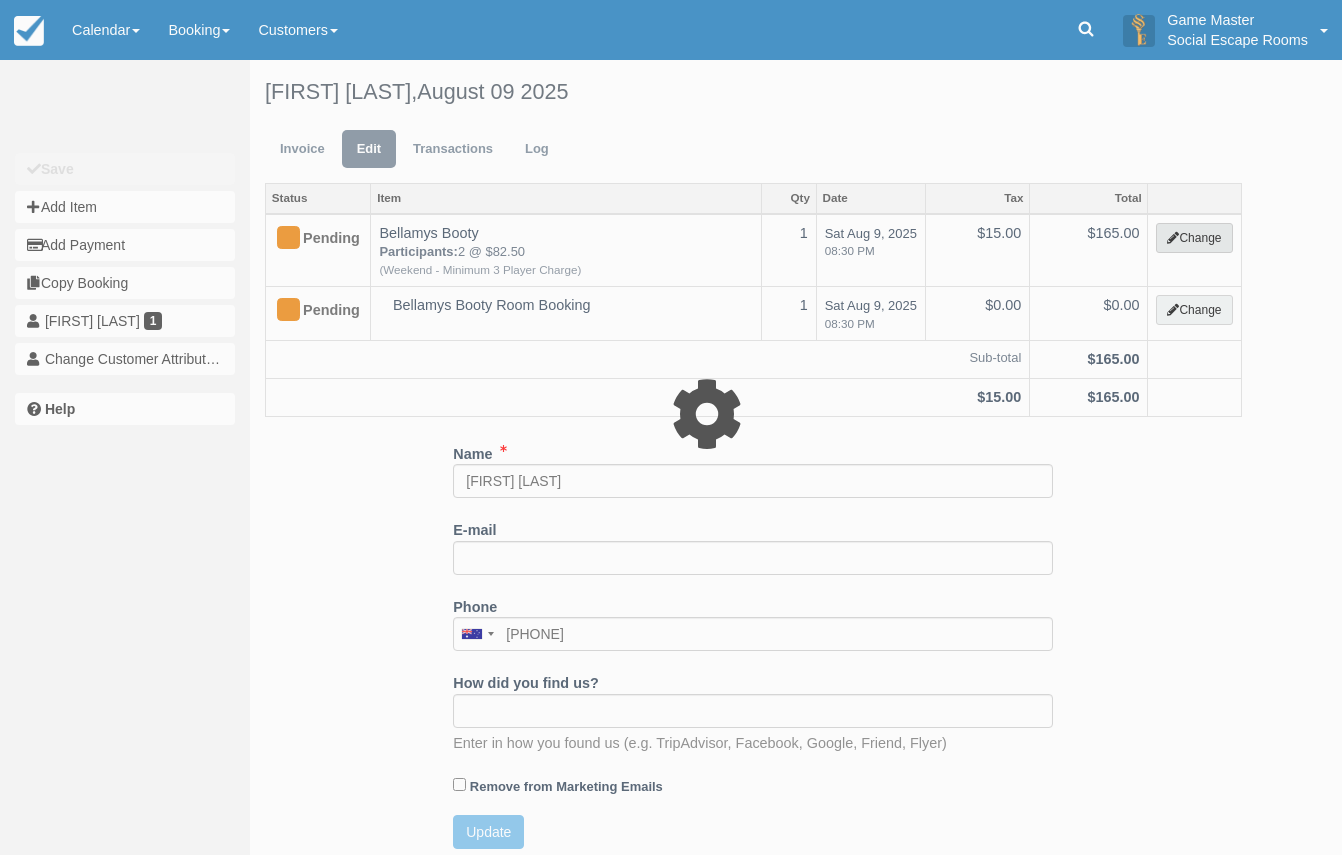 select on "2" 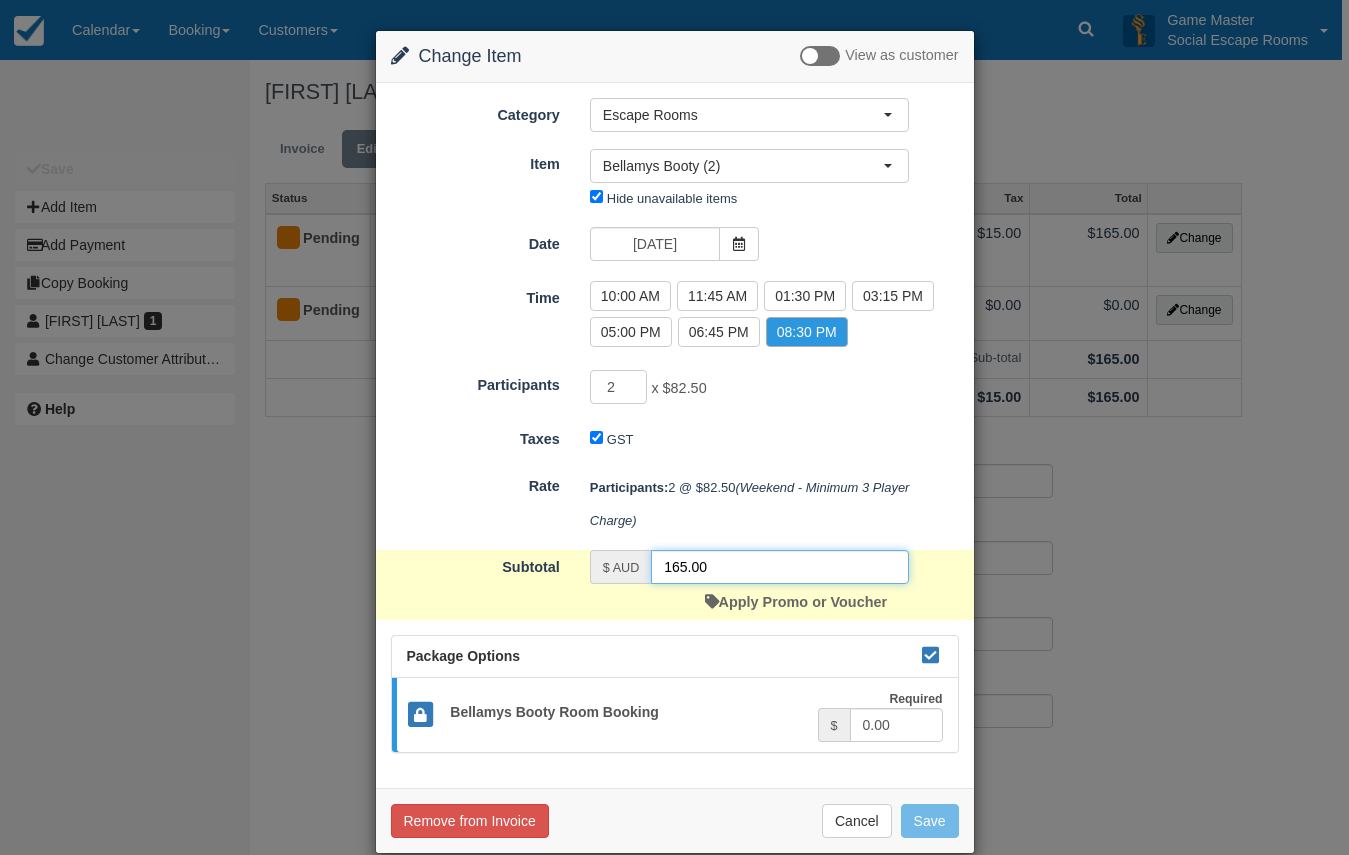 drag, startPoint x: 758, startPoint y: 572, endPoint x: 638, endPoint y: 564, distance: 120.26637 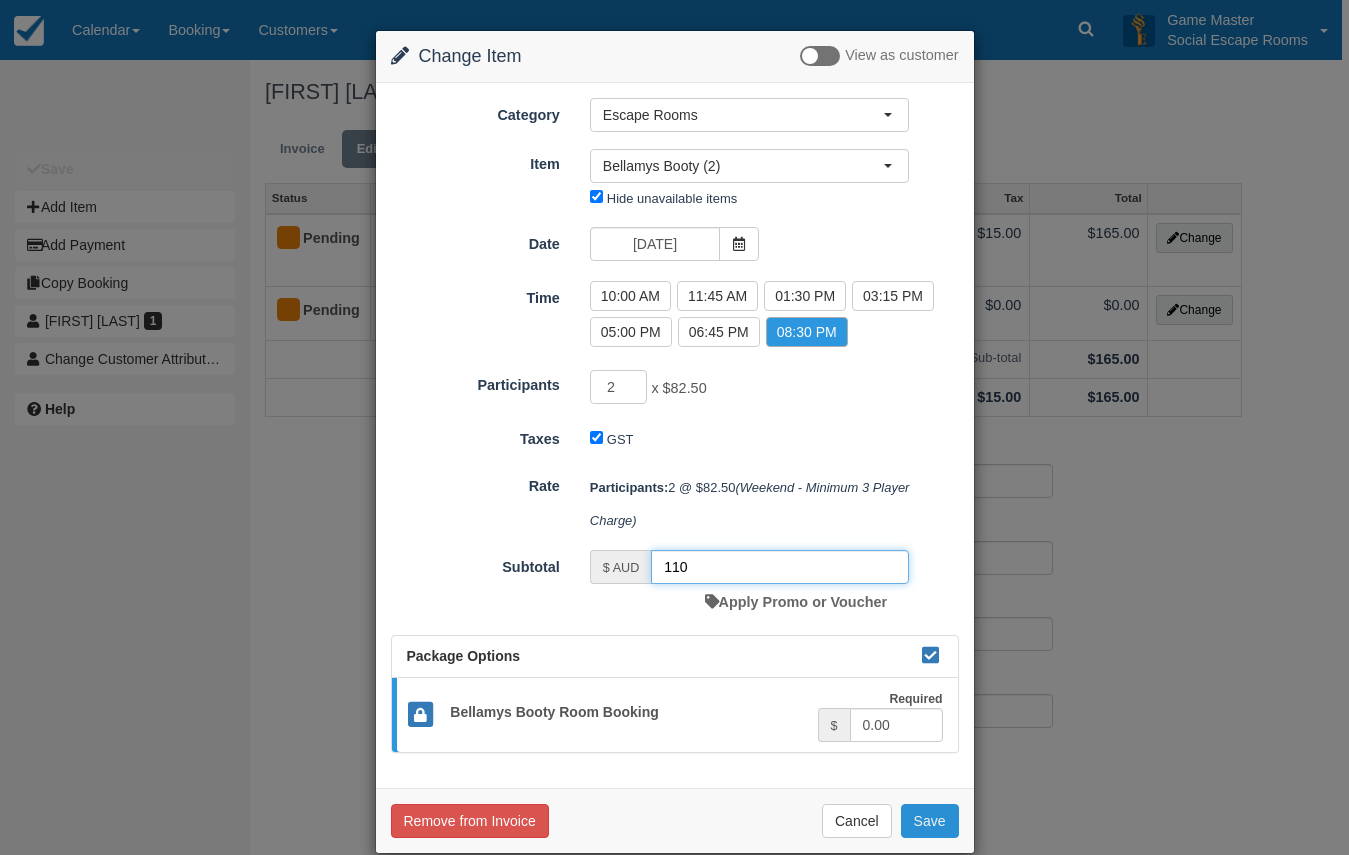 type on "110" 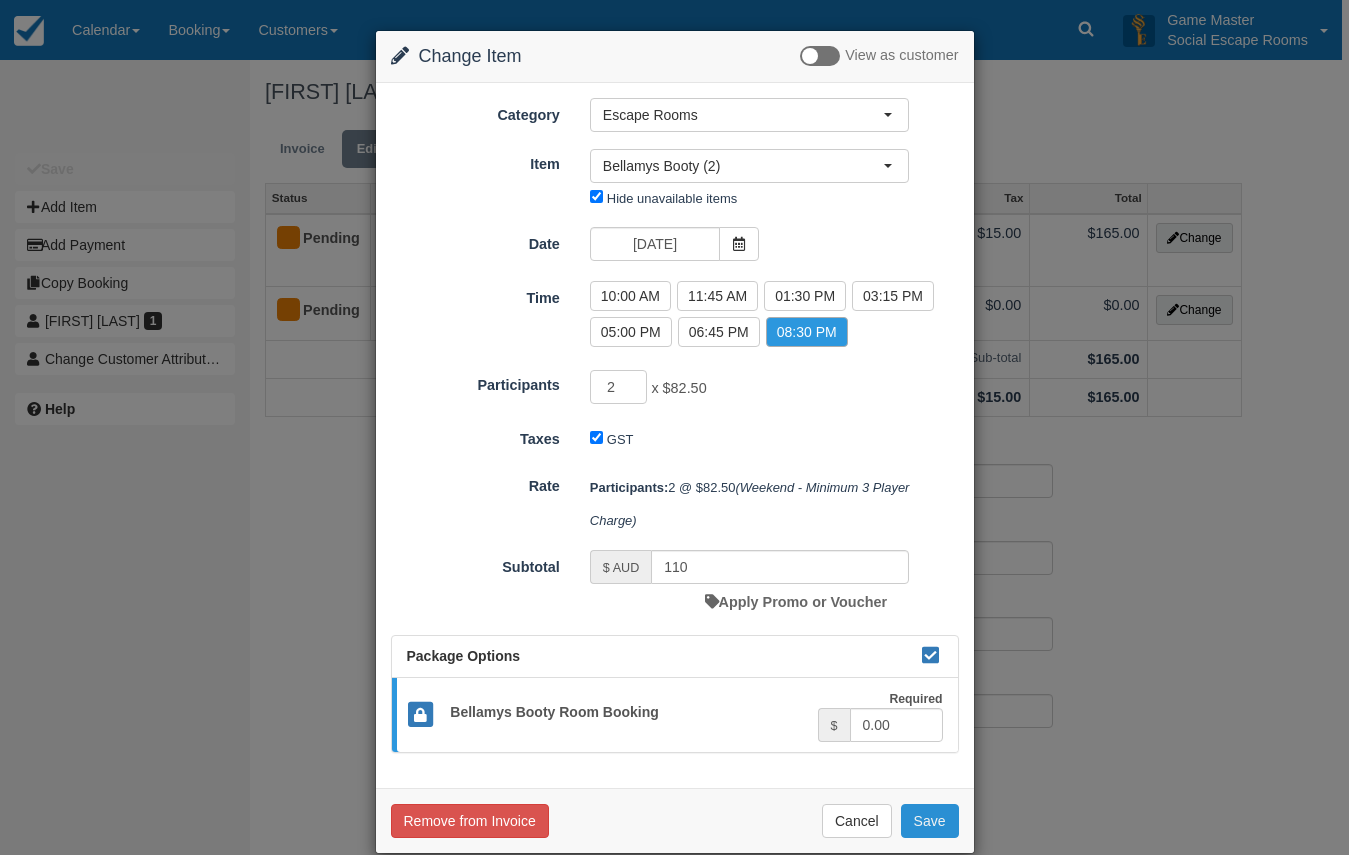 click on "Save" at bounding box center [930, 821] 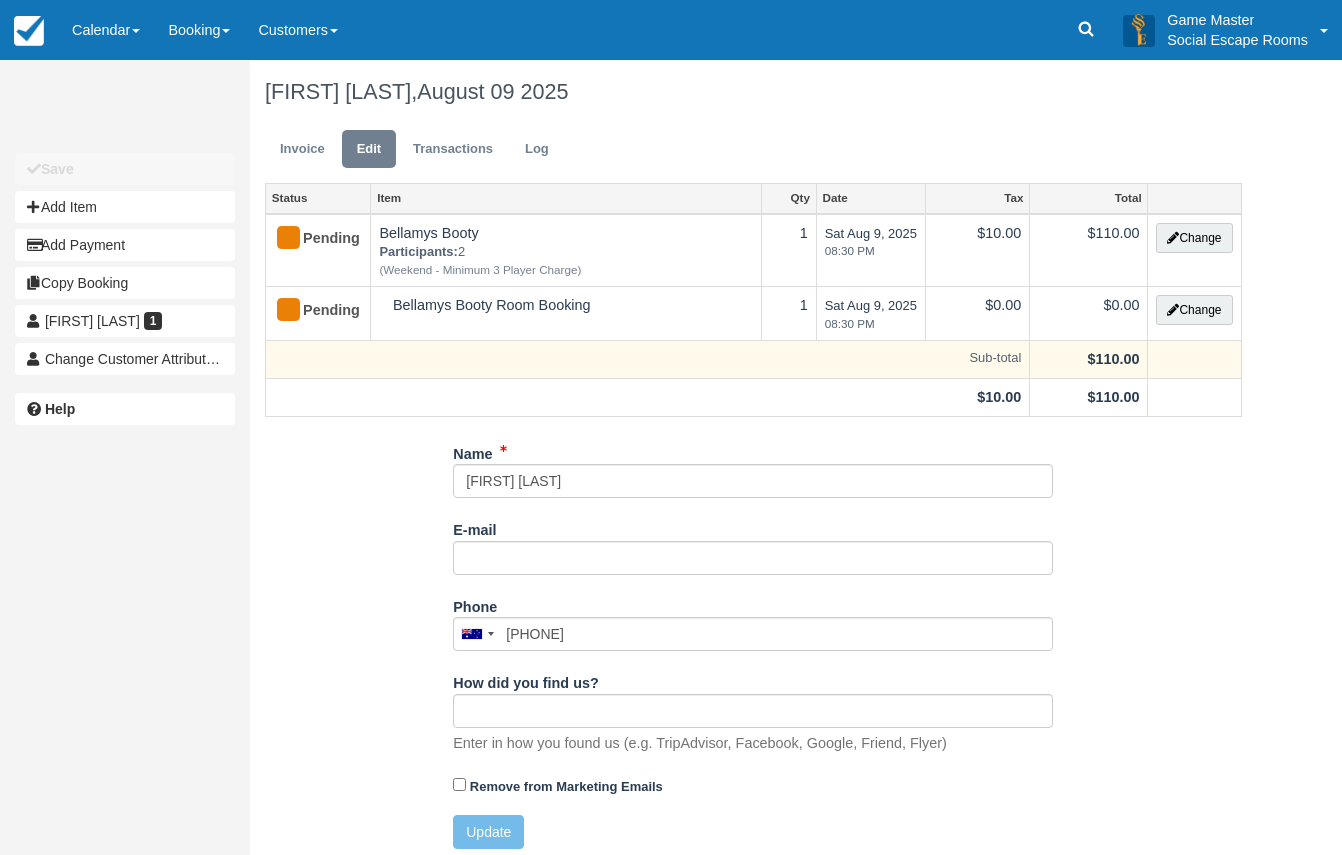 scroll, scrollTop: 0, scrollLeft: 0, axis: both 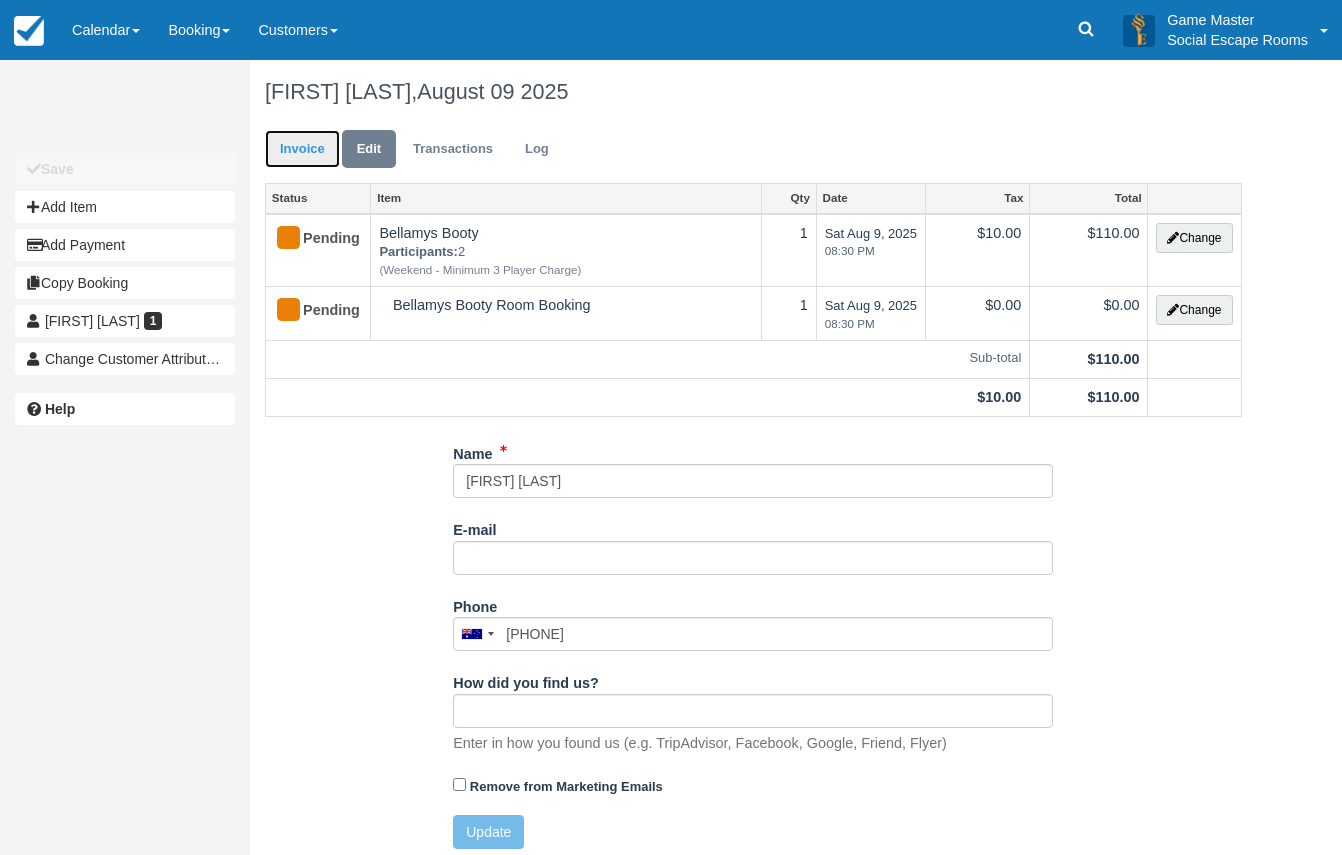 click on "Invoice" at bounding box center [302, 149] 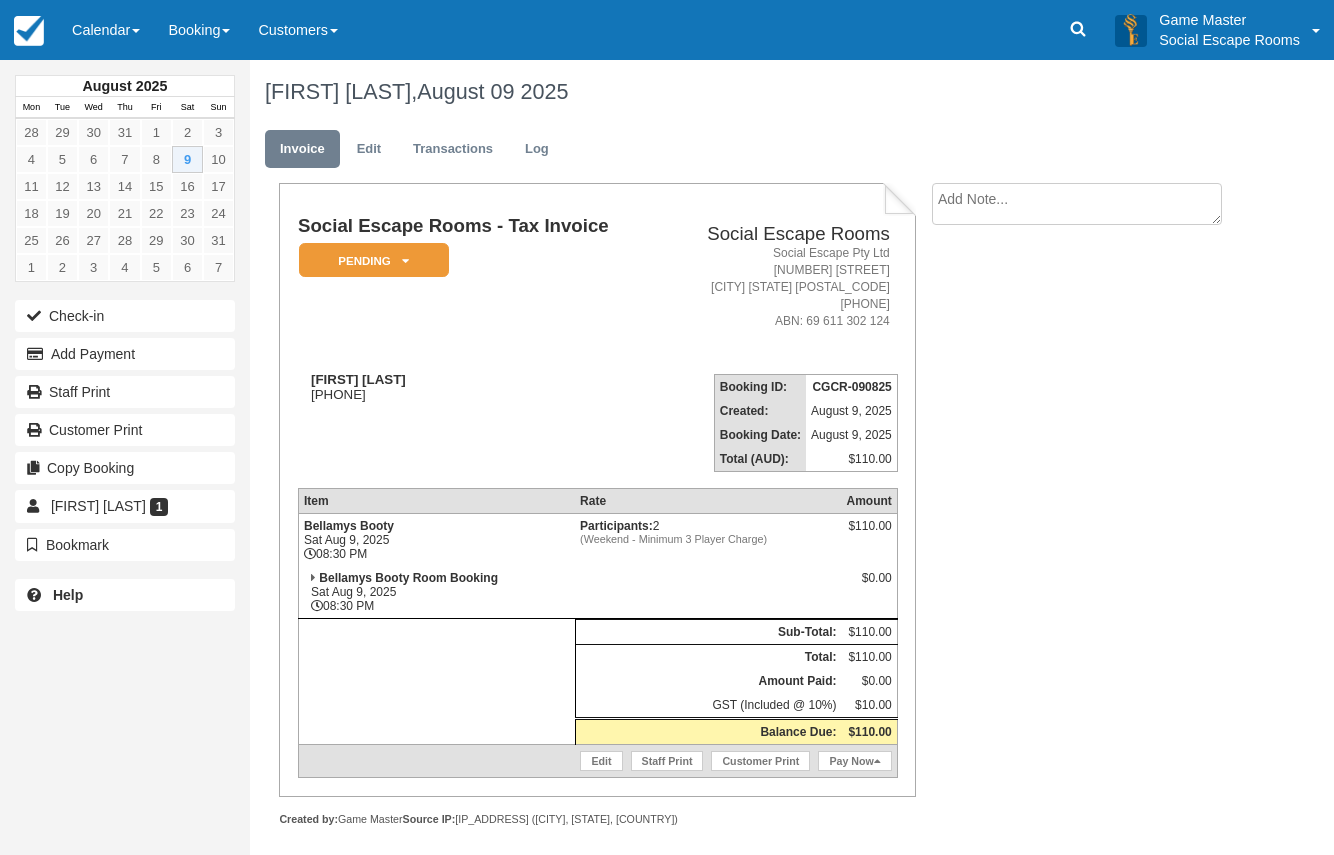 scroll, scrollTop: 0, scrollLeft: 0, axis: both 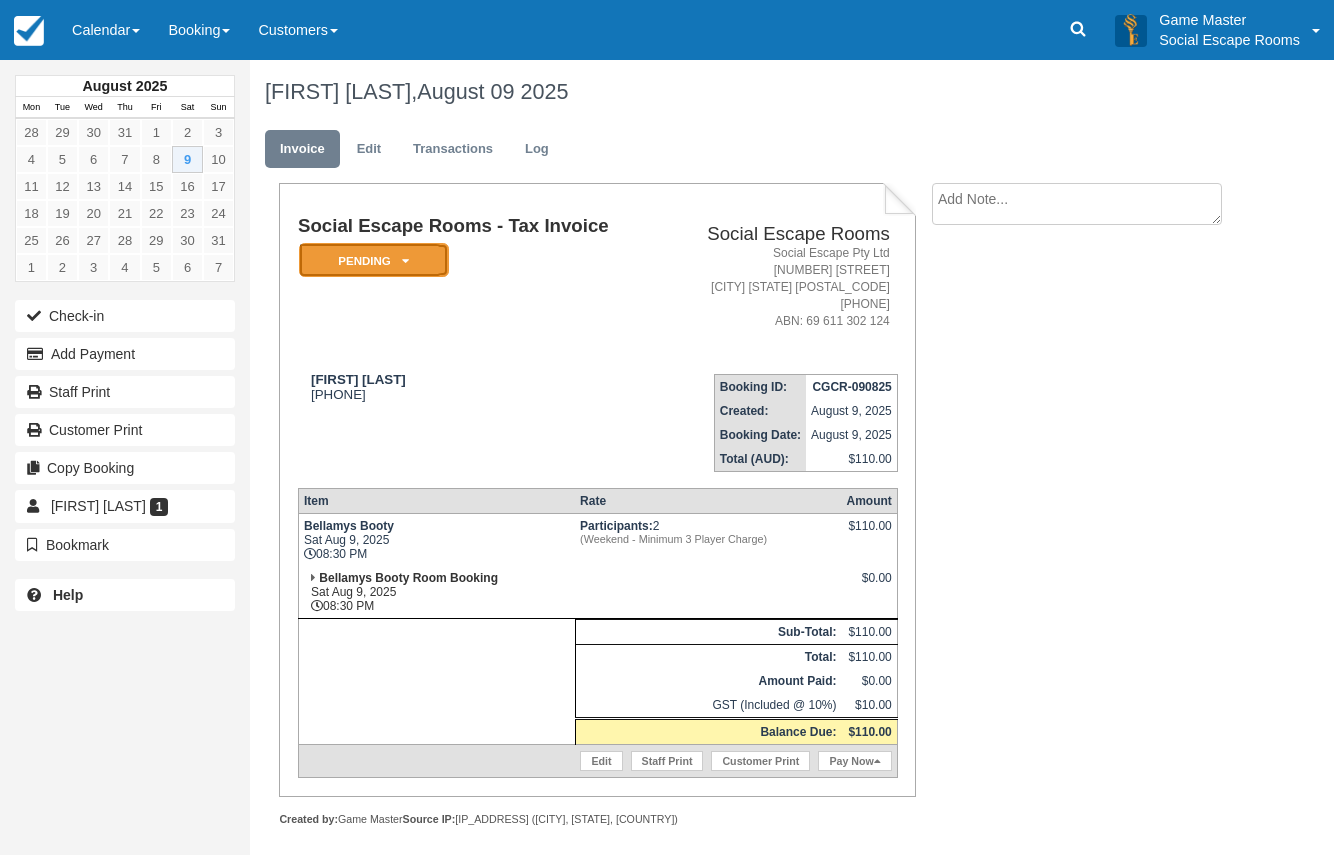 click at bounding box center (405, 261) 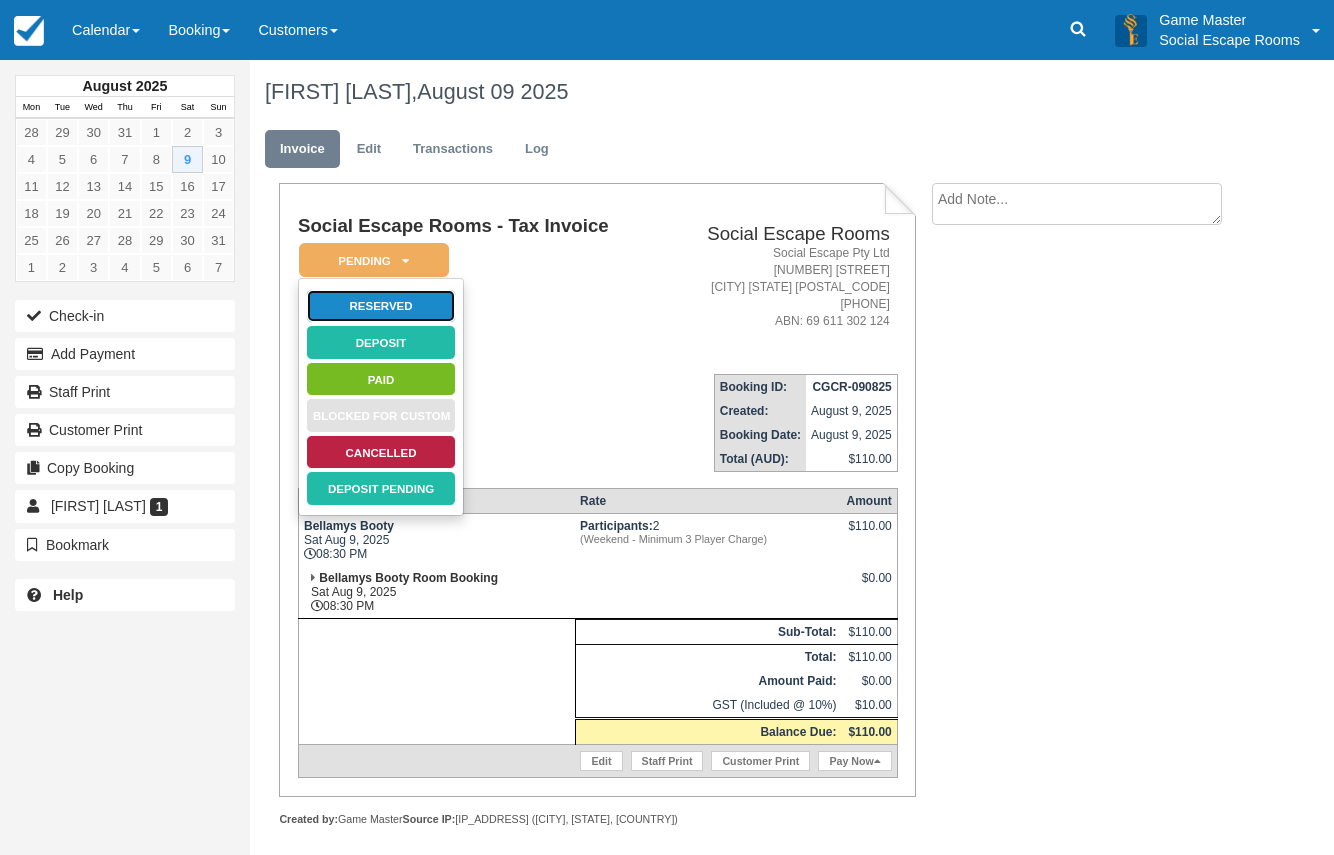 click on "Reserved" at bounding box center [381, 306] 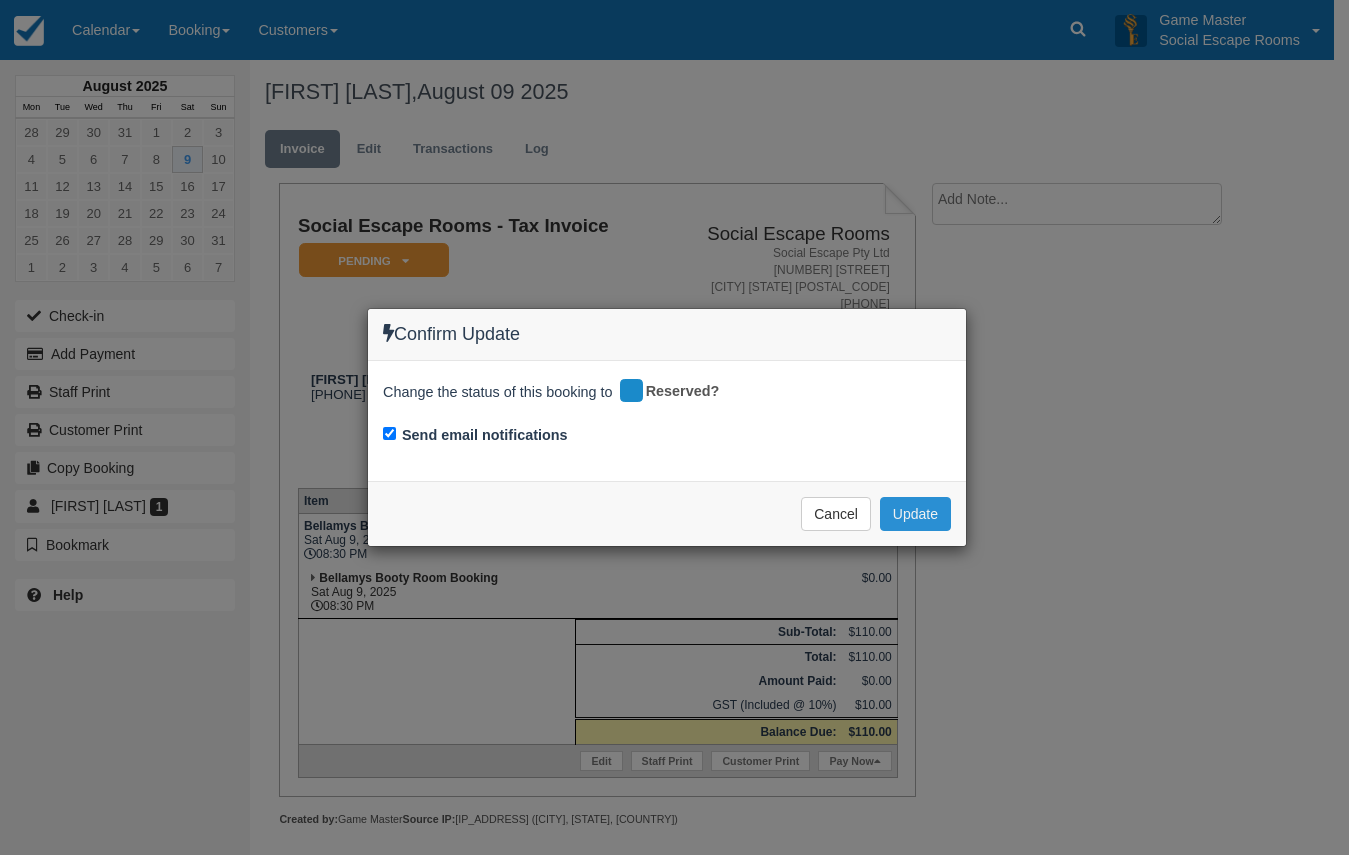 click on "Update" at bounding box center (915, 514) 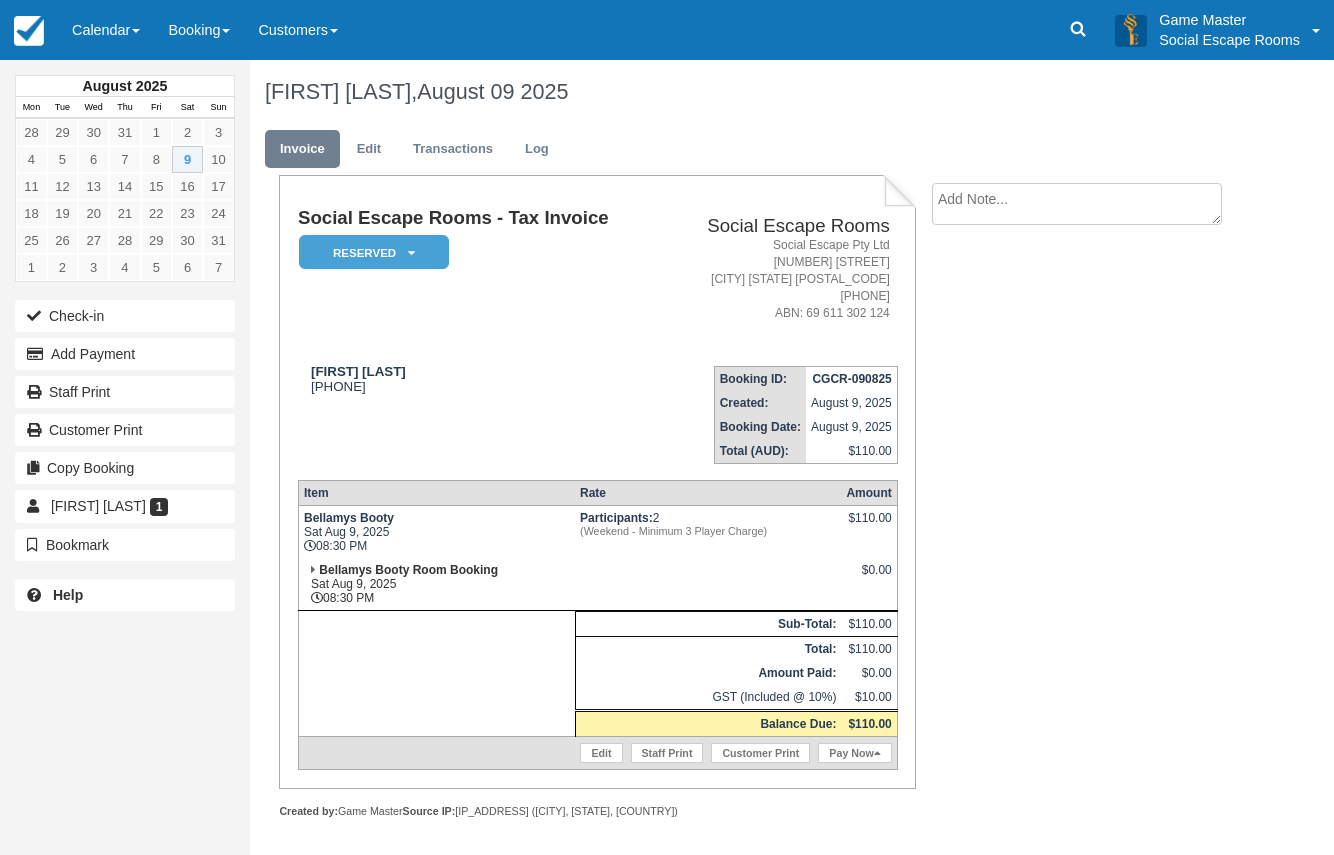 click at bounding box center (1077, 204) 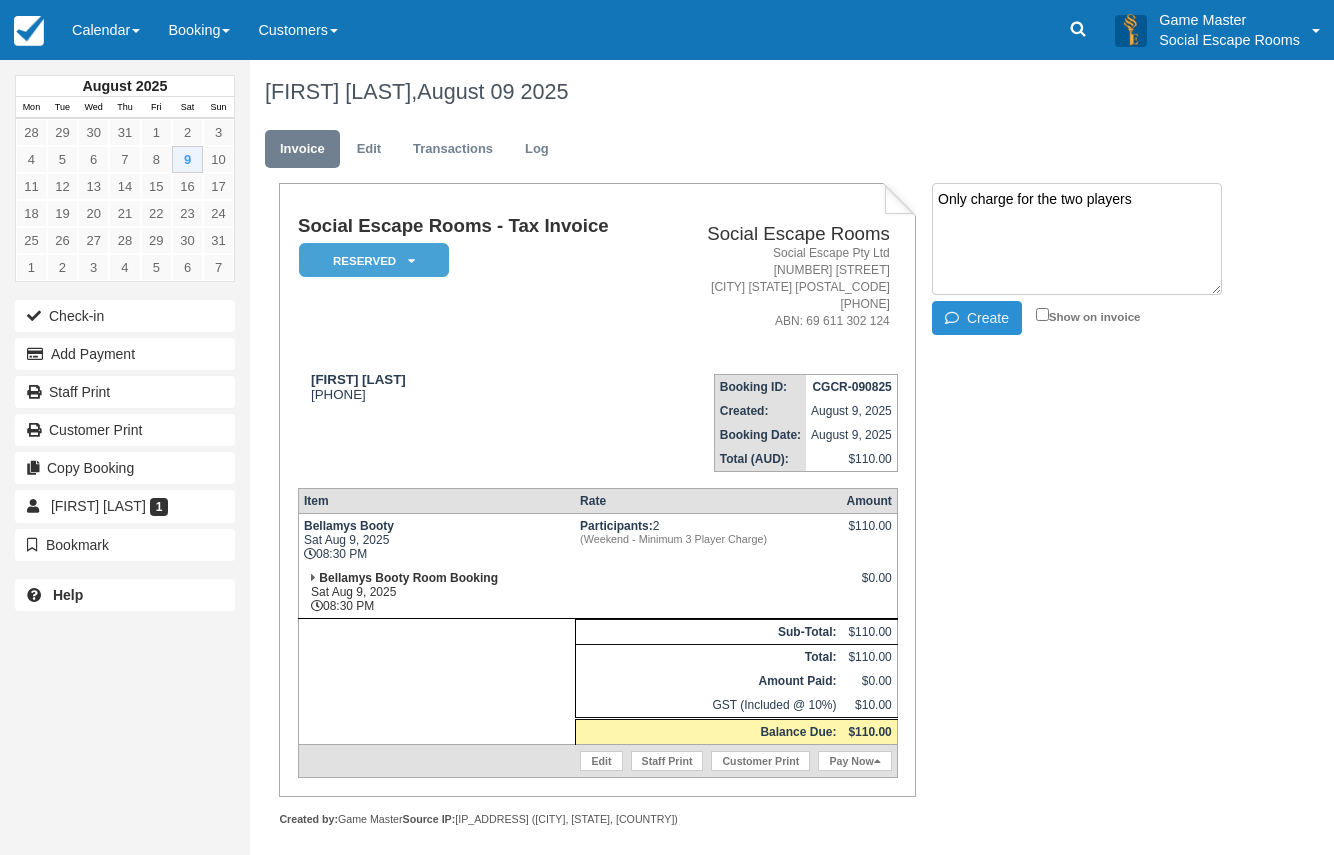 type on "Only charge for the two players" 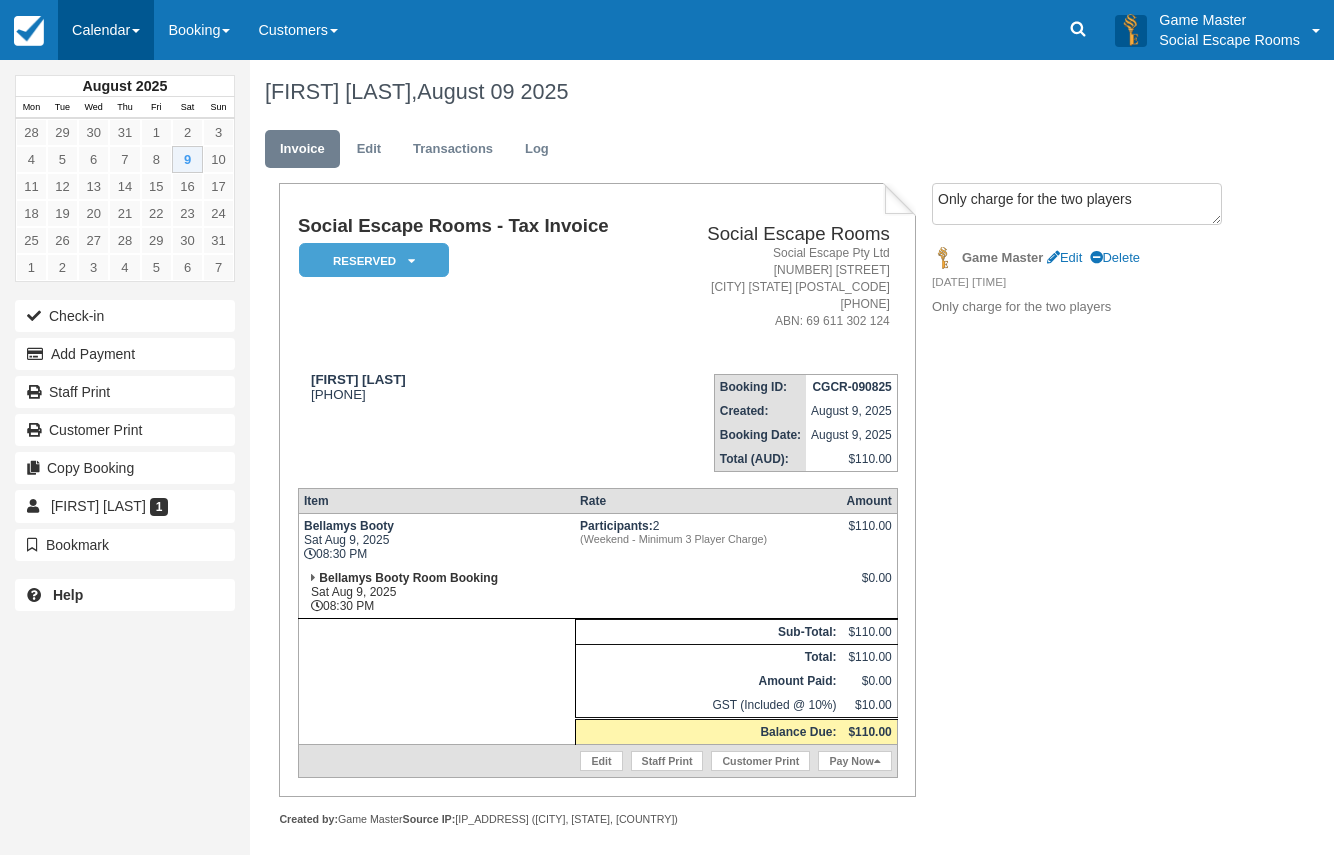 click on "Calendar" at bounding box center (106, 30) 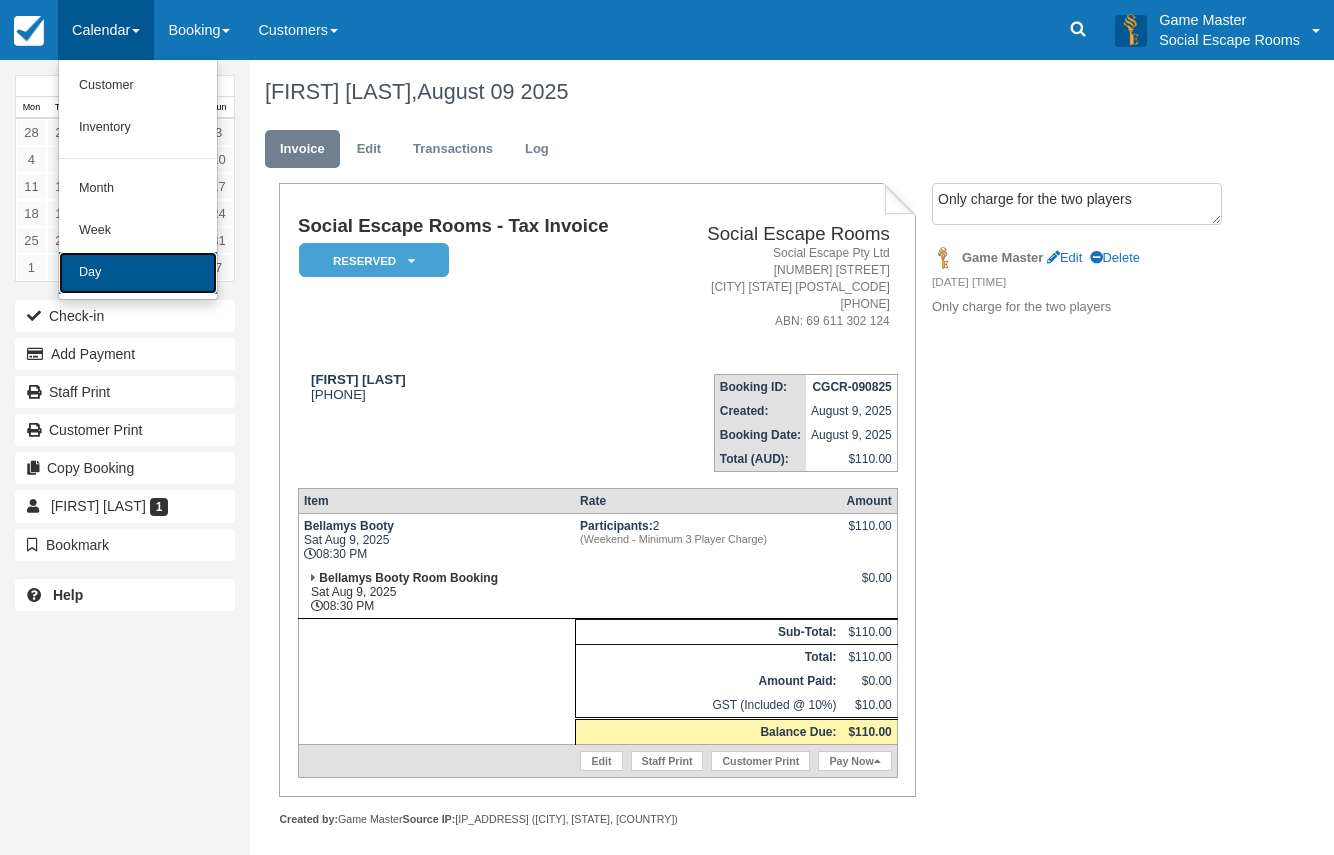 click on "Day" at bounding box center (138, 273) 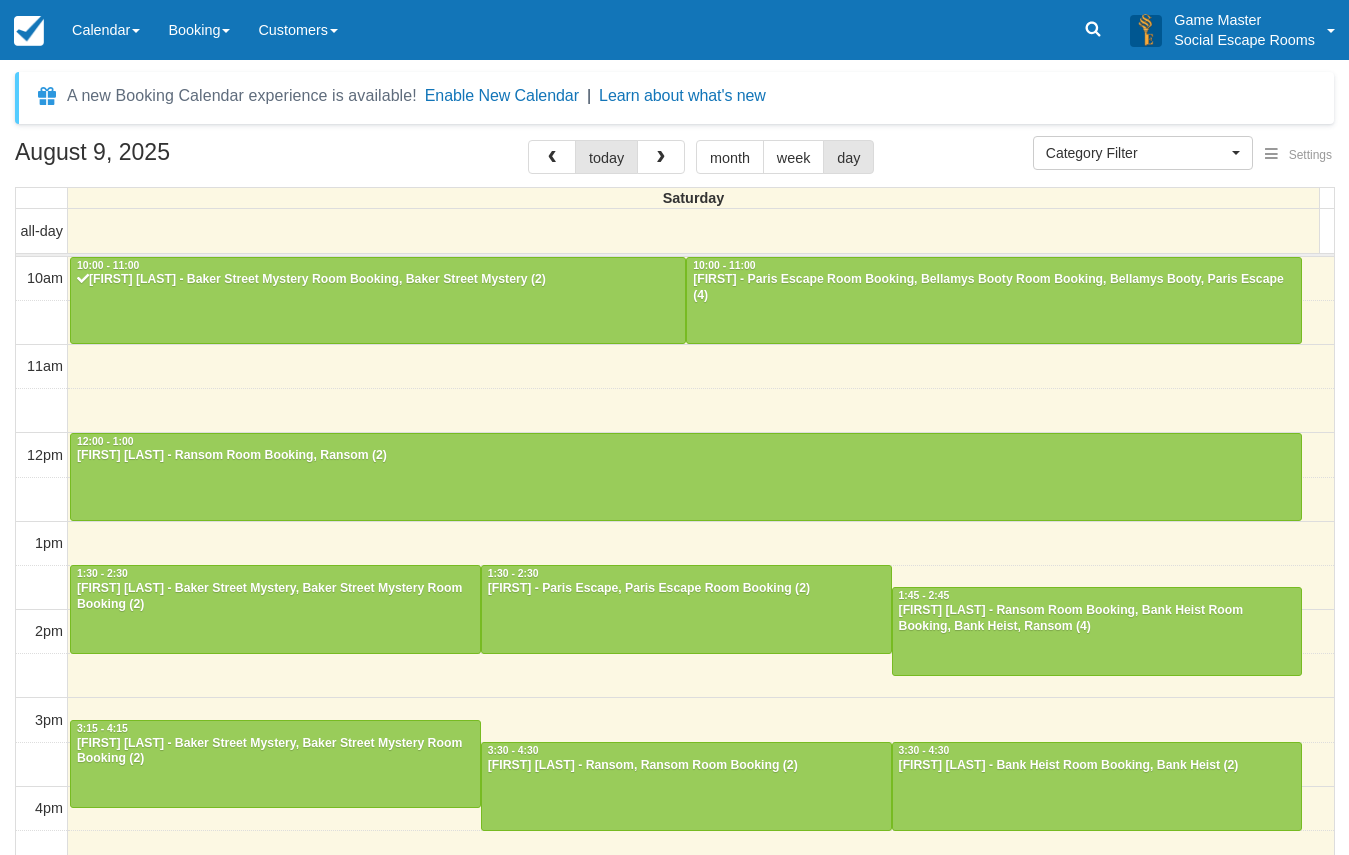 select 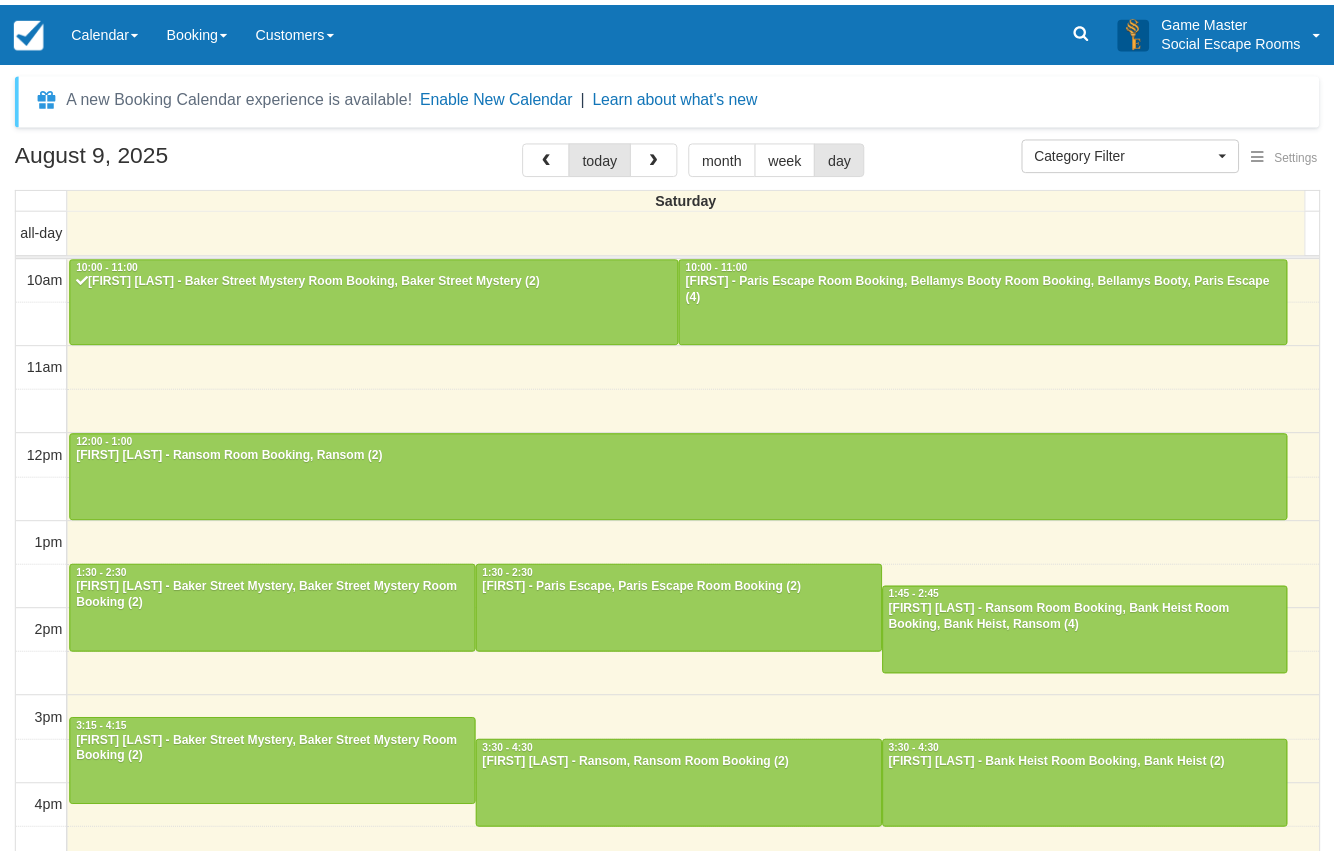 scroll, scrollTop: 0, scrollLeft: 0, axis: both 